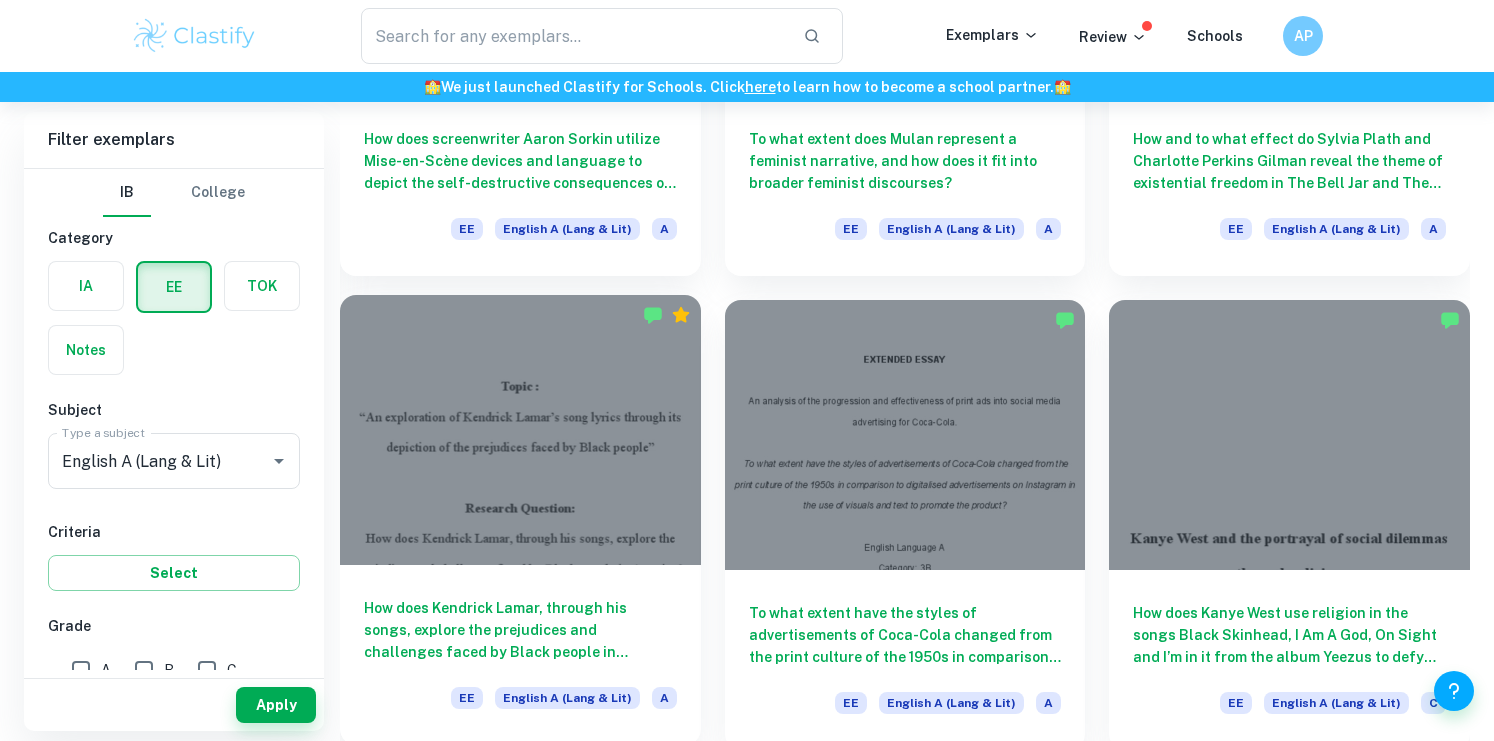 scroll, scrollTop: 950, scrollLeft: 0, axis: vertical 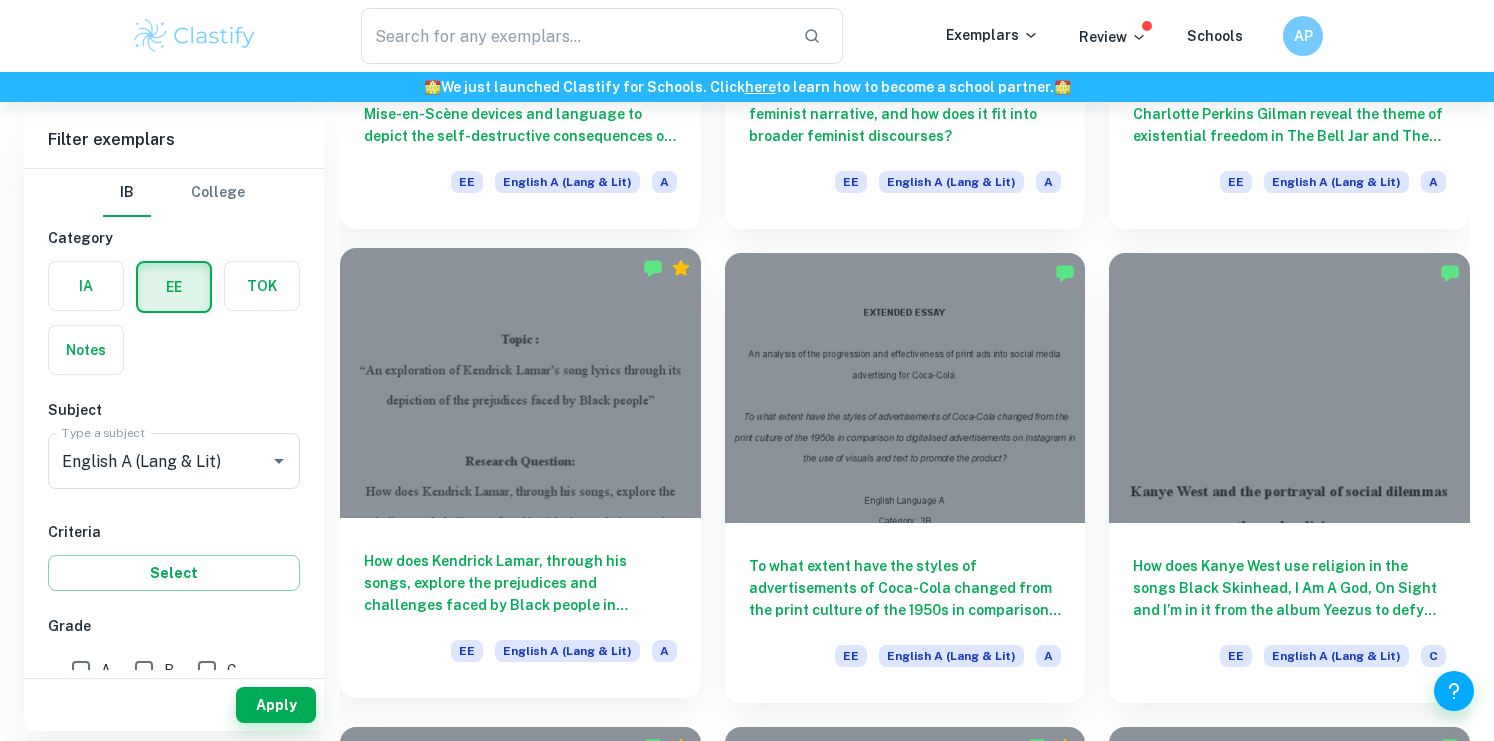 click at bounding box center (520, 383) 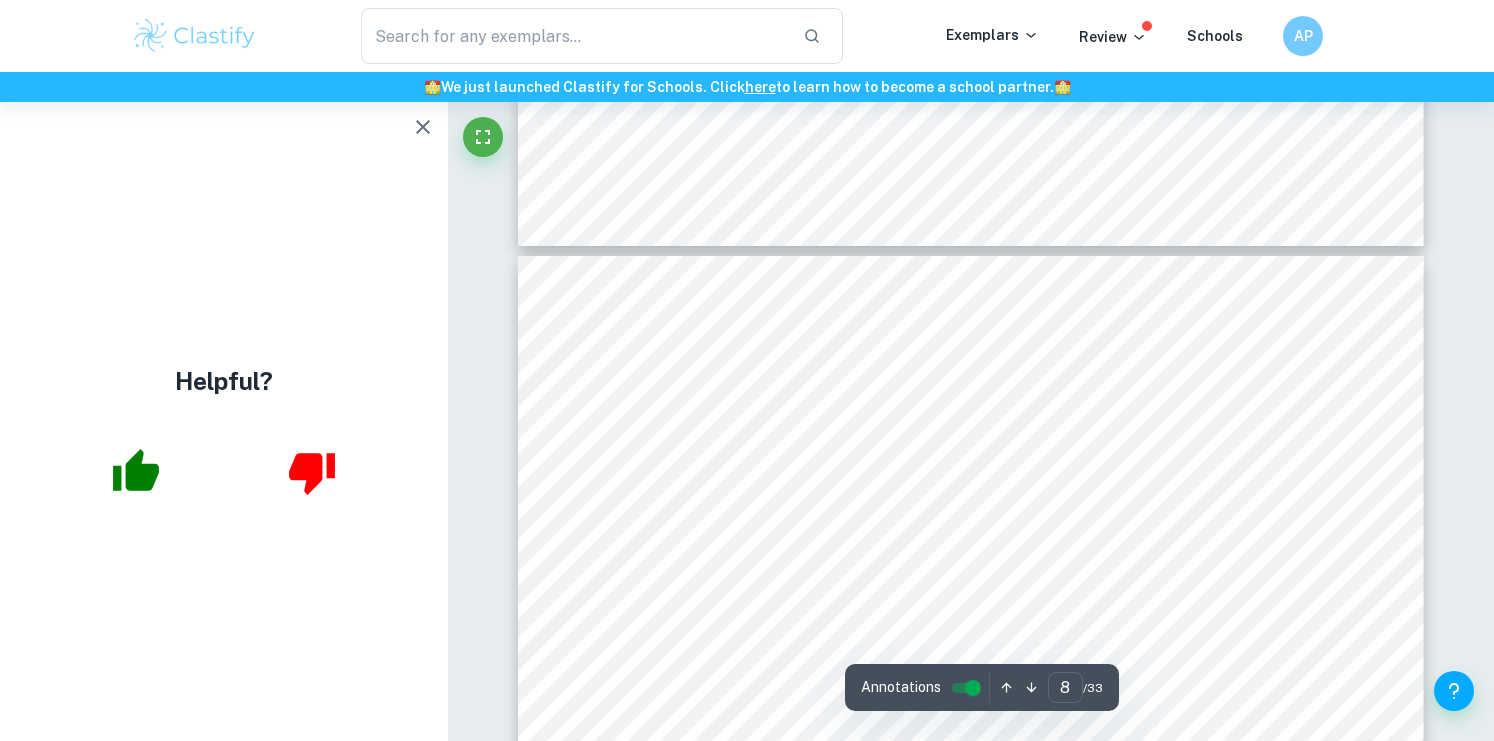 scroll, scrollTop: 8280, scrollLeft: 0, axis: vertical 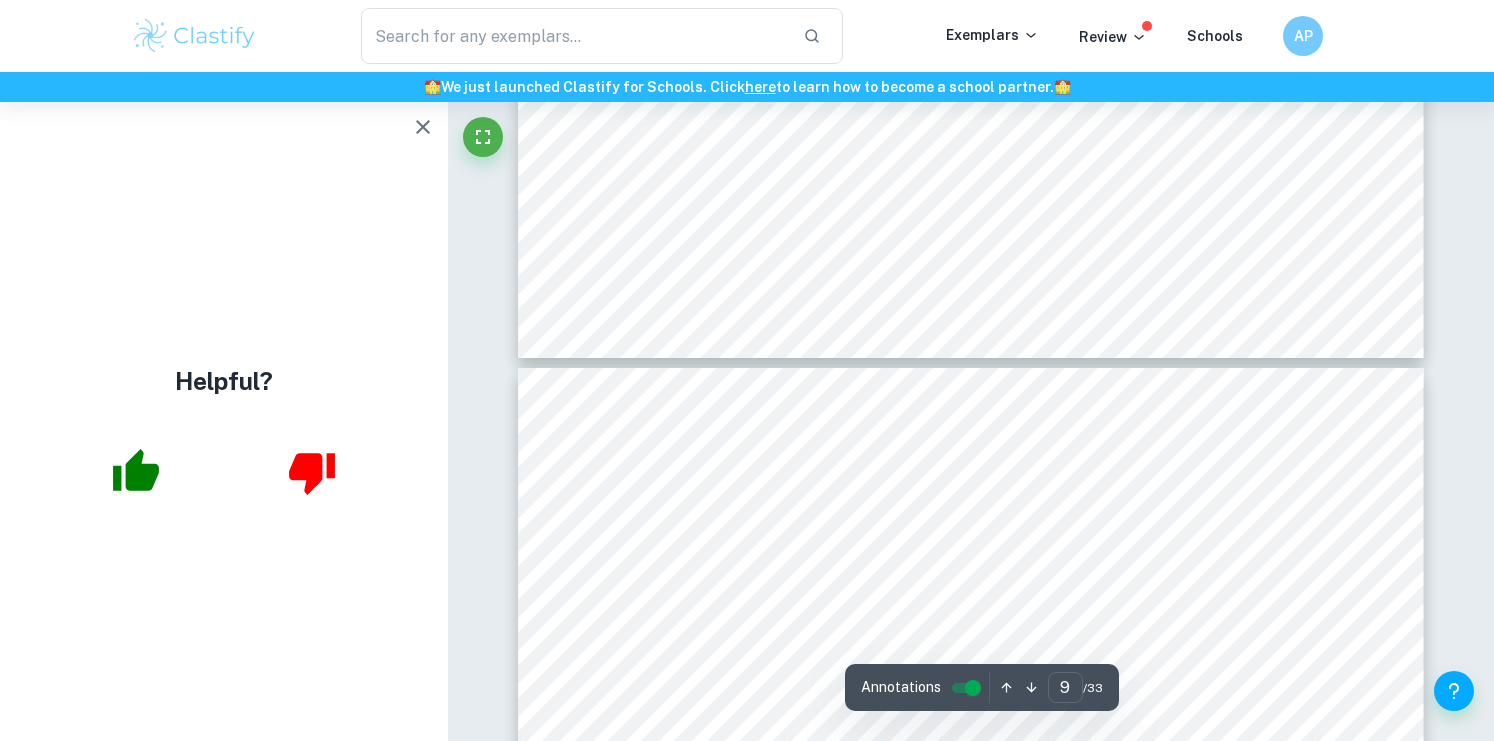 type on "10" 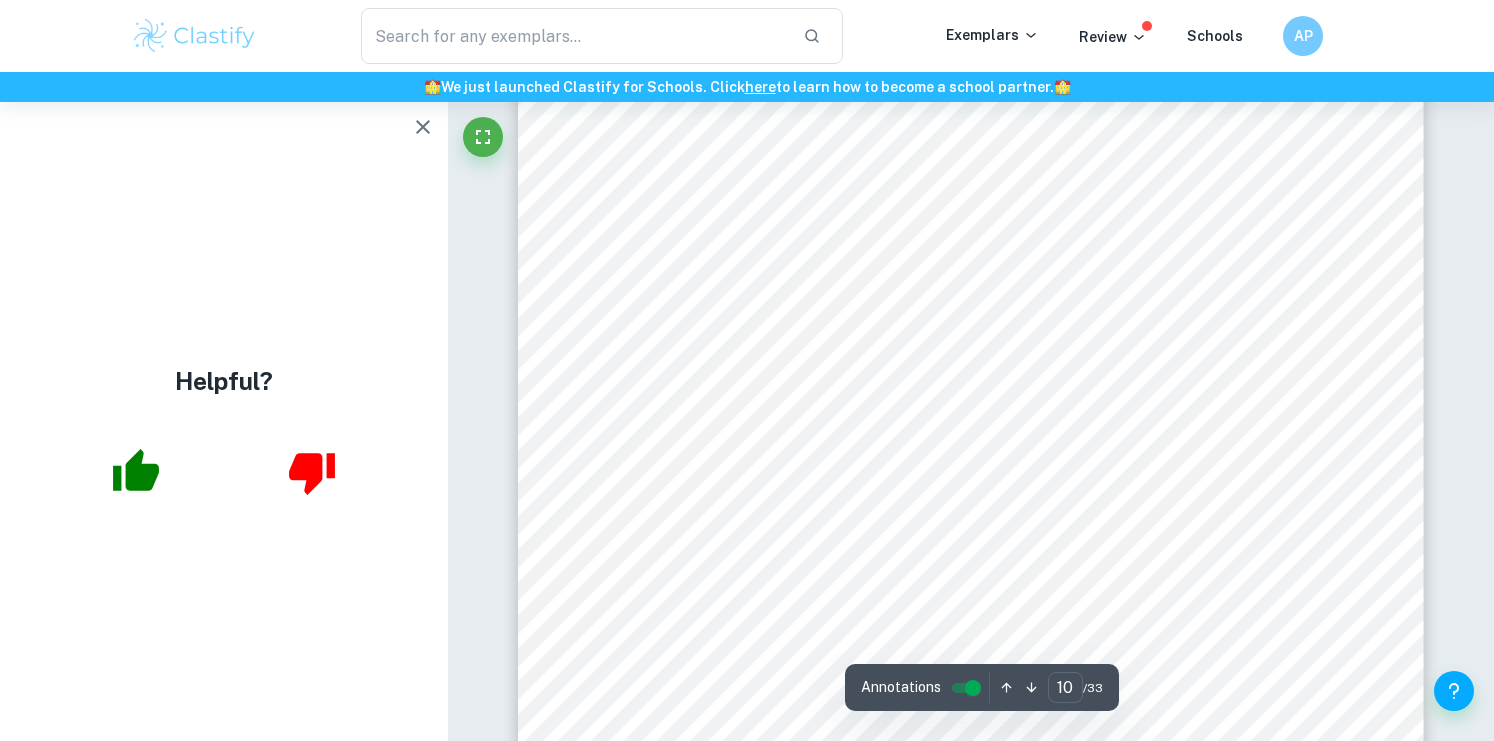 scroll, scrollTop: 11244, scrollLeft: 0, axis: vertical 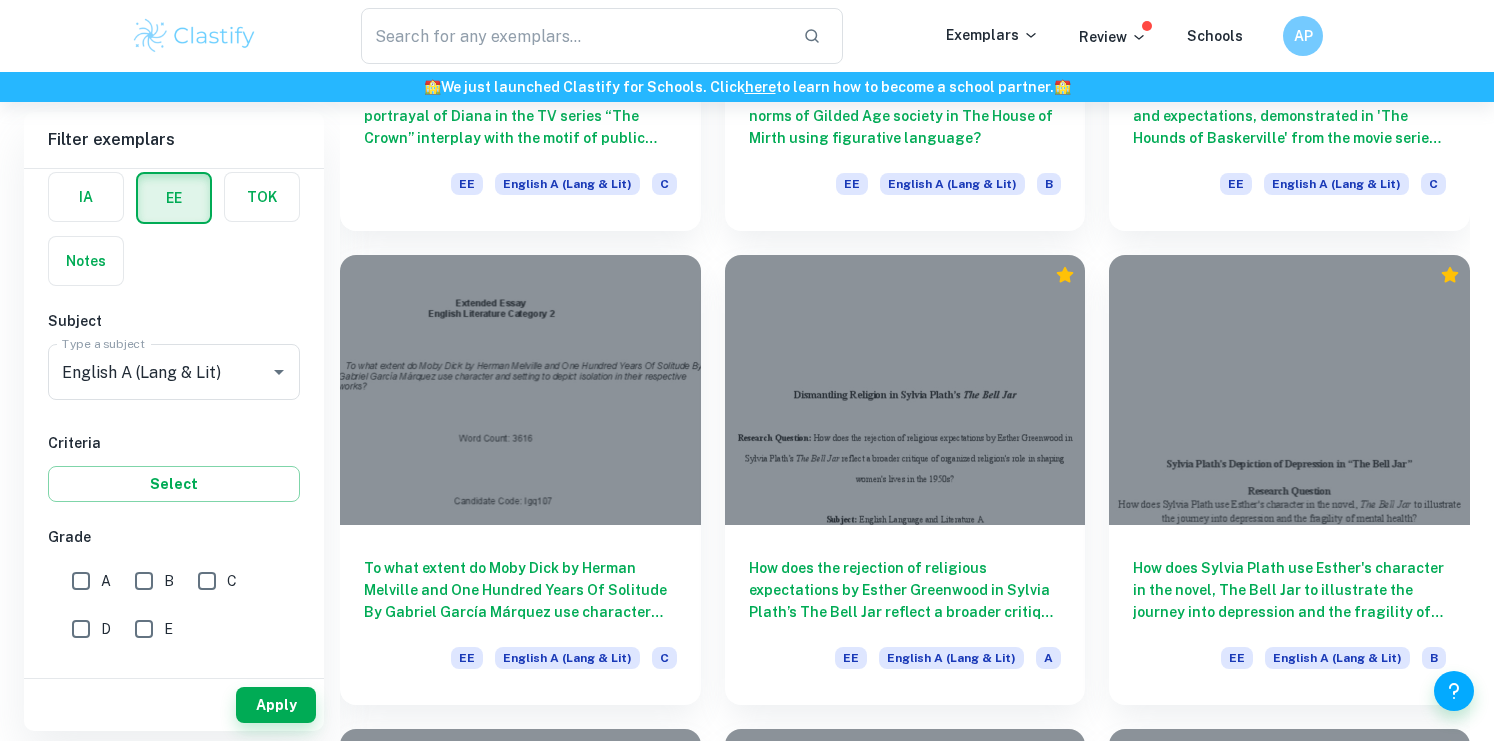 click on "A" at bounding box center (81, 581) 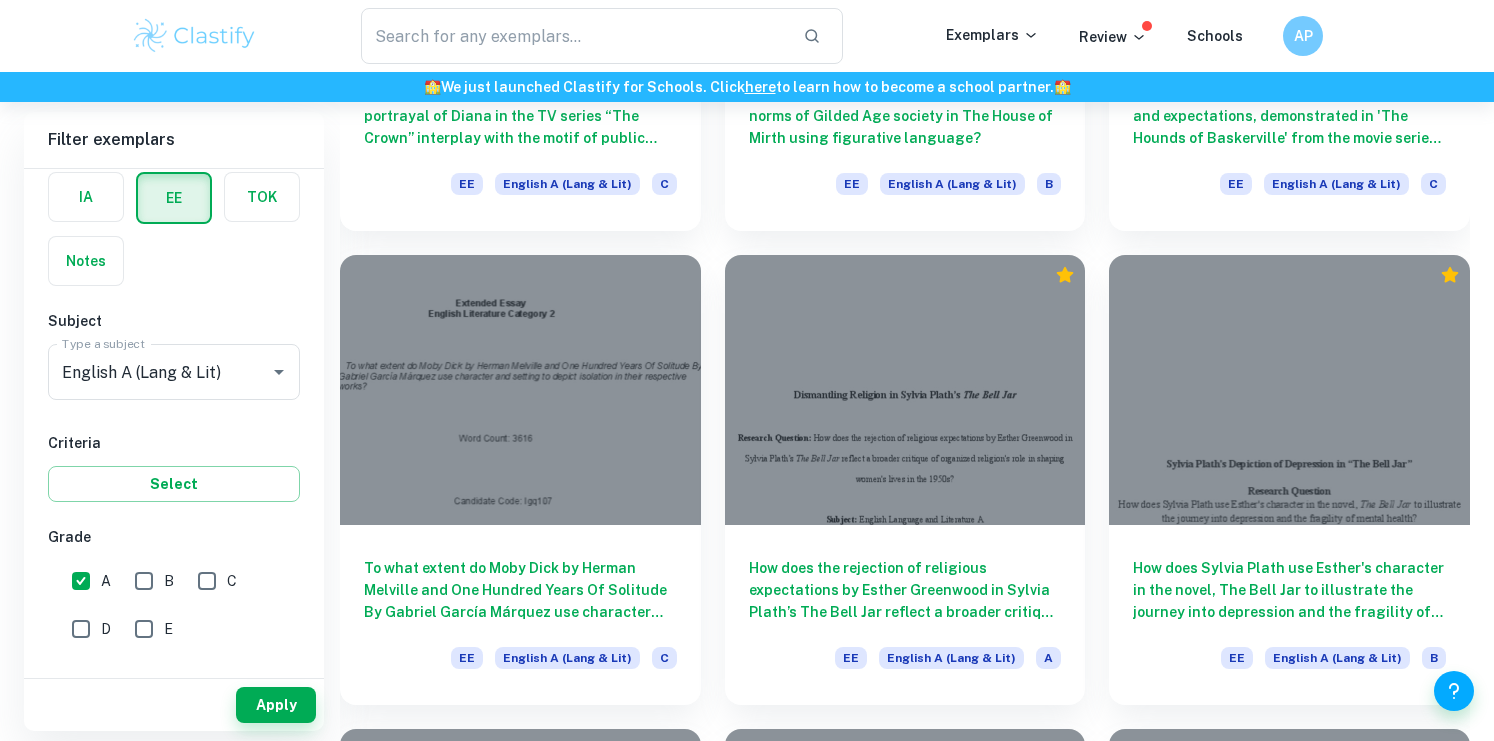 click on "B" at bounding box center (144, 581) 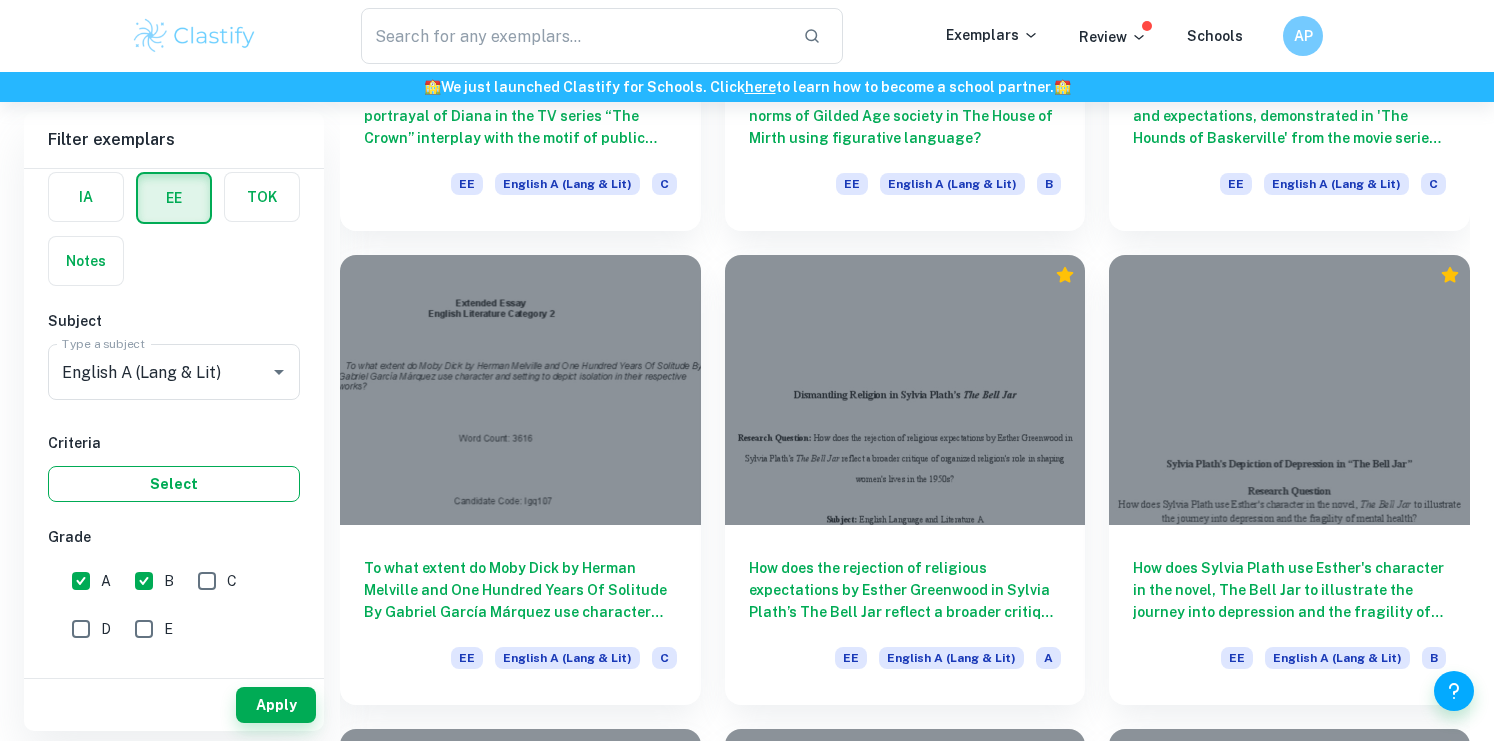 click on "Select" at bounding box center (174, 484) 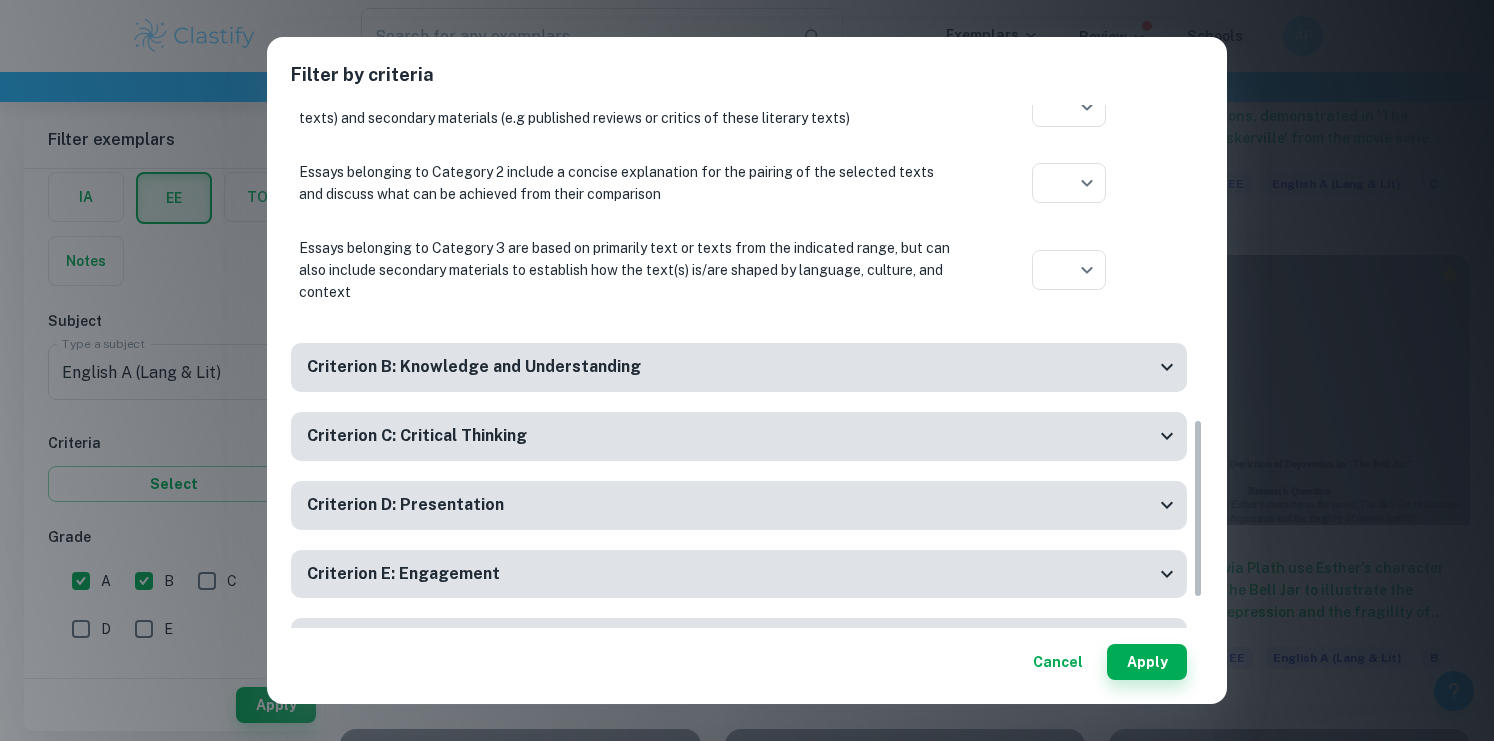 scroll, scrollTop: 906, scrollLeft: 0, axis: vertical 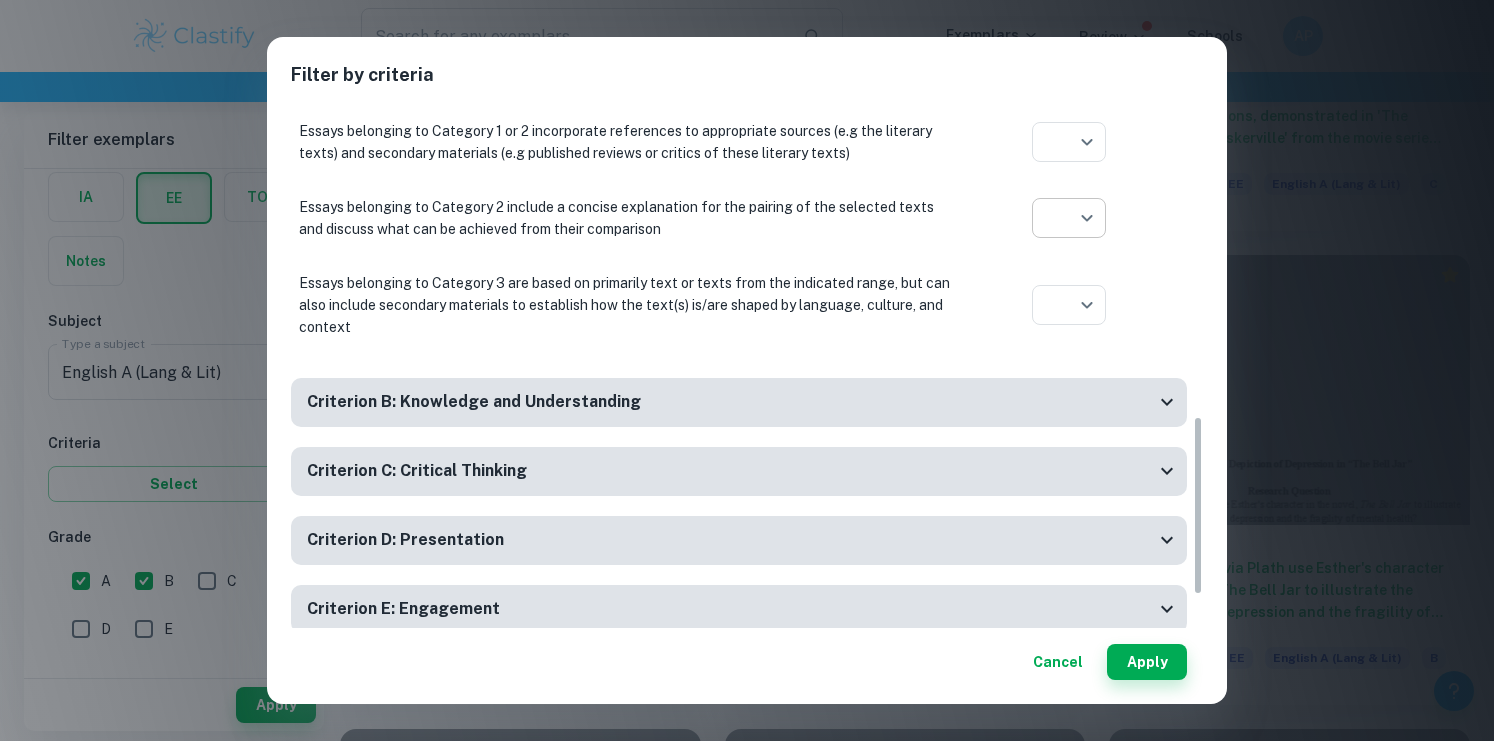 click on "We value your privacy We use cookies to enhance your browsing experience, serve personalised ads or content, and analyse our traffic. By clicking "Accept All", you consent to our use of cookies.   Cookie Policy Customise   Reject All   Accept All   Customise Consent Preferences   We use cookies to help you navigate efficiently and perform certain functions. You will find detailed information about all cookies under each consent category below. The cookies that are categorised as "Necessary" are stored on your browser as they are essential for enabling the basic functionalities of the site. ...  Show more For more information on how Google's third-party cookies operate and handle your data, see:   Google Privacy Policy Necessary Always Active Necessary cookies are required to enable the basic features of this site, such as providing secure log-in or adjusting your consent preferences. These cookies do not store any personally identifiable data. Functional Analytics Performance Advertisement Uncategorised" at bounding box center [747, -3323] 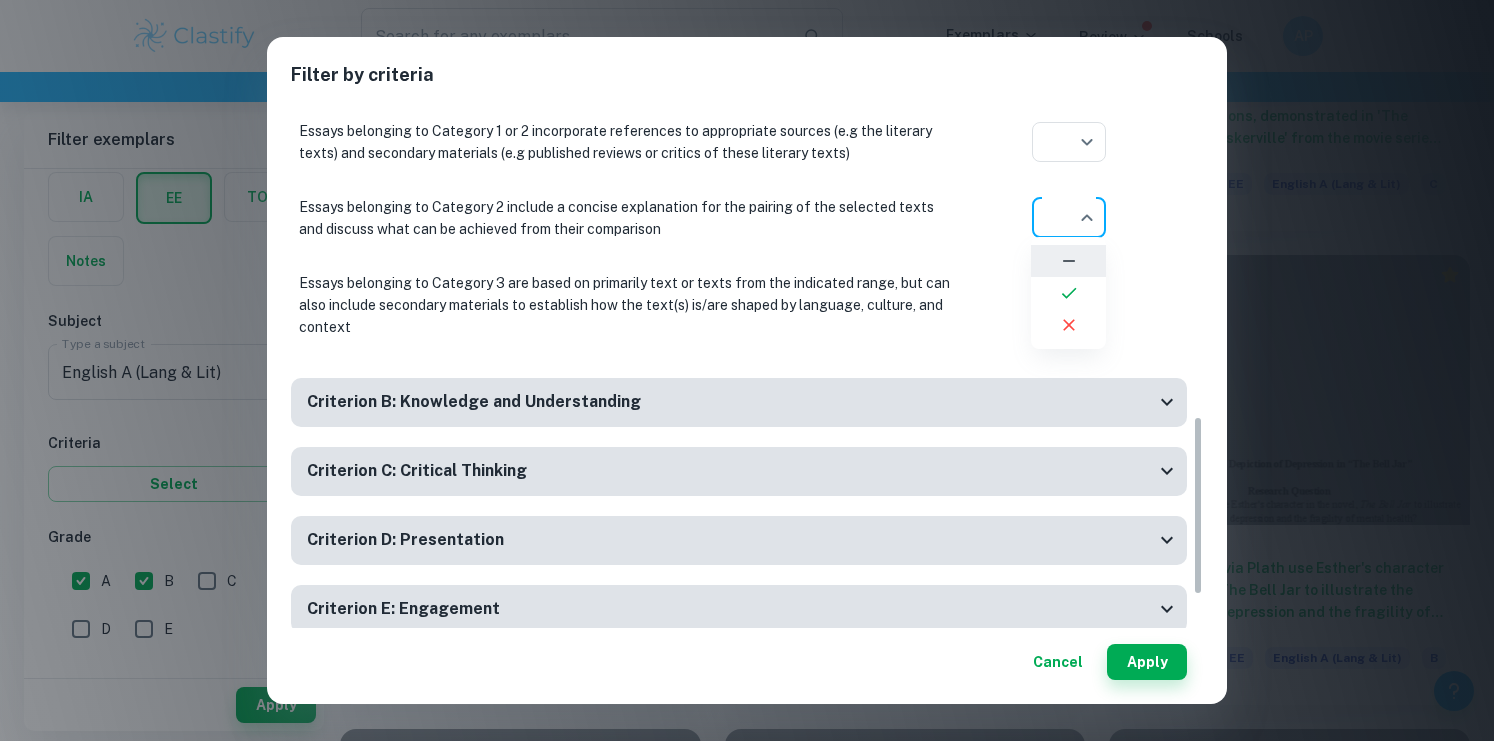 click at bounding box center [747, 370] 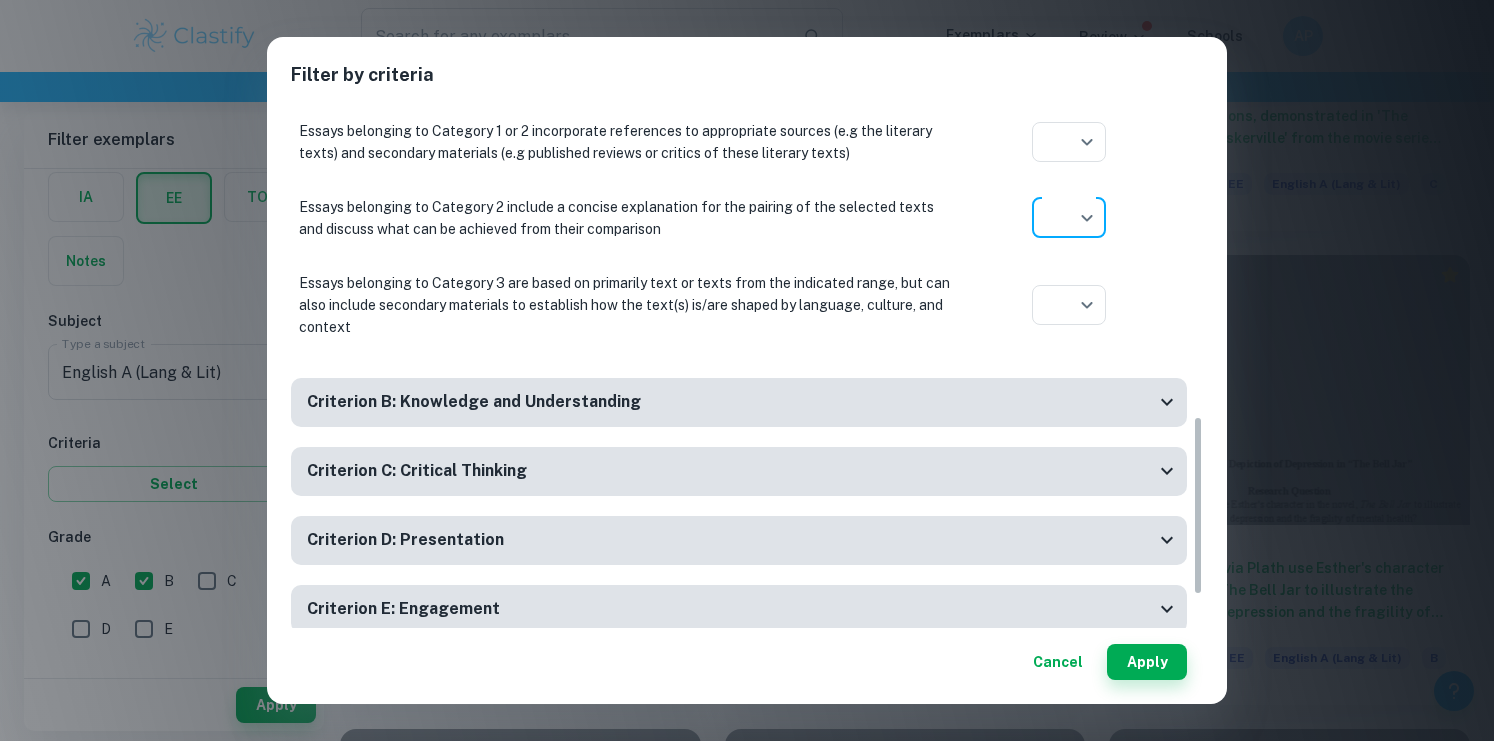 scroll, scrollTop: 880, scrollLeft: 0, axis: vertical 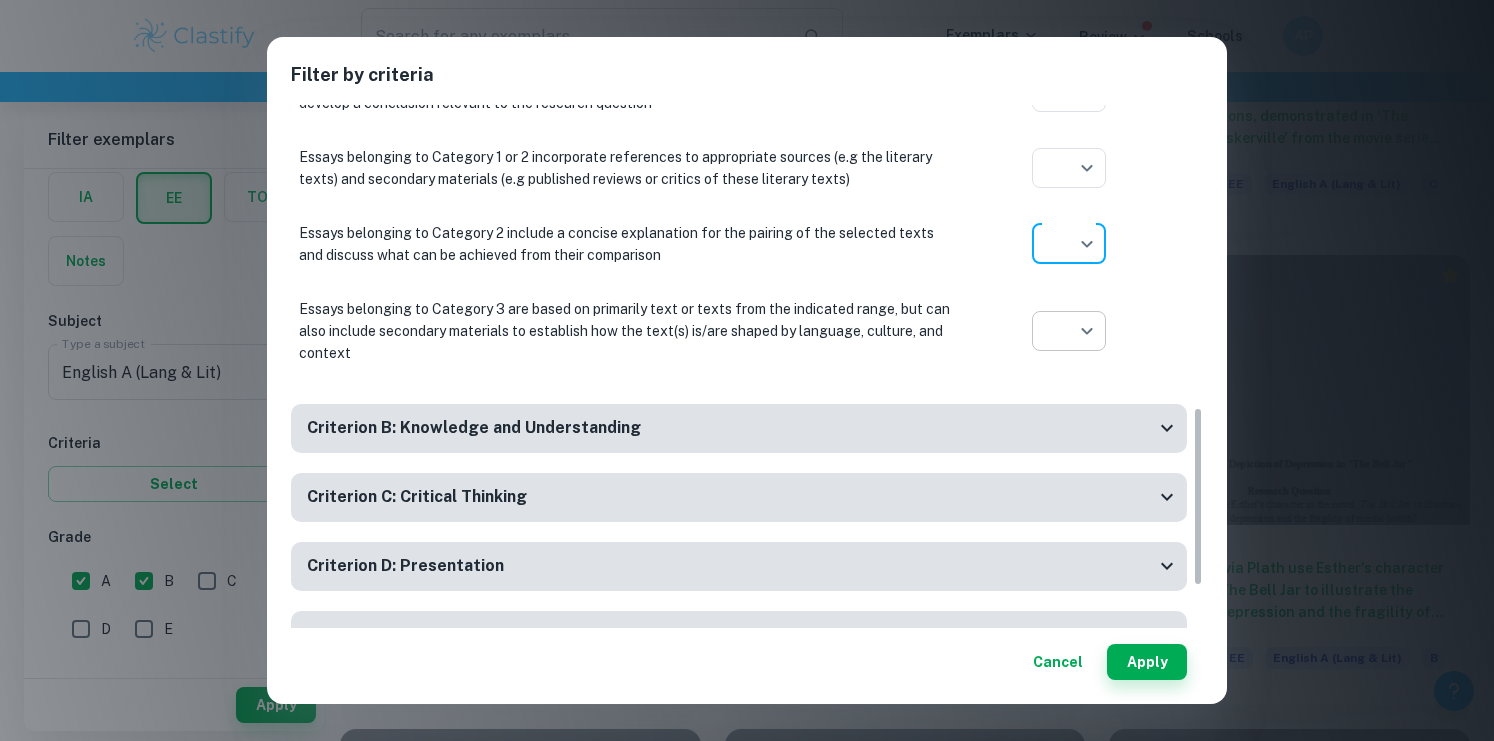 click on "We value your privacy We use cookies to enhance your browsing experience, serve personalised ads or content, and analyse our traffic. By clicking "Accept All", you consent to our use of cookies.   Cookie Policy Customise   Reject All   Accept All   Customise Consent Preferences   We use cookies to help you navigate efficiently and perform certain functions. You will find detailed information about all cookies under each consent category below. The cookies that are categorised as "Necessary" are stored on your browser as they are essential for enabling the basic functionalities of the site. ...  Show more For more information on how Google's third-party cookies operate and handle your data, see:   Google Privacy Policy Necessary Always Active Necessary cookies are required to enable the basic features of this site, such as providing secure log-in or adjusting your consent preferences. These cookies do not store any personally identifiable data. Functional Analytics Performance Advertisement Uncategorised" at bounding box center (747, -3323) 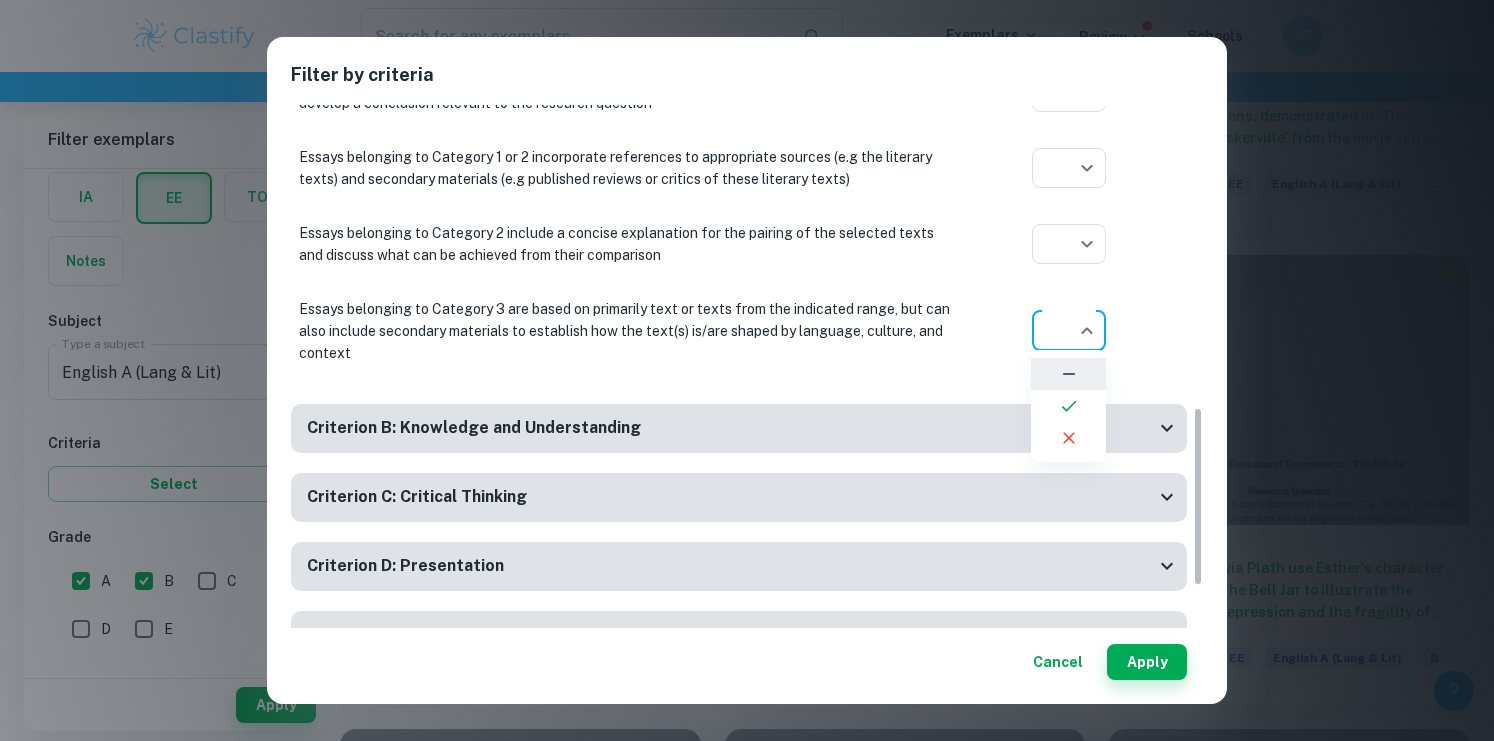 click 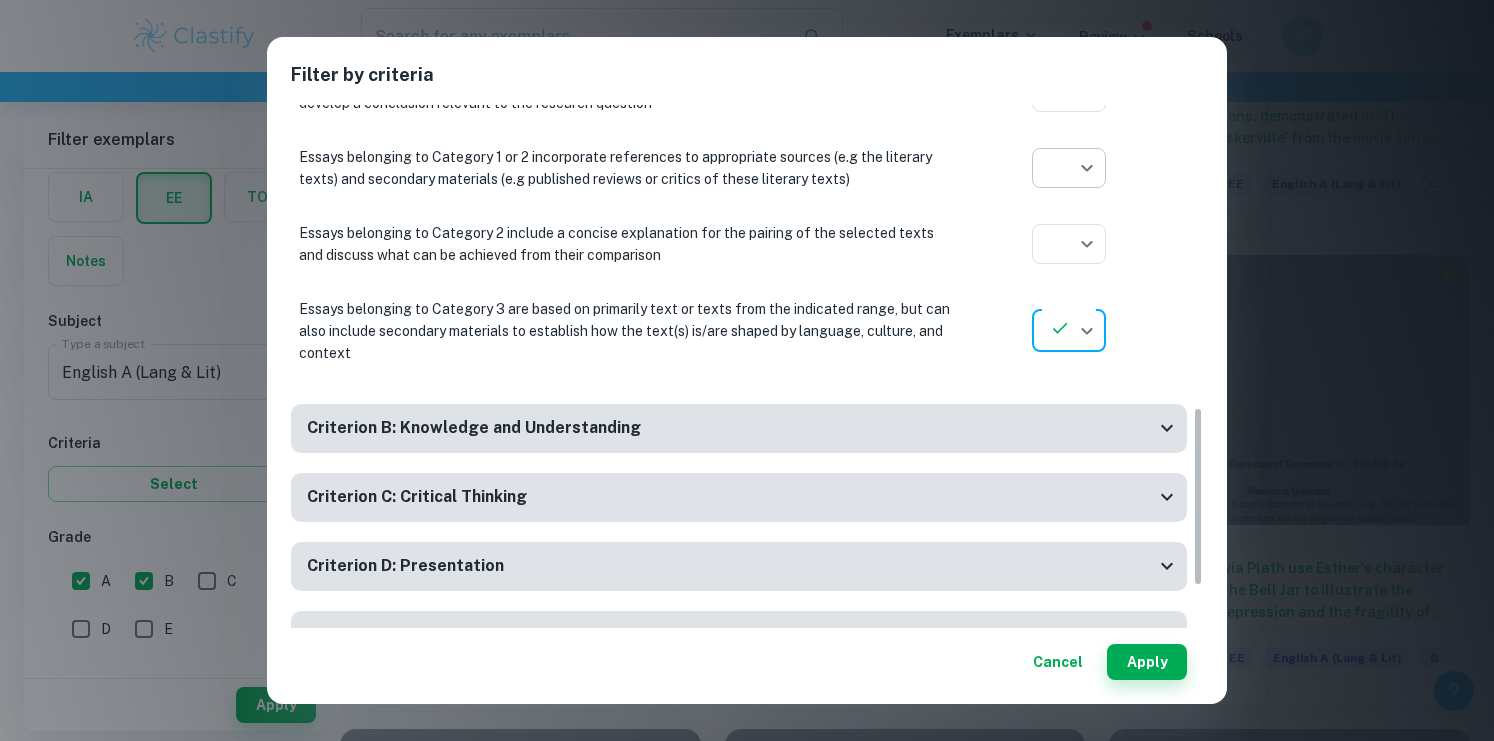 click on "We value your privacy We use cookies to enhance your browsing experience, serve personalised ads or content, and analyse our traffic. By clicking "Accept All", you consent to our use of cookies.   Cookie Policy Customise   Reject All   Accept All   Customise Consent Preferences   We use cookies to help you navigate efficiently and perform certain functions. You will find detailed information about all cookies under each consent category below. The cookies that are categorised as "Necessary" are stored on your browser as they are essential for enabling the basic functionalities of the site. ...  Show more For more information on how Google's third-party cookies operate and handle your data, see:   Google Privacy Policy Necessary Always Active Necessary cookies are required to enable the basic features of this site, such as providing secure log-in or adjusting your consent preferences. These cookies do not store any personally identifiable data. Functional Analytics Performance Advertisement Uncategorised" at bounding box center (747, -3323) 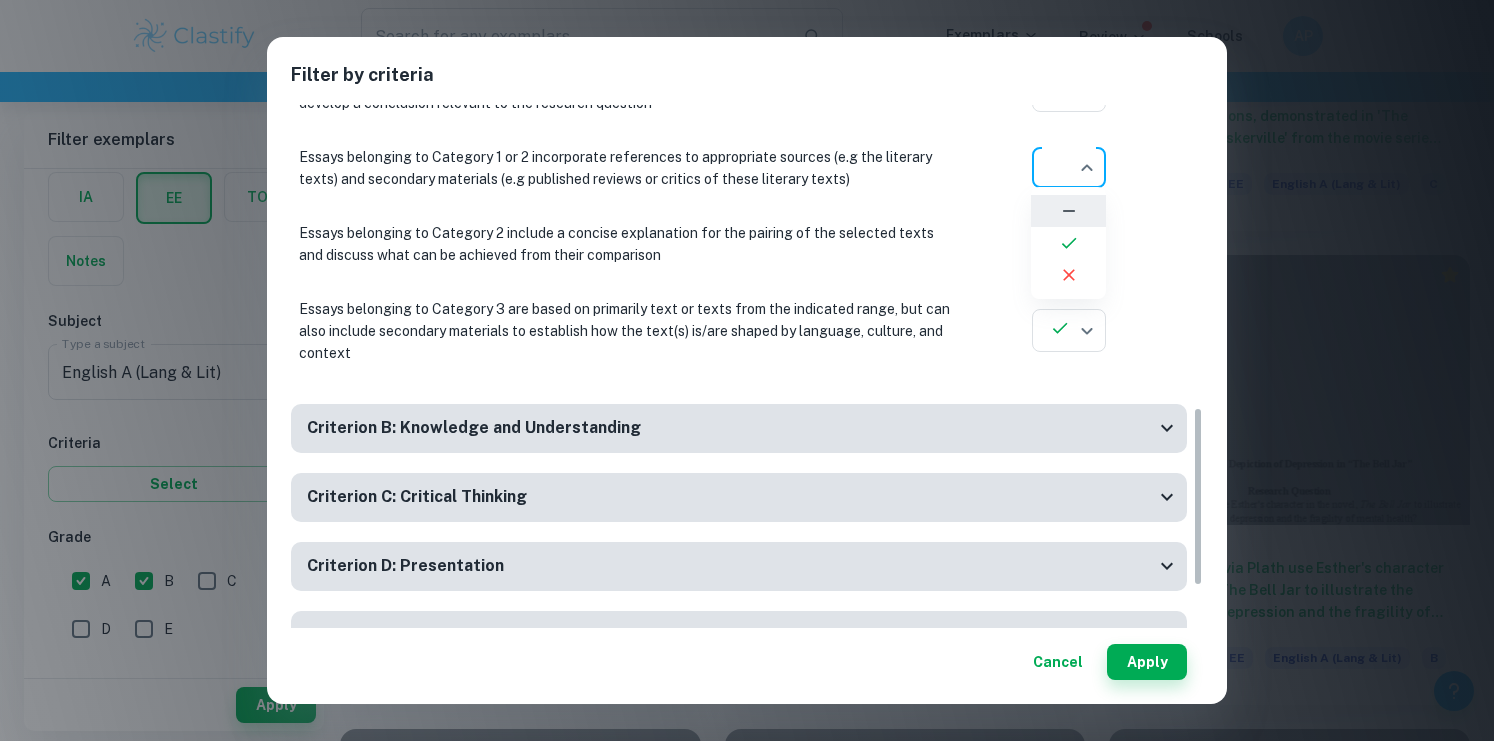 click 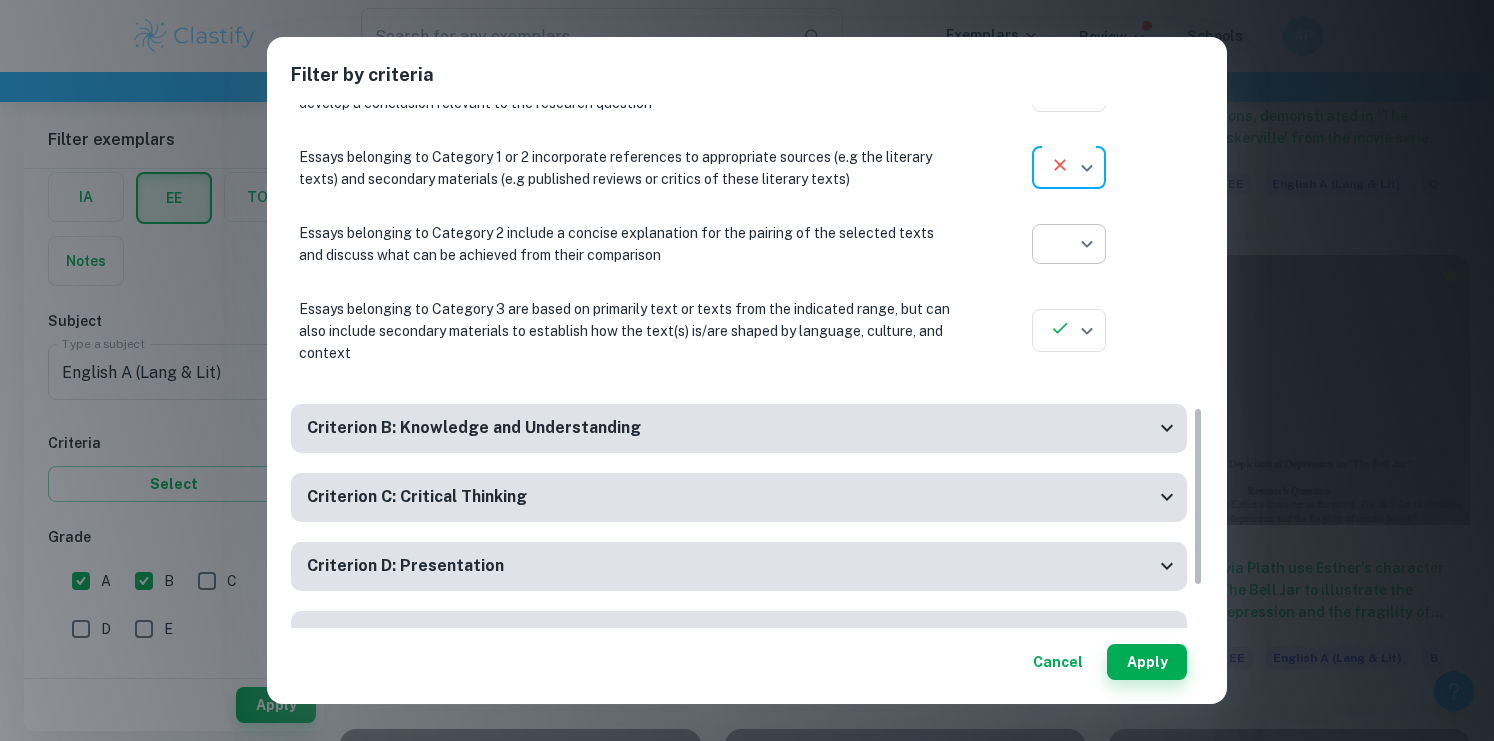 click on "We value your privacy We use cookies to enhance your browsing experience, serve personalised ads or content, and analyse our traffic. By clicking "Accept All", you consent to our use of cookies.   Cookie Policy Customise   Reject All   Accept All   Customise Consent Preferences   We use cookies to help you navigate efficiently and perform certain functions. You will find detailed information about all cookies under each consent category below. The cookies that are categorised as "Necessary" are stored on your browser as they are essential for enabling the basic functionalities of the site. ...  Show more For more information on how Google's third-party cookies operate and handle your data, see:   Google Privacy Policy Necessary Always Active Necessary cookies are required to enable the basic features of this site, such as providing secure log-in or adjusting your consent preferences. These cookies do not store any personally identifiable data. Functional Analytics Performance Advertisement Uncategorised" at bounding box center (747, -3323) 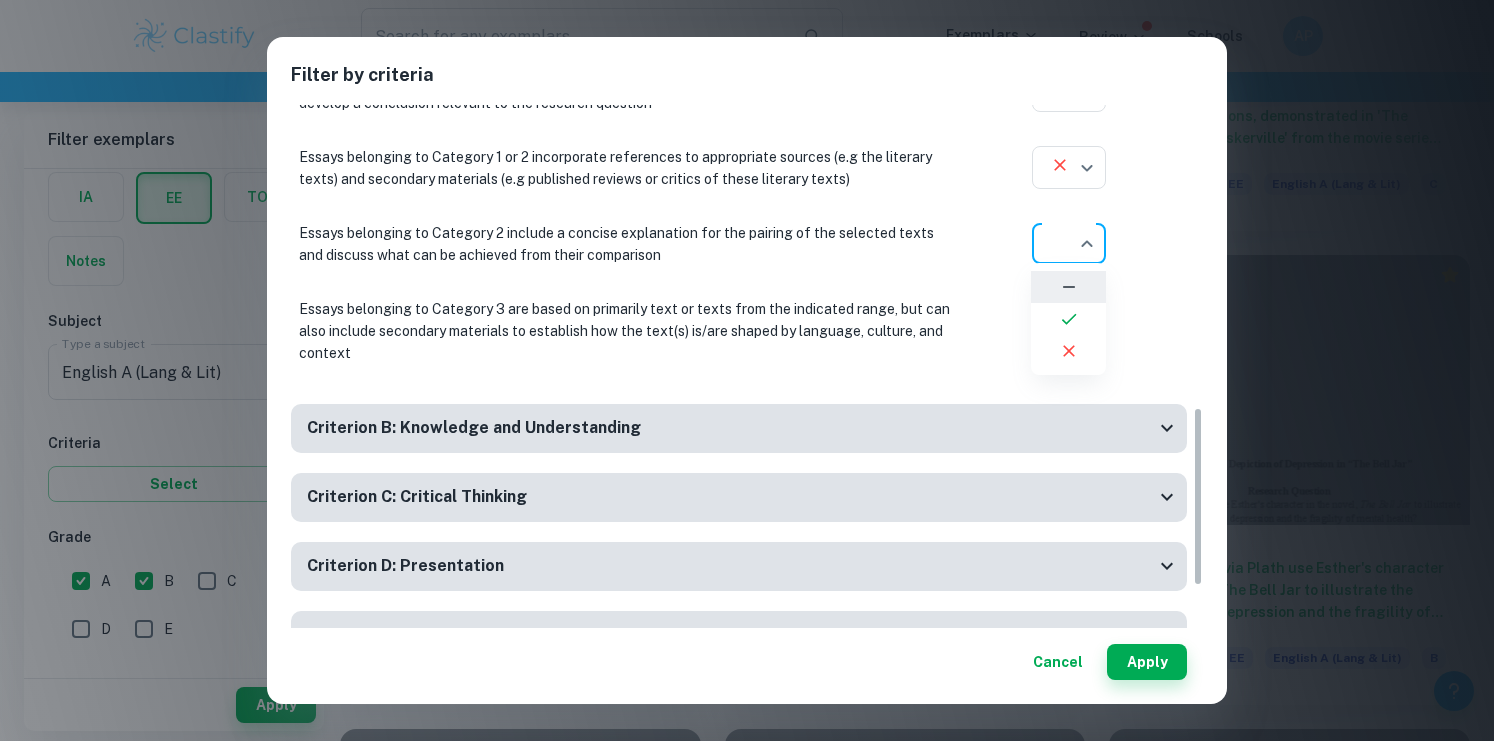 click at bounding box center (1068, 351) 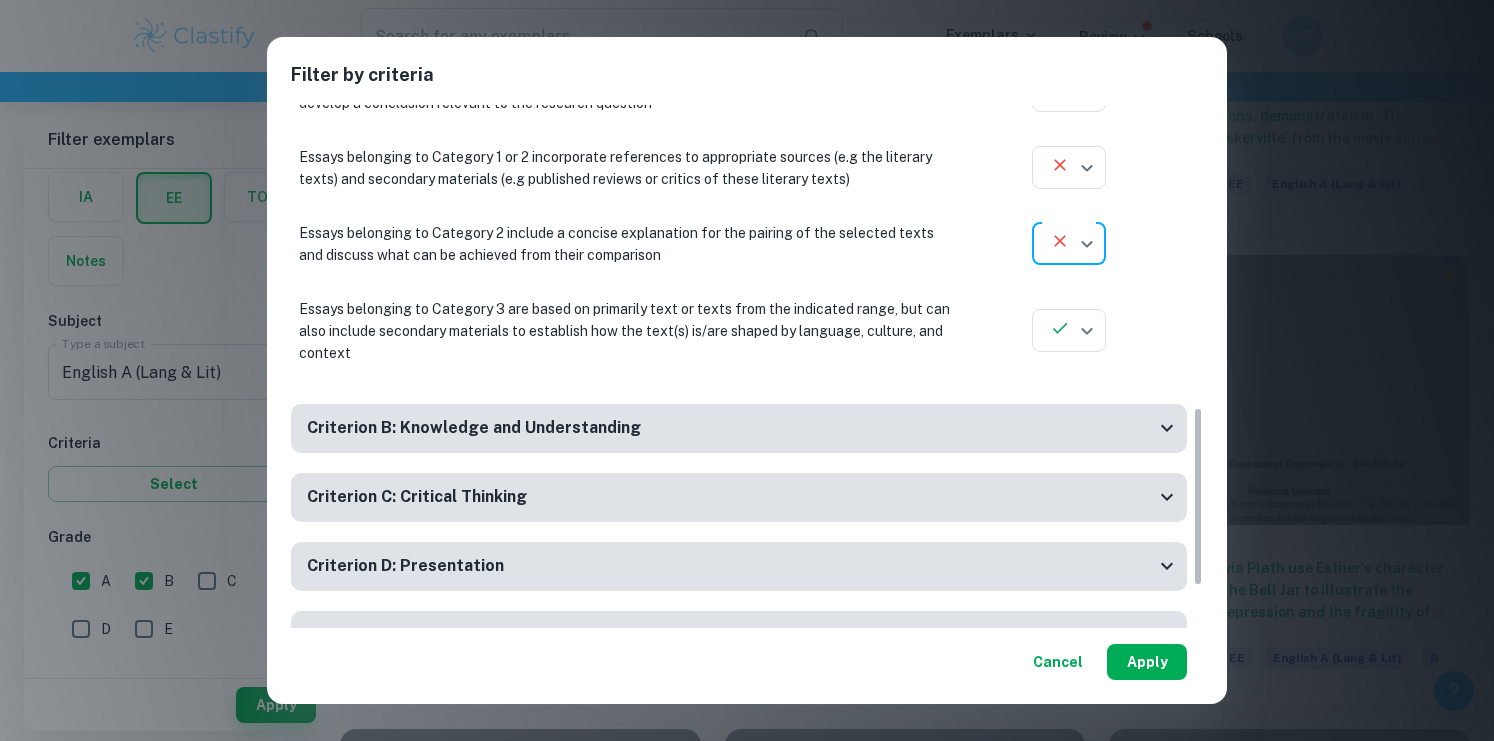 click on "Apply" at bounding box center [1147, 662] 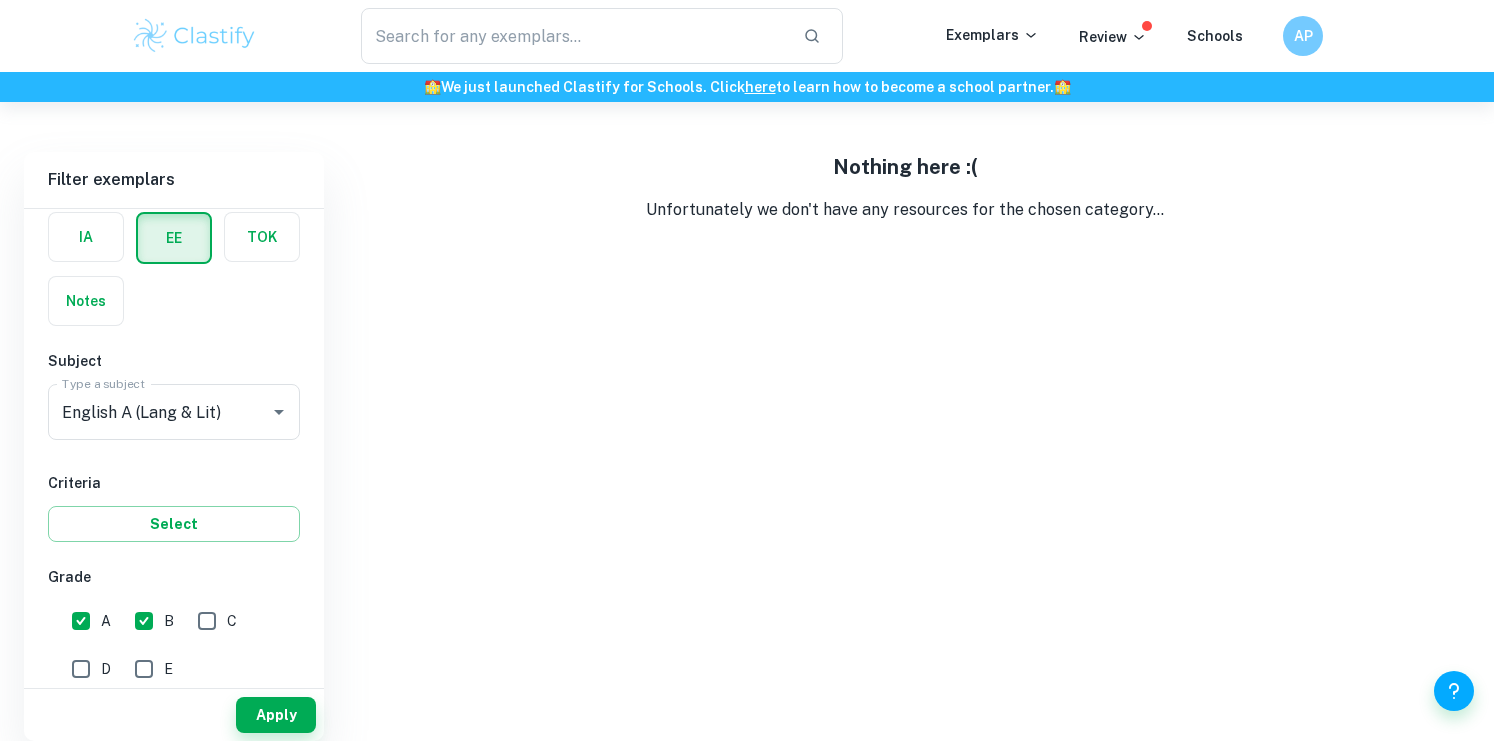 scroll, scrollTop: 102, scrollLeft: 0, axis: vertical 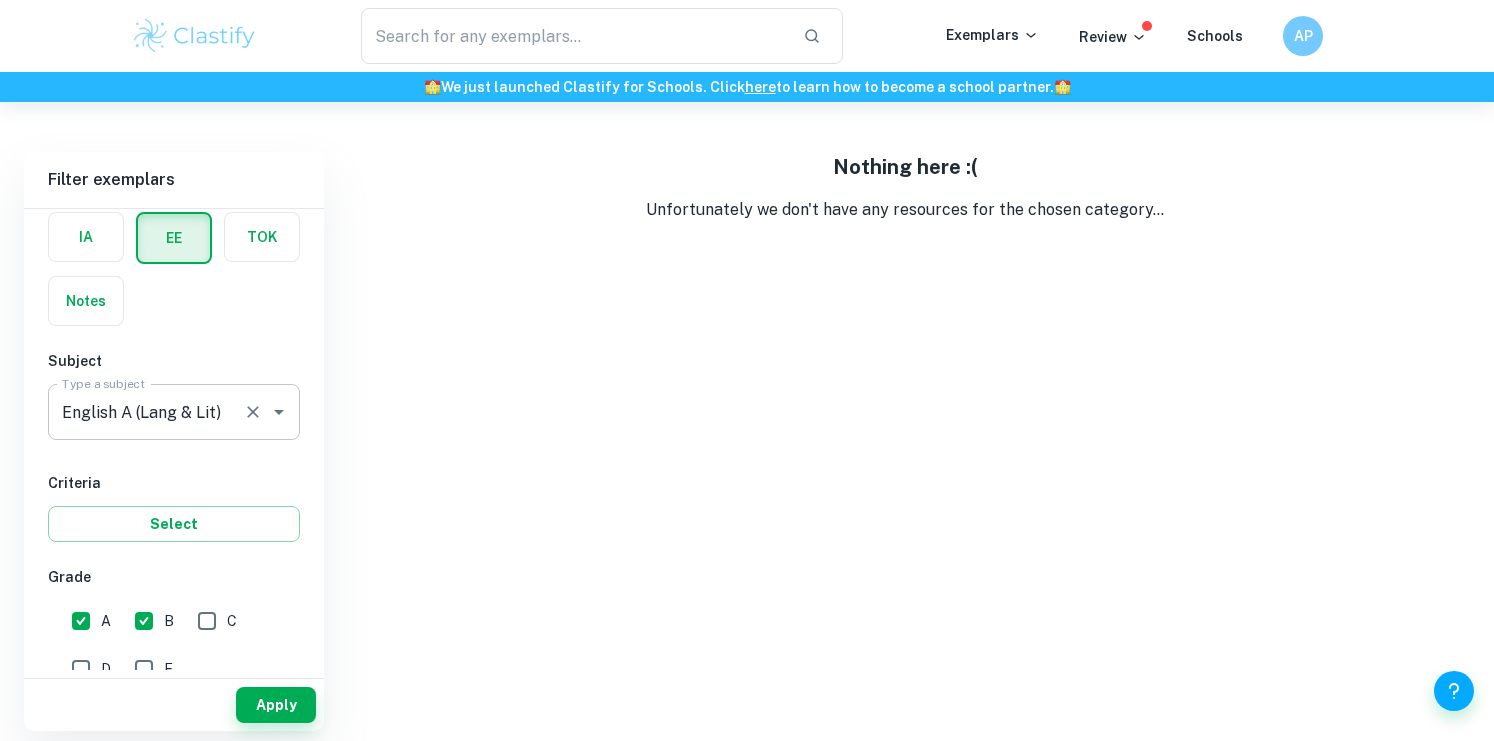 click at bounding box center [279, 412] 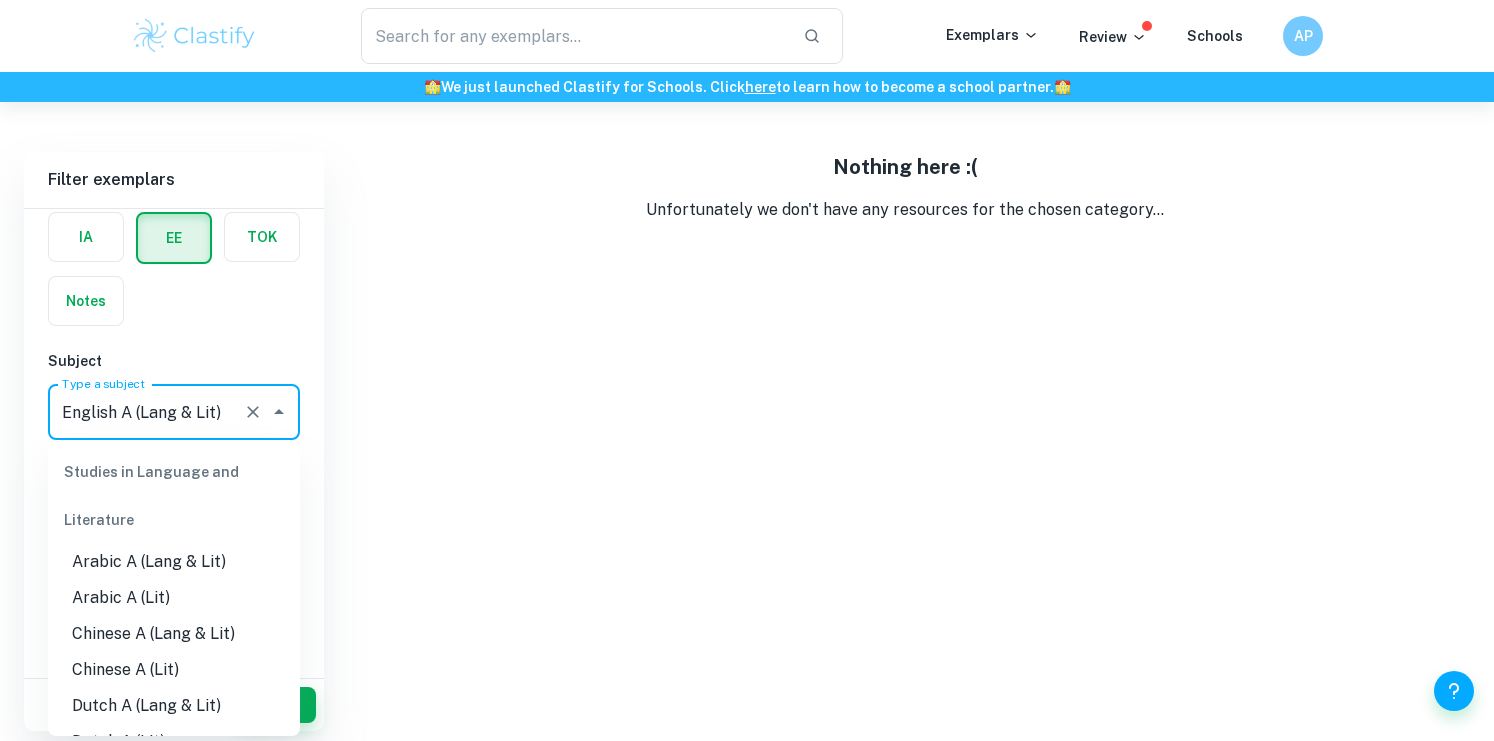scroll, scrollTop: 60, scrollLeft: 0, axis: vertical 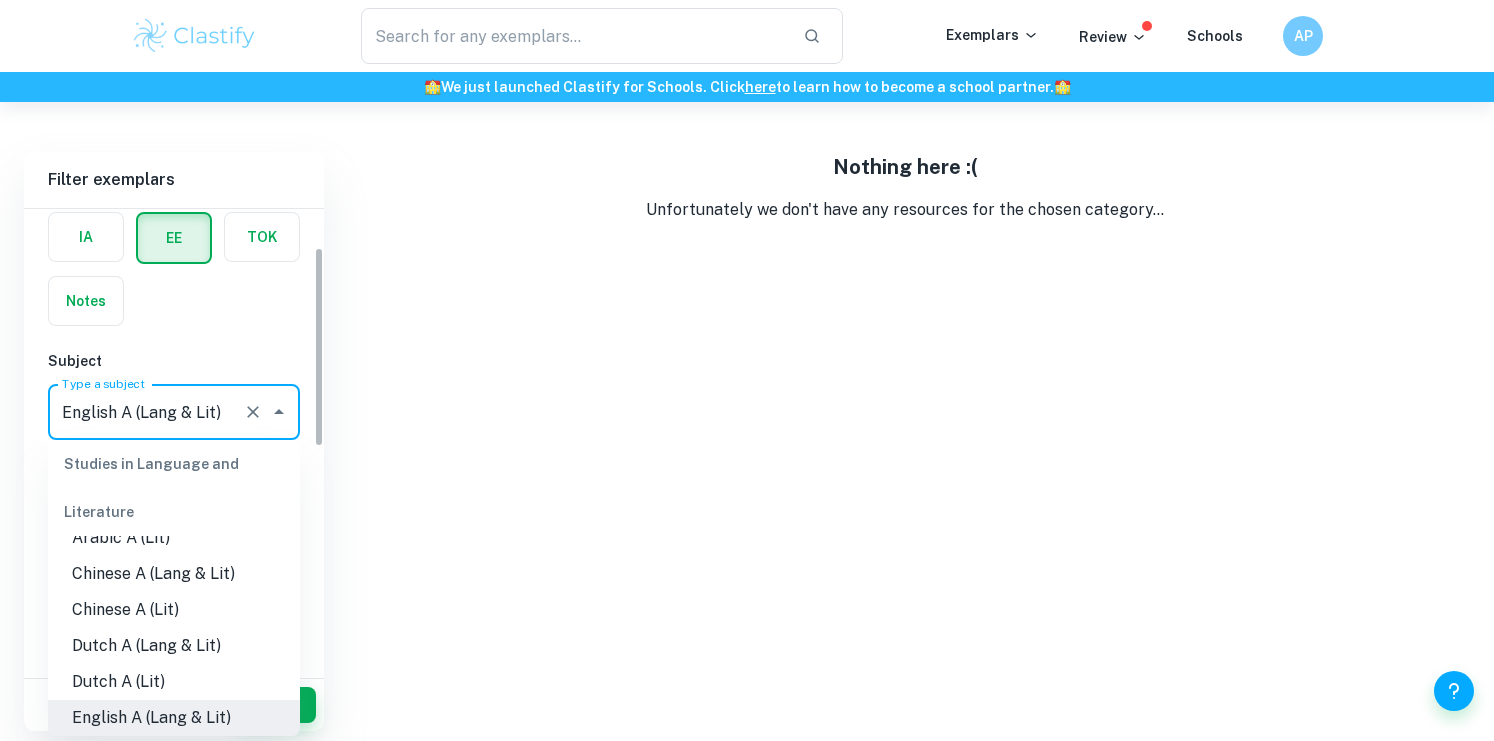 click on "Nothing here :( Unfortunately we don't have any resources for the chosen category..." at bounding box center [905, 441] 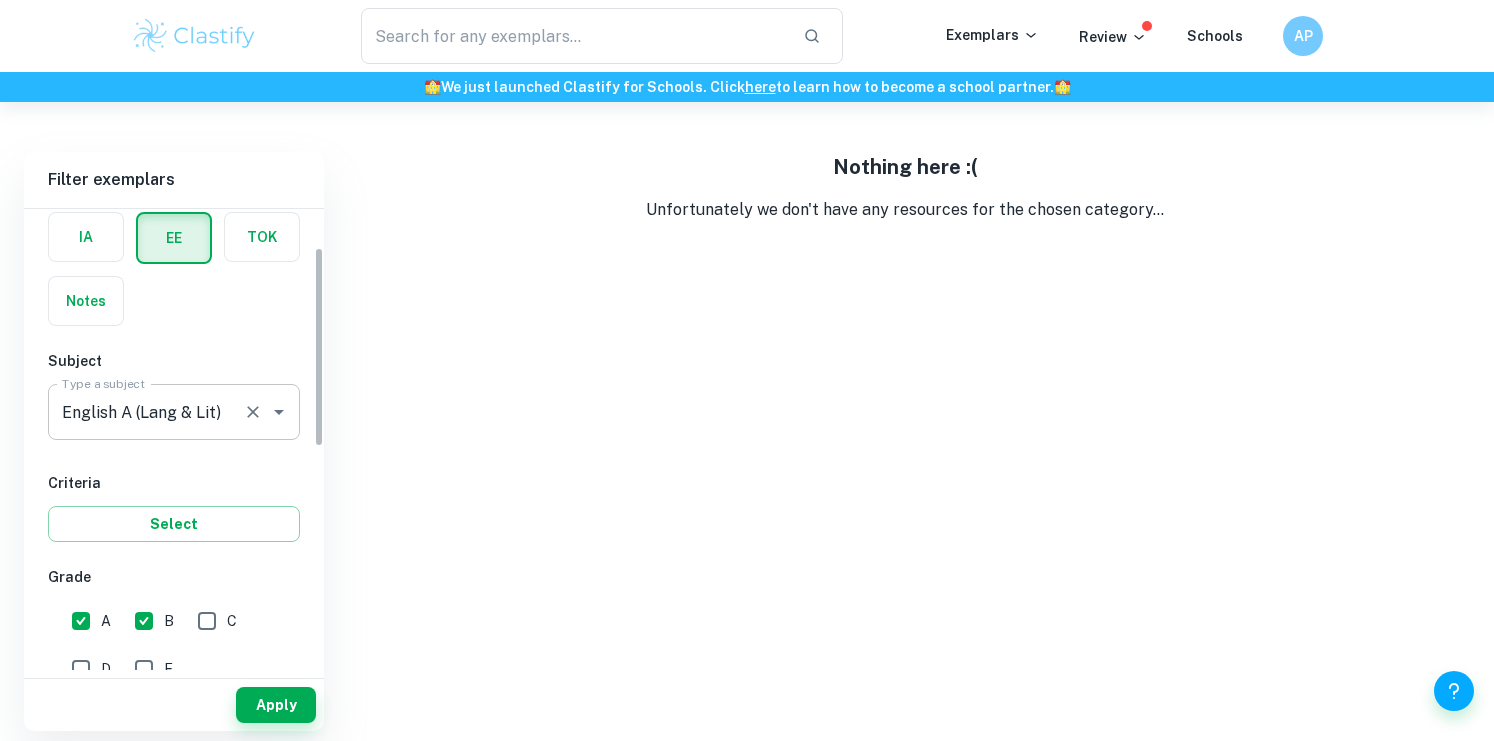 click on "English A (Lang & Lit)" at bounding box center (146, 412) 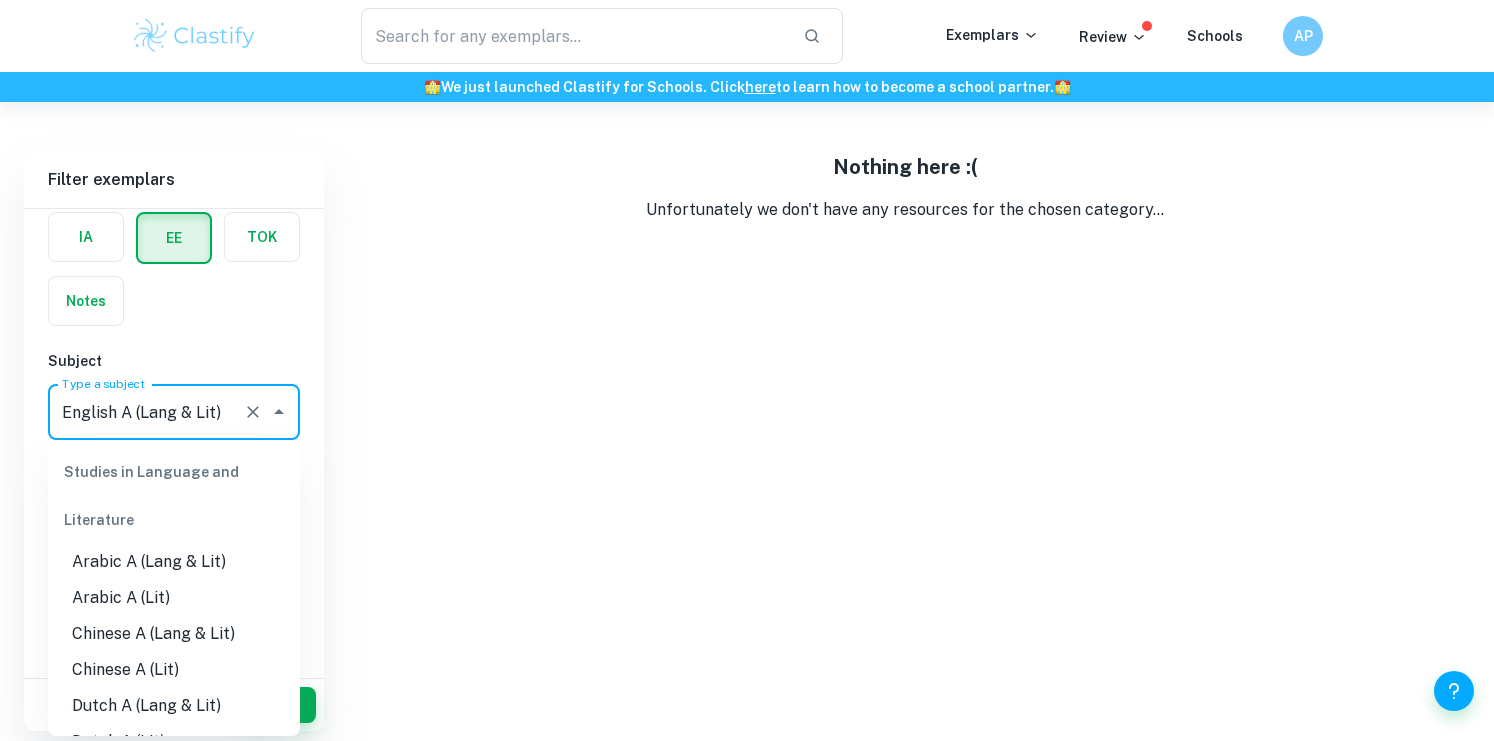 scroll, scrollTop: 60, scrollLeft: 0, axis: vertical 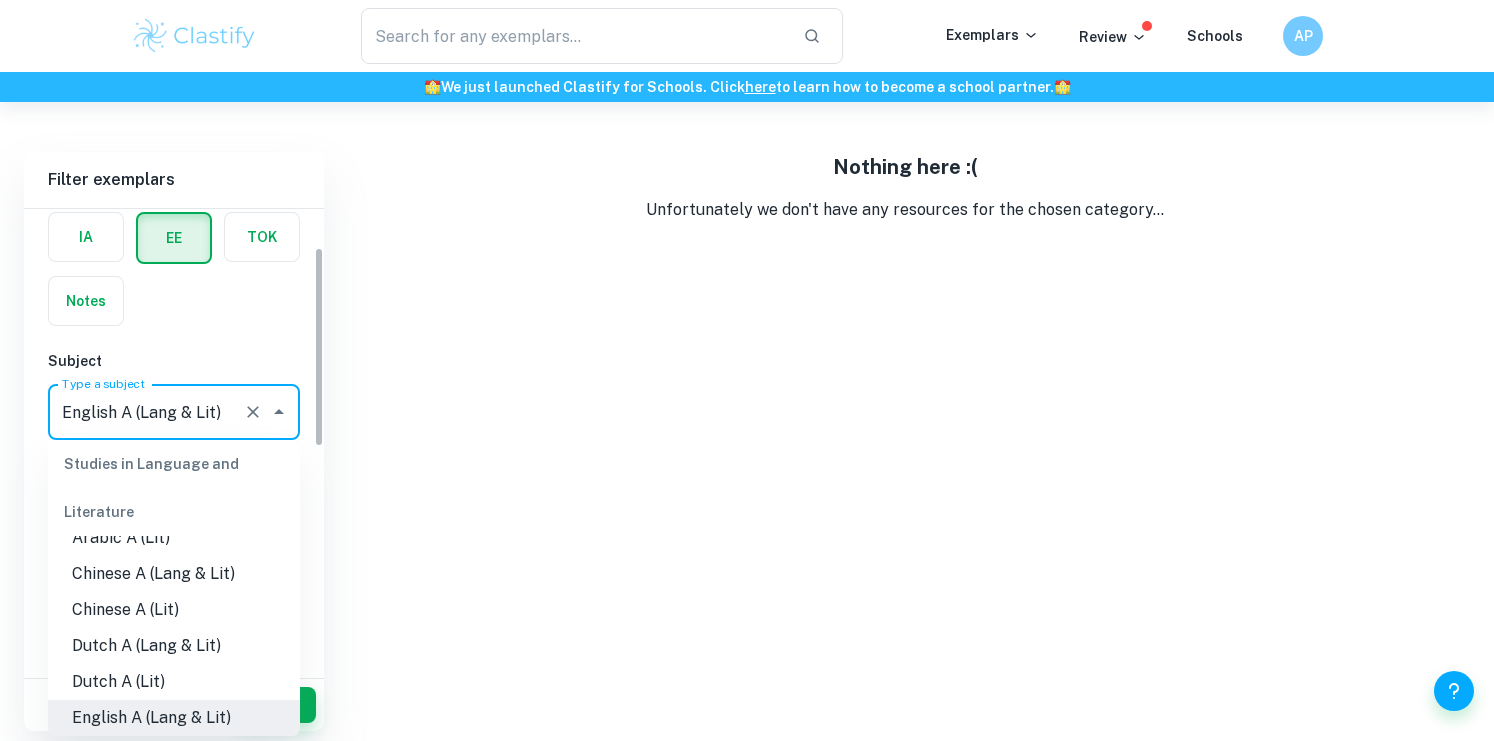 click on "Nothing here :( Unfortunately we don't have any resources for the chosen category..." at bounding box center (905, 441) 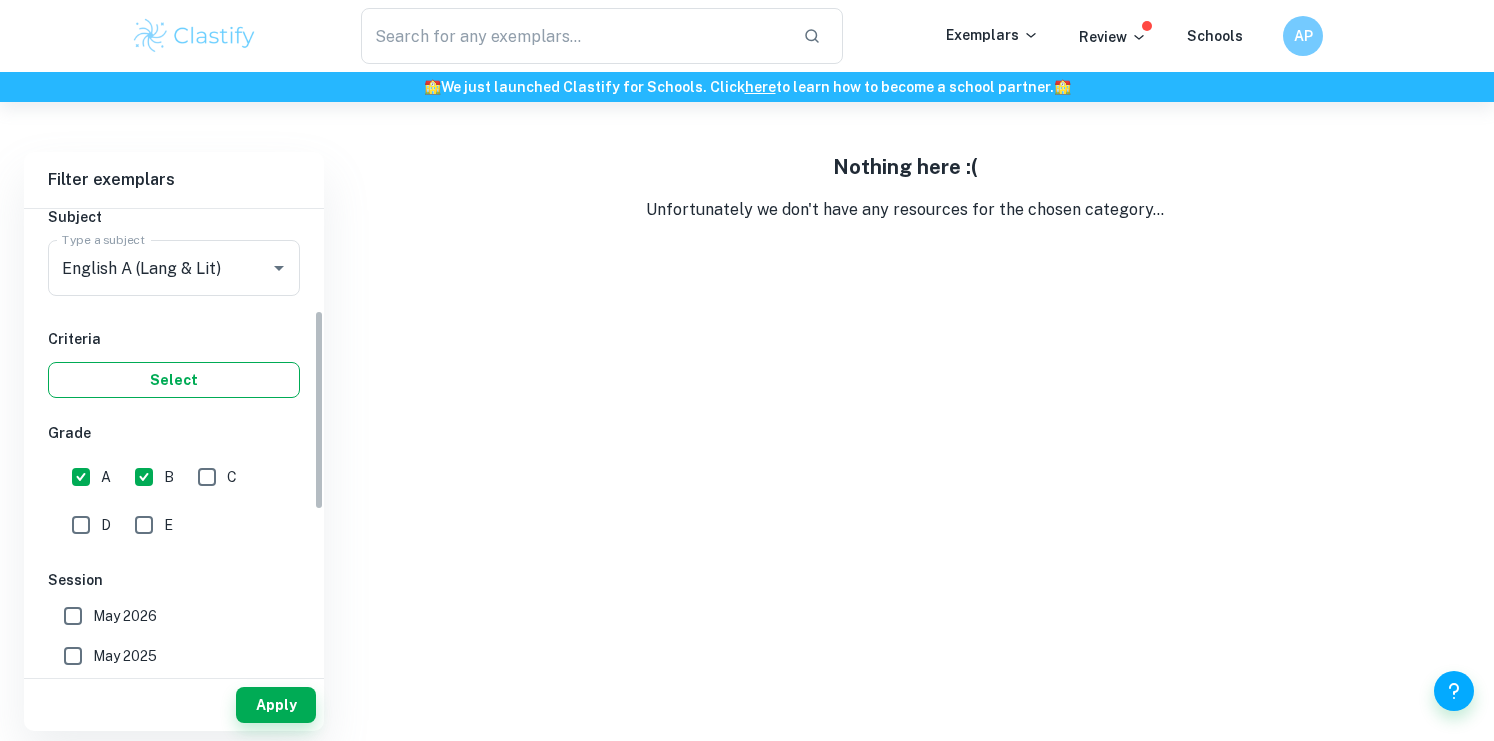 scroll, scrollTop: 231, scrollLeft: 0, axis: vertical 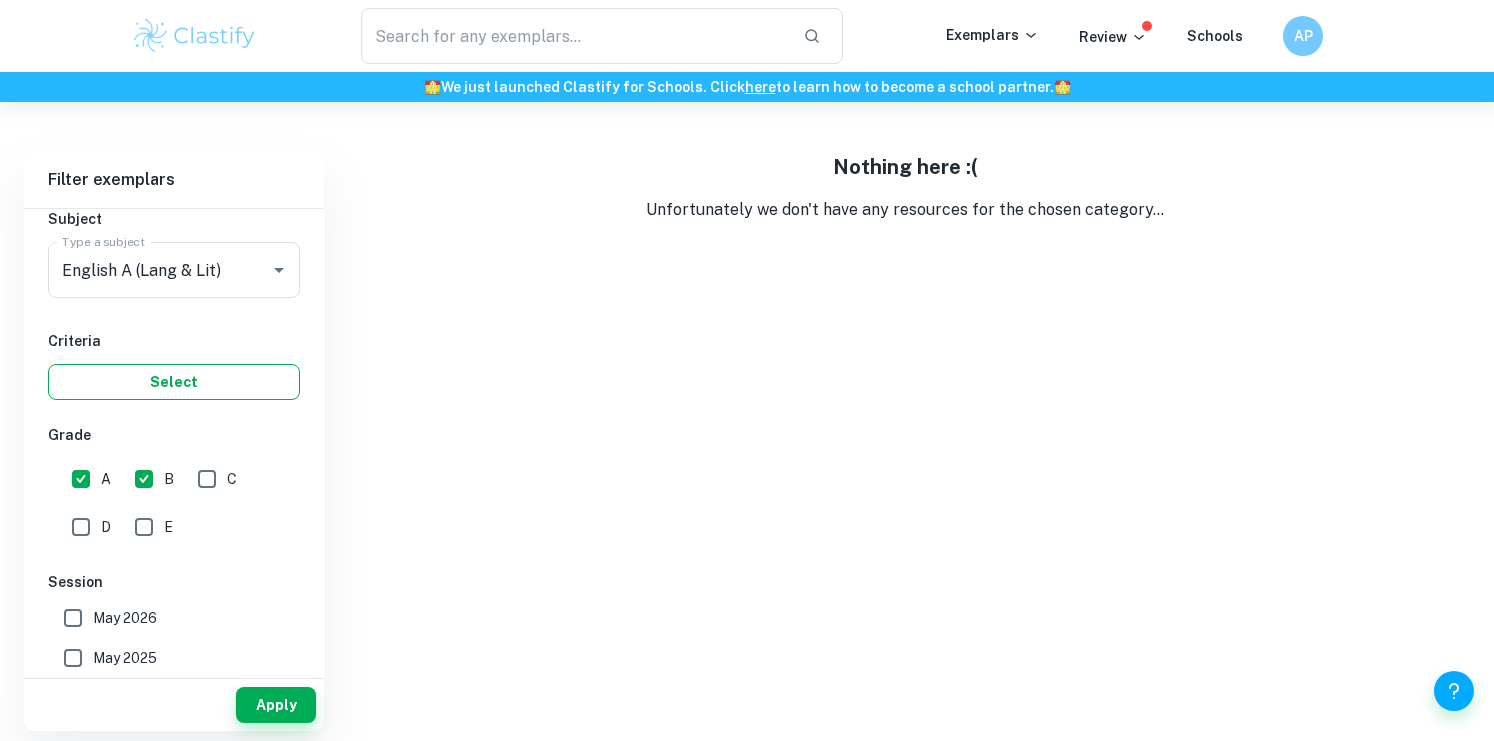 click on "Select" at bounding box center (174, 382) 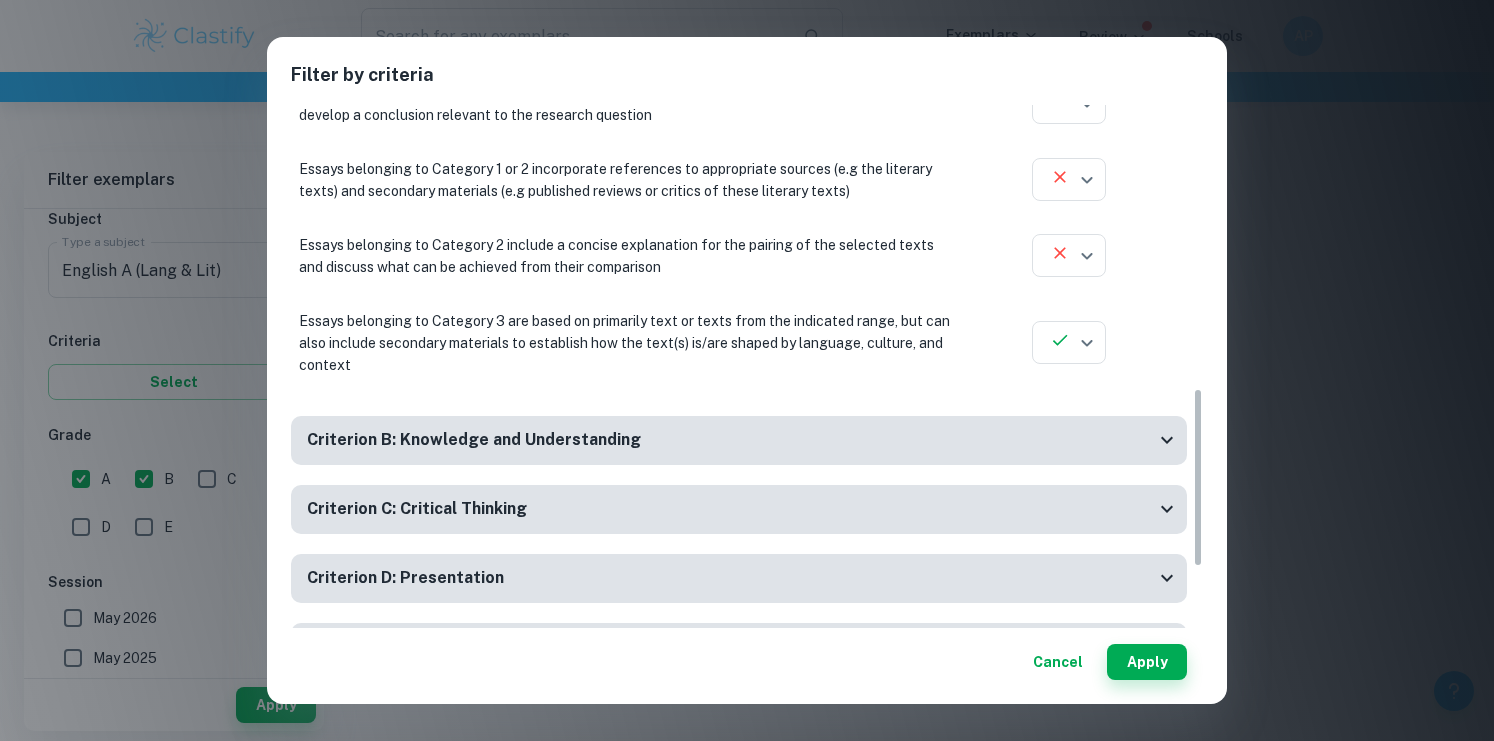 scroll, scrollTop: 873, scrollLeft: 0, axis: vertical 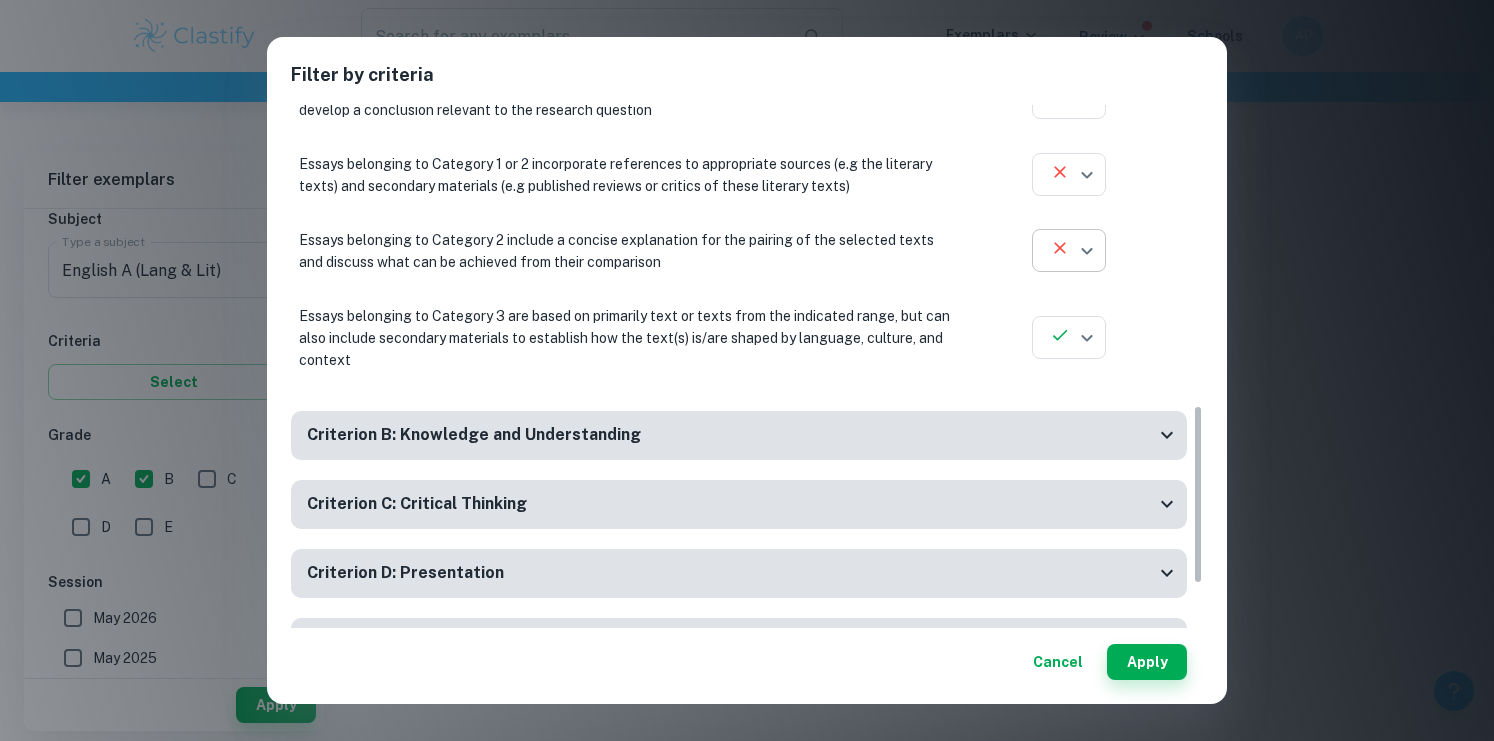 click on "We value your privacy We use cookies to enhance your browsing experience, serve personalised ads or content, and analyse our traffic. By clicking "Accept All", you consent to our use of cookies.   Cookie Policy Customise   Reject All   Accept All   Customise Consent Preferences   We use cookies to help you navigate efficiently and perform certain functions. You will find detailed information about all cookies under each consent category below. The cookies that are categorised as "Necessary" are stored on your browser as they are essential for enabling the basic functionalities of the site. ...  Show more For more information on how Google's third-party cookies operate and handle your data, see:   Google Privacy Policy Necessary Always Active Necessary cookies are required to enable the basic features of this site, such as providing secure log-in or adjusting your consent preferences. These cookies do not store any personally identifiable data. Functional Analytics Performance Advertisement Uncategorised" at bounding box center [747, 370] 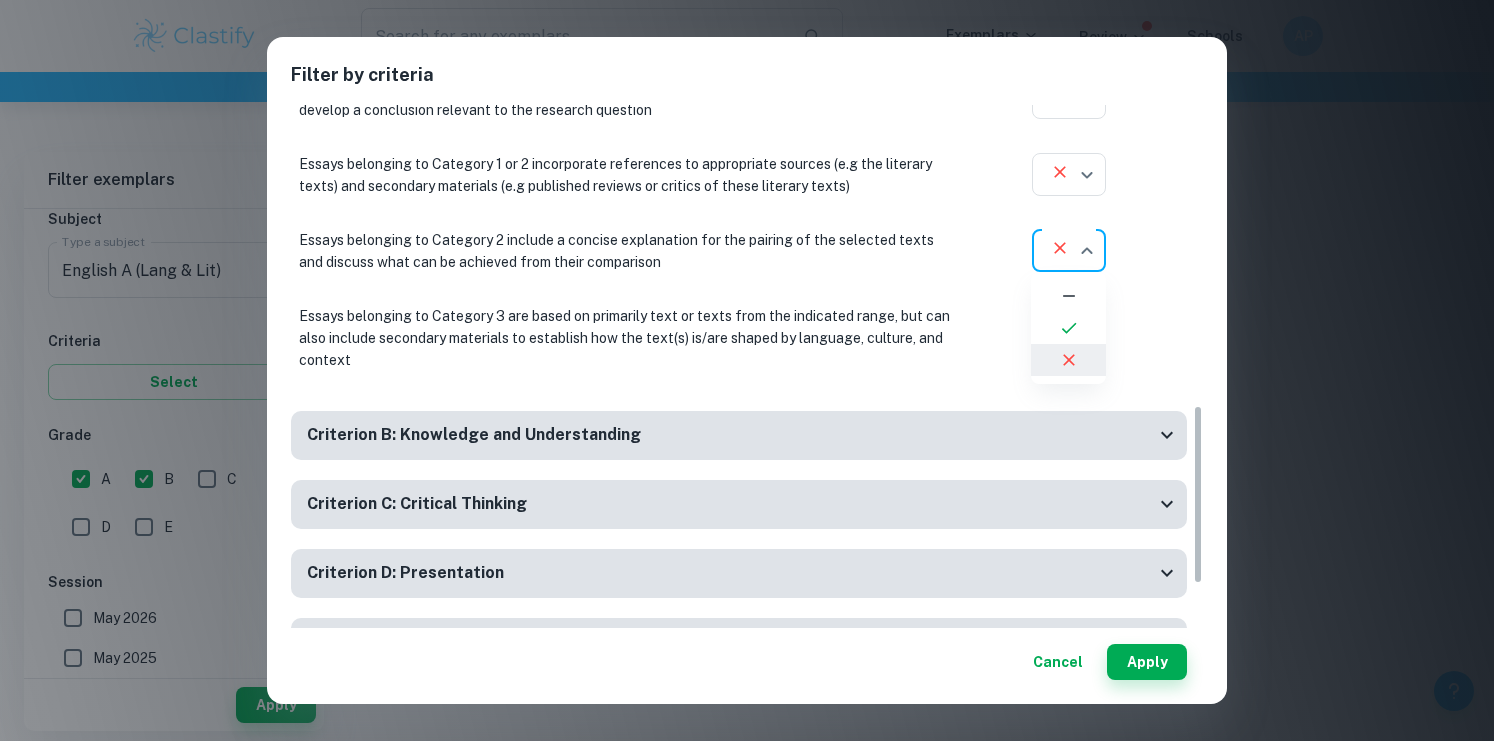 click at bounding box center (1068, 328) 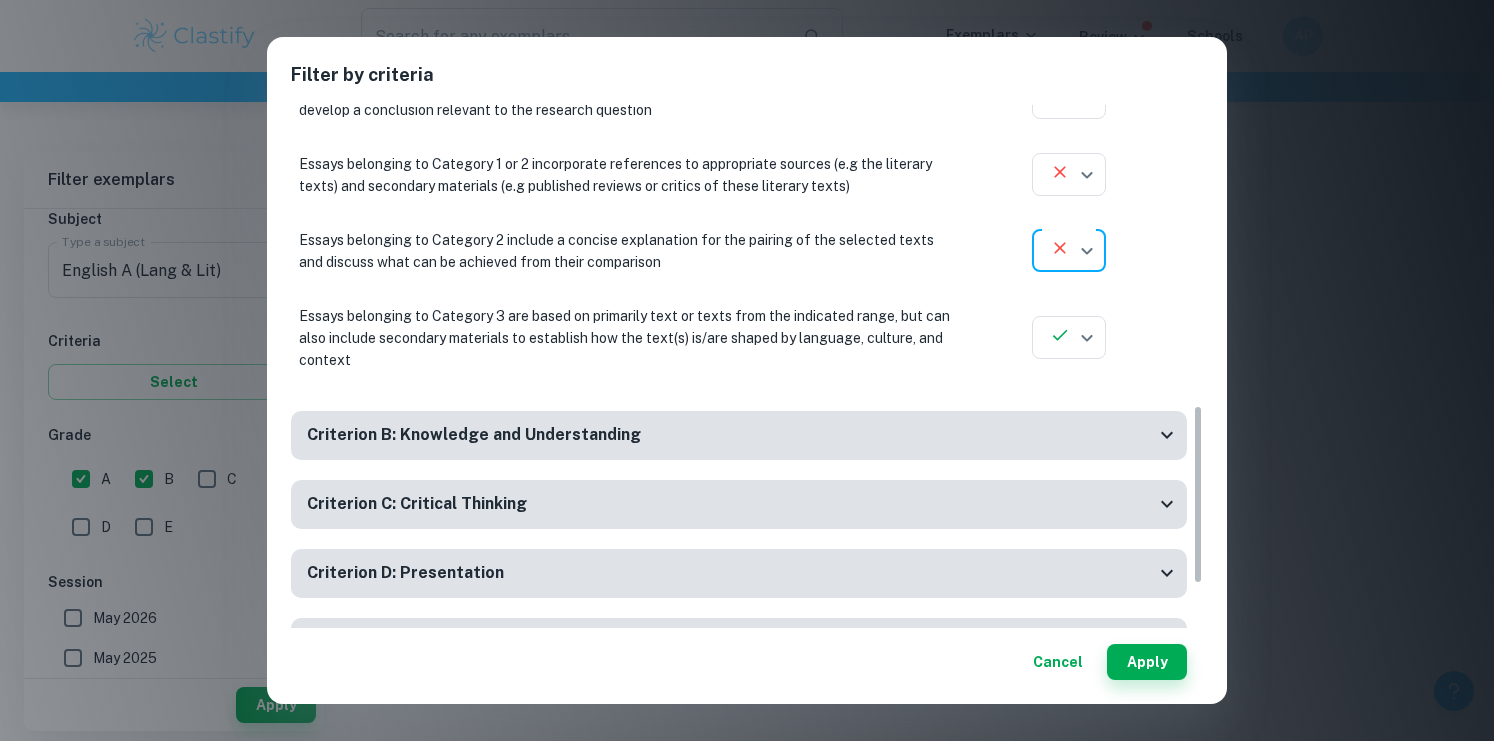 click on "We value your privacy We use cookies to enhance your browsing experience, serve personalised ads or content, and analyse our traffic. By clicking "Accept All", you consent to our use of cookies.   Cookie Policy Customise   Reject All   Accept All   Customise Consent Preferences   We use cookies to help you navigate efficiently and perform certain functions. You will find detailed information about all cookies under each consent category below. The cookies that are categorised as "Necessary" are stored on your browser as they are essential for enabling the basic functionalities of the site. ...  Show more For more information on how Google's third-party cookies operate and handle your data, see:   Google Privacy Policy Necessary Always Active Necessary cookies are required to enable the basic features of this site, such as providing secure log-in or adjusting your consent preferences. These cookies do not store any personally identifiable data. Functional Analytics Performance Advertisement Uncategorised" at bounding box center [747, 370] 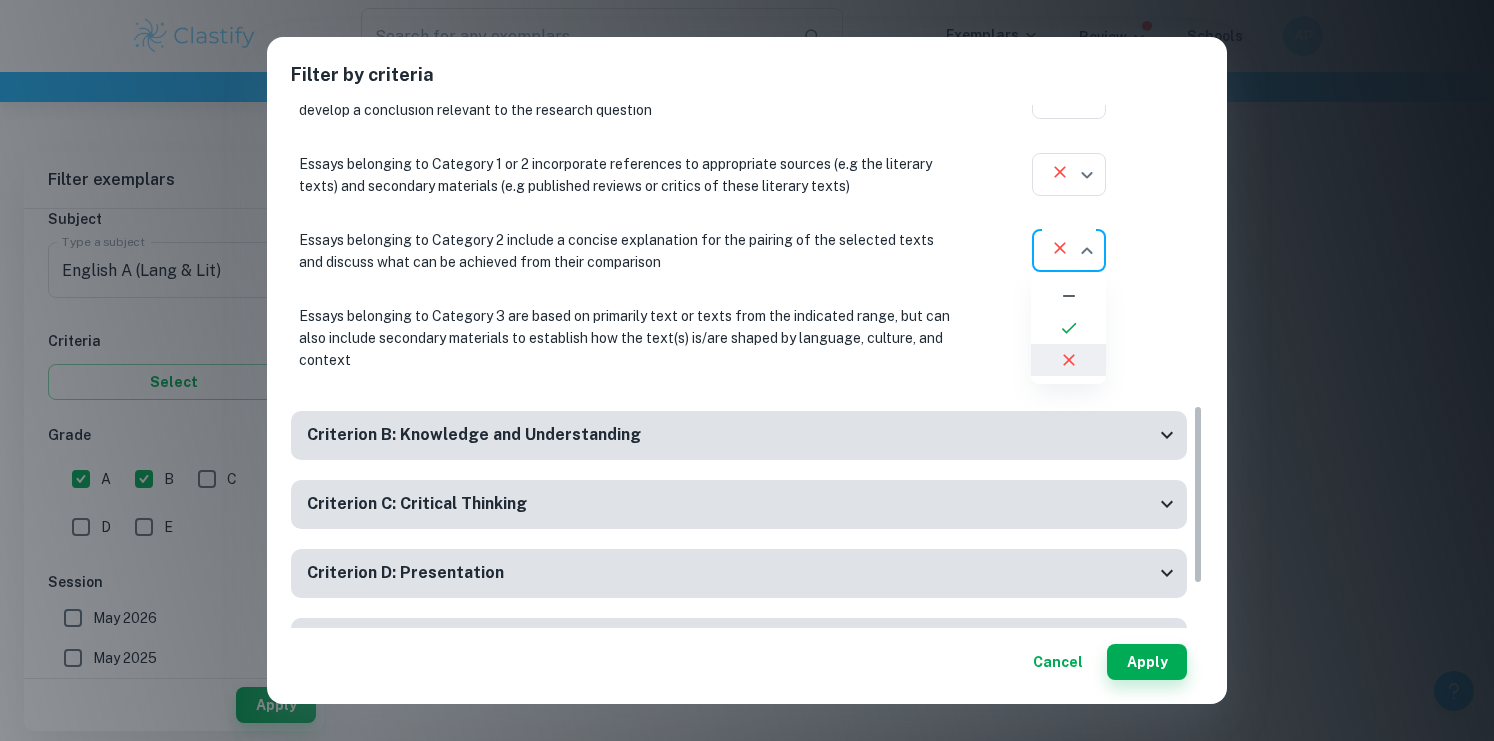 click 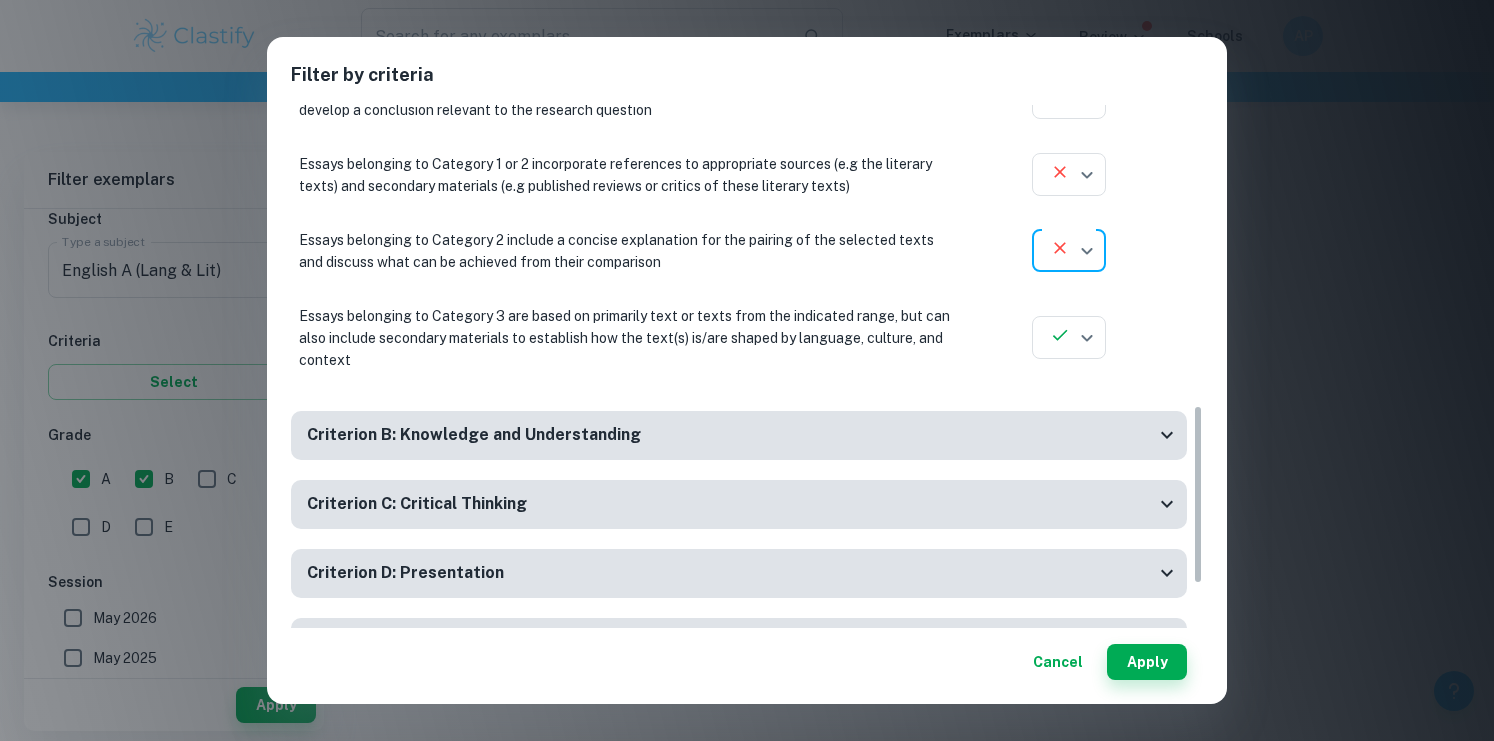 click on "We value your privacy We use cookies to enhance your browsing experience, serve personalised ads or content, and analyse our traffic. By clicking "Accept All", you consent to our use of cookies.   Cookie Policy Customise   Reject All   Accept All   Customise Consent Preferences   We use cookies to help you navigate efficiently and perform certain functions. You will find detailed information about all cookies under each consent category below. The cookies that are categorised as "Necessary" are stored on your browser as they are essential for enabling the basic functionalities of the site. ...  Show more For more information on how Google's third-party cookies operate and handle your data, see:   Google Privacy Policy Necessary Always Active Necessary cookies are required to enable the basic features of this site, such as providing secure log-in or adjusting your consent preferences. These cookies do not store any personally identifiable data. Functional Analytics Performance Advertisement Uncategorised" at bounding box center (747, 370) 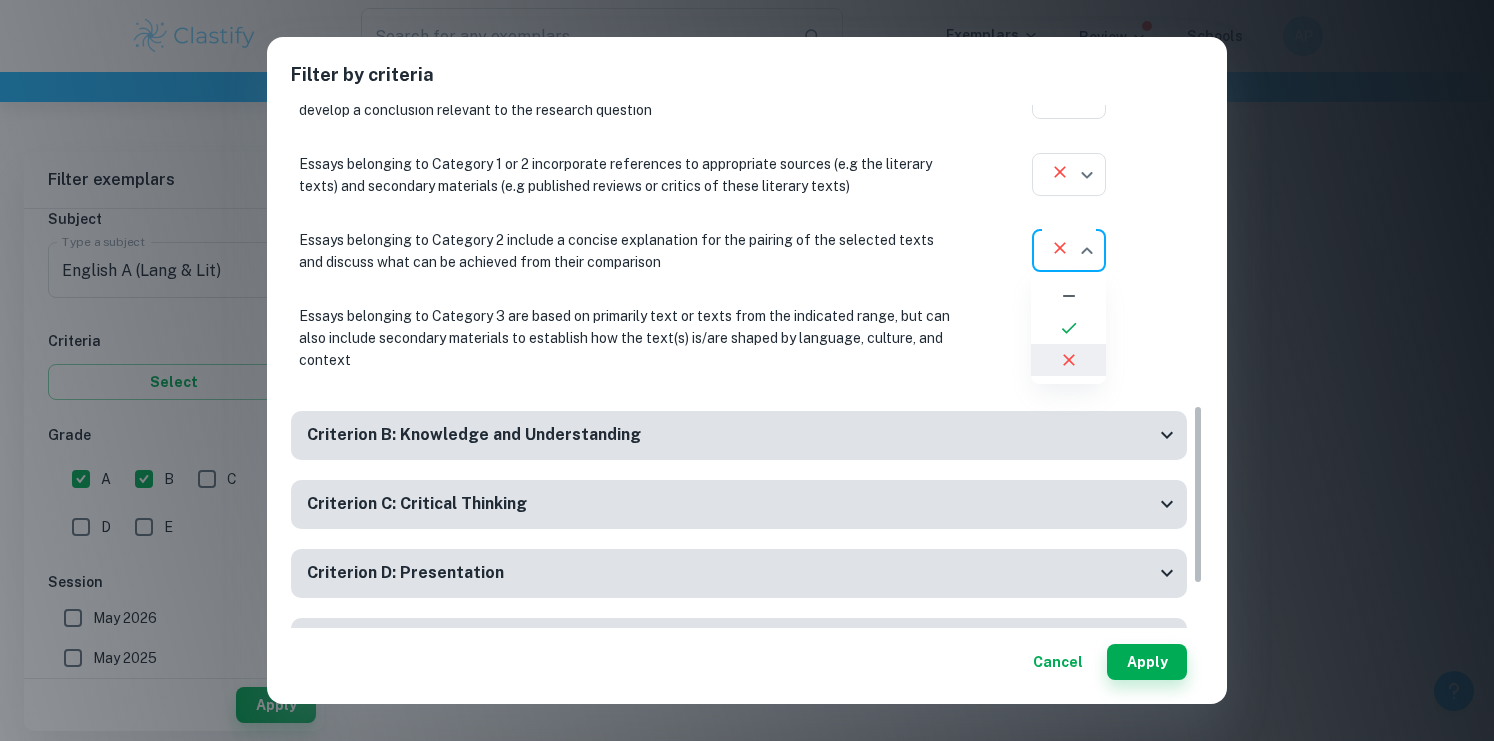 click 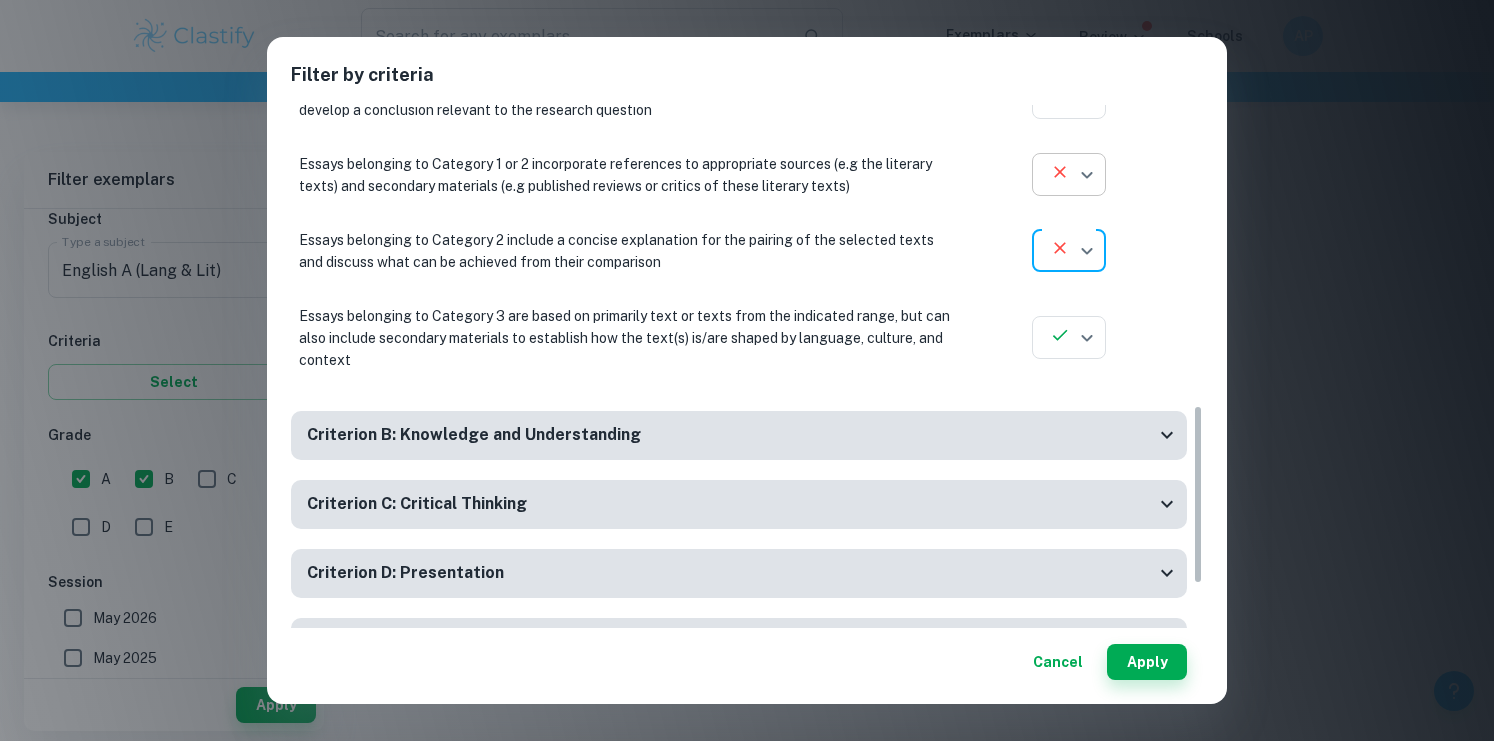 click on "We value your privacy We use cookies to enhance your browsing experience, serve personalised ads or content, and analyse our traffic. By clicking "Accept All", you consent to our use of cookies.   Cookie Policy Customise   Reject All   Accept All   Customise Consent Preferences   We use cookies to help you navigate efficiently and perform certain functions. You will find detailed information about all cookies under each consent category below. The cookies that are categorised as "Necessary" are stored on your browser as they are essential for enabling the basic functionalities of the site. ...  Show more For more information on how Google's third-party cookies operate and handle your data, see:   Google Privacy Policy Necessary Always Active Necessary cookies are required to enable the basic features of this site, such as providing secure log-in or adjusting your consent preferences. These cookies do not store any personally identifiable data. Functional Analytics Performance Advertisement Uncategorised" at bounding box center [747, 370] 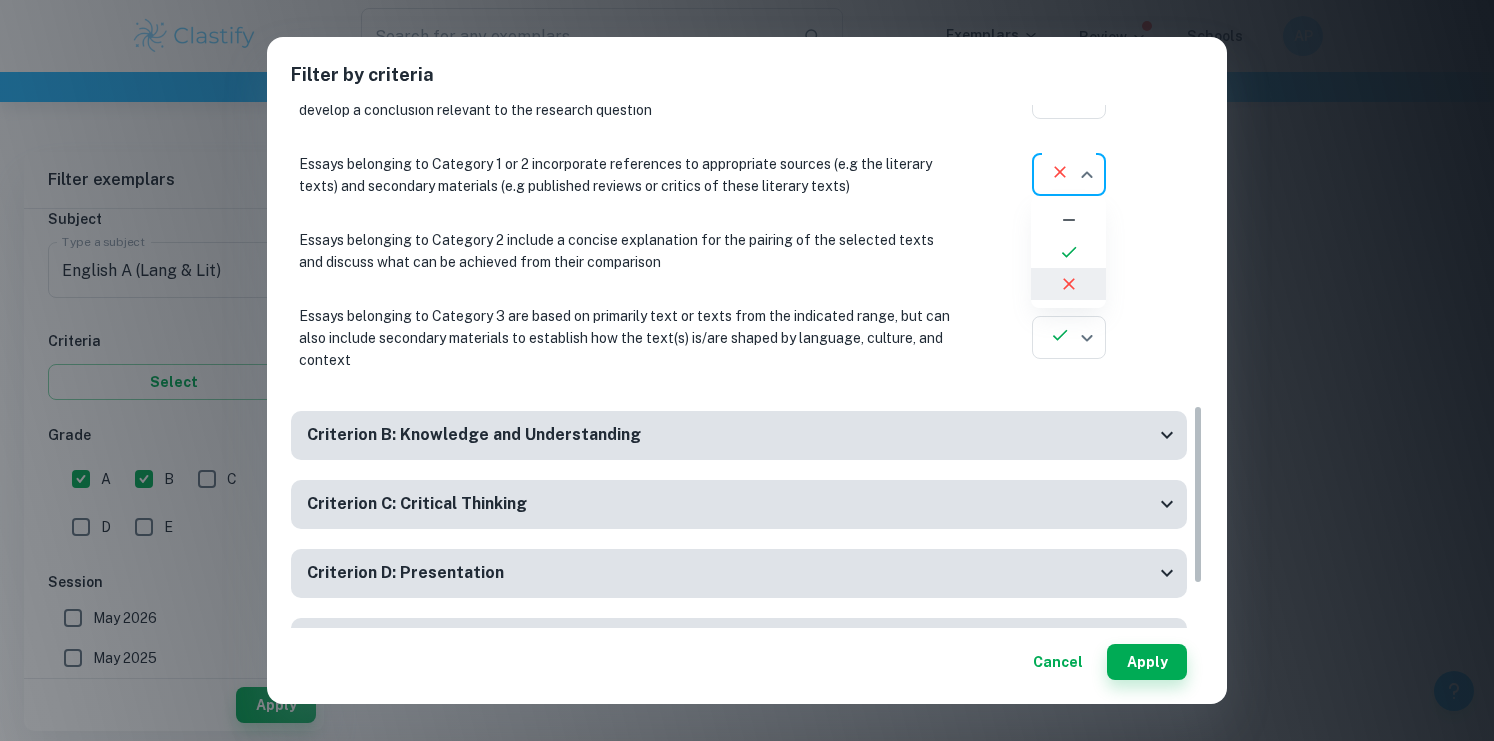 click 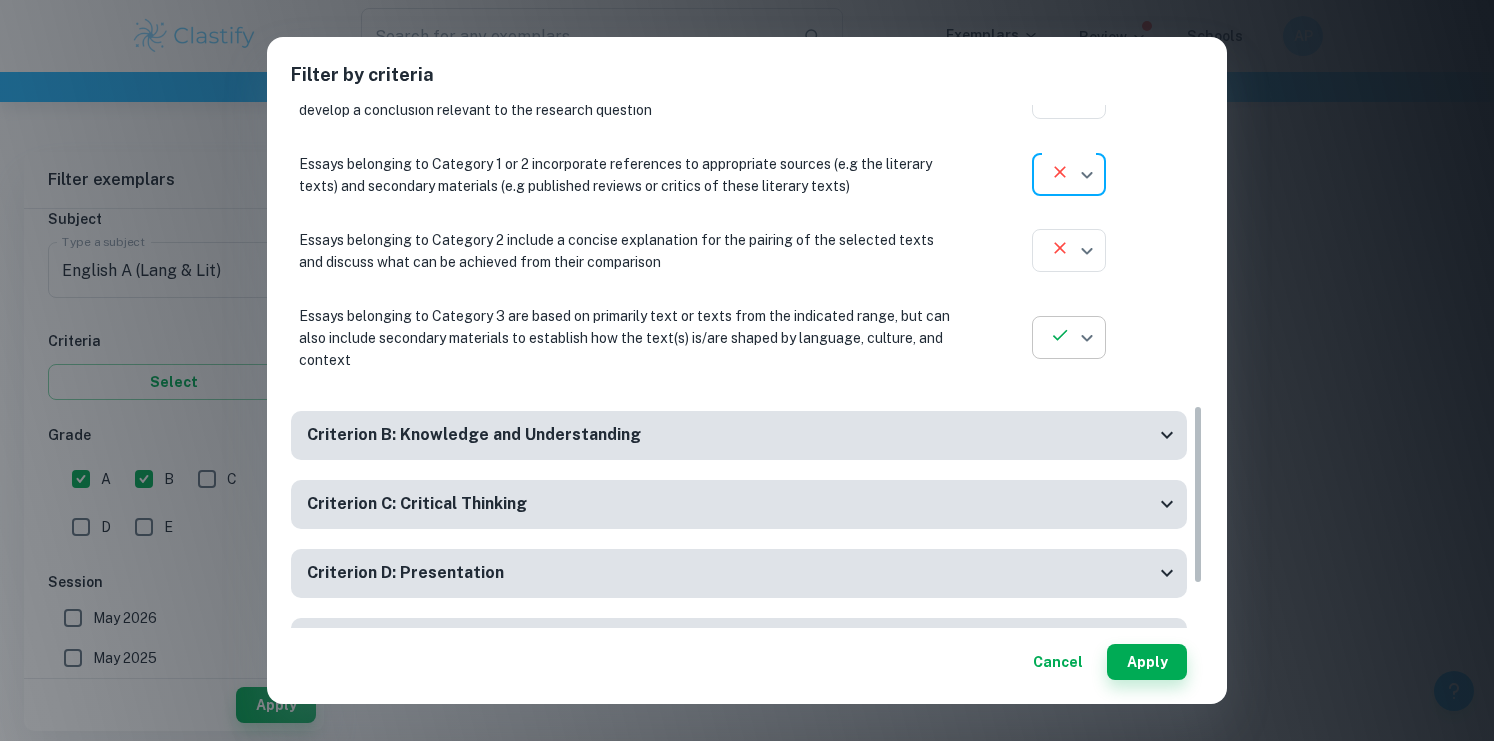 click on "We value your privacy We use cookies to enhance your browsing experience, serve personalised ads or content, and analyse our traffic. By clicking "Accept All", you consent to our use of cookies.   Cookie Policy Customise   Reject All   Accept All   Customise Consent Preferences   We use cookies to help you navigate efficiently and perform certain functions. You will find detailed information about all cookies under each consent category below. The cookies that are categorised as "Necessary" are stored on your browser as they are essential for enabling the basic functionalities of the site. ...  Show more For more information on how Google's third-party cookies operate and handle your data, see:   Google Privacy Policy Necessary Always Active Necessary cookies are required to enable the basic features of this site, such as providing secure log-in or adjusting your consent preferences. These cookies do not store any personally identifiable data. Functional Analytics Performance Advertisement Uncategorised" at bounding box center (747, 370) 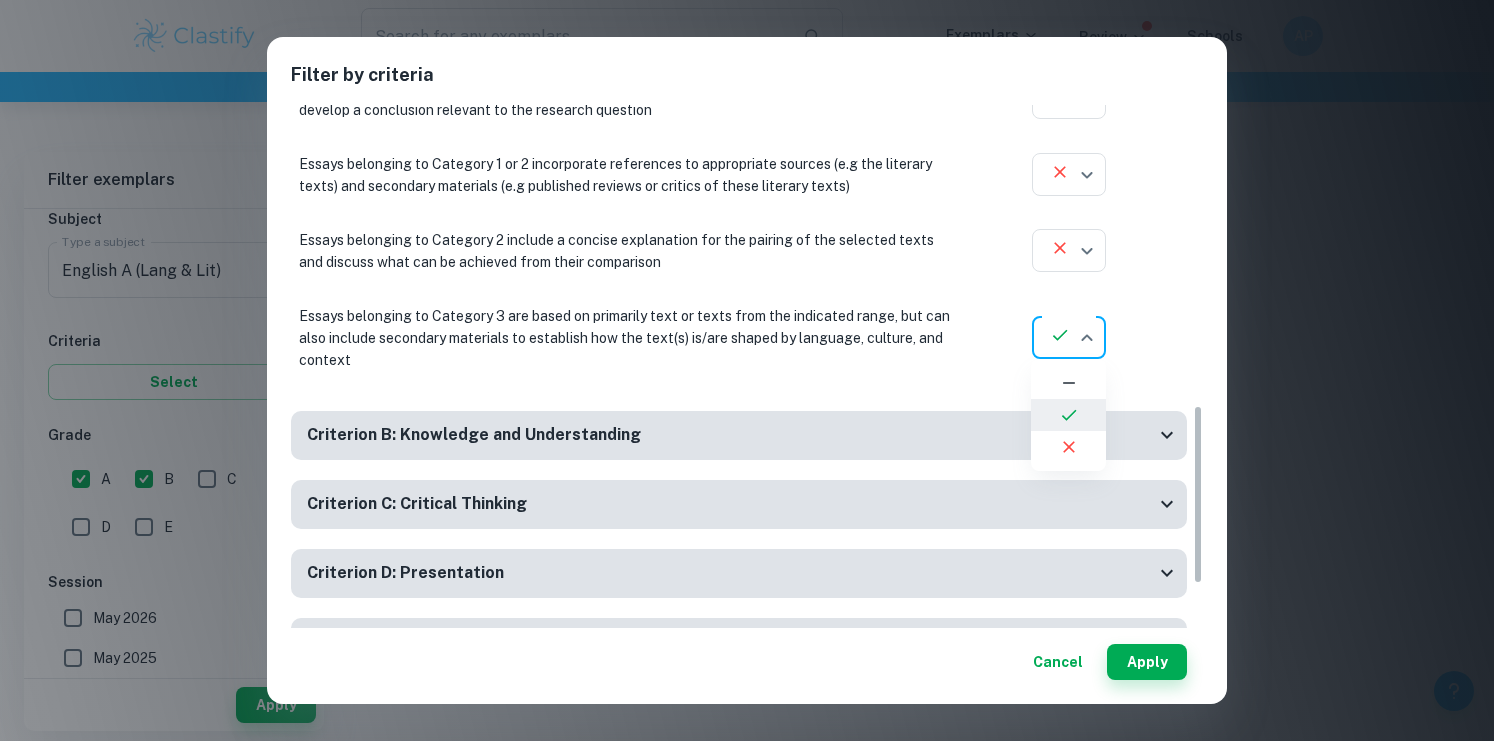 click 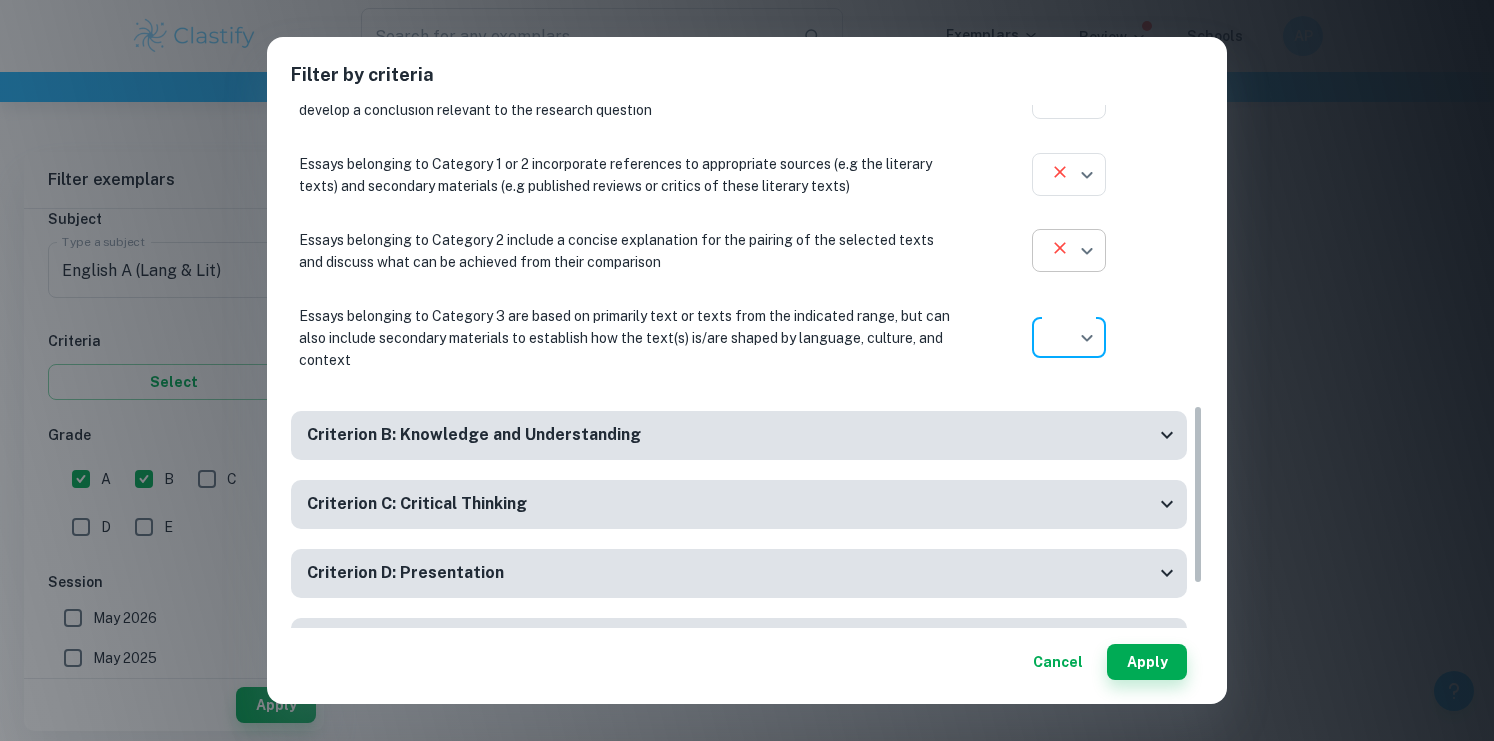click on "We value your privacy We use cookies to enhance your browsing experience, serve personalised ads or content, and analyse our traffic. By clicking "Accept All", you consent to our use of cookies.   Cookie Policy Customise   Reject All   Accept All   Customise Consent Preferences   We use cookies to help you navigate efficiently and perform certain functions. You will find detailed information about all cookies under each consent category below. The cookies that are categorised as "Necessary" are stored on your browser as they are essential for enabling the basic functionalities of the site. ...  Show more For more information on how Google's third-party cookies operate and handle your data, see:   Google Privacy Policy Necessary Always Active Necessary cookies are required to enable the basic features of this site, such as providing secure log-in or adjusting your consent preferences. These cookies do not store any personally identifiable data. Functional Analytics Performance Advertisement Uncategorised" at bounding box center [747, 370] 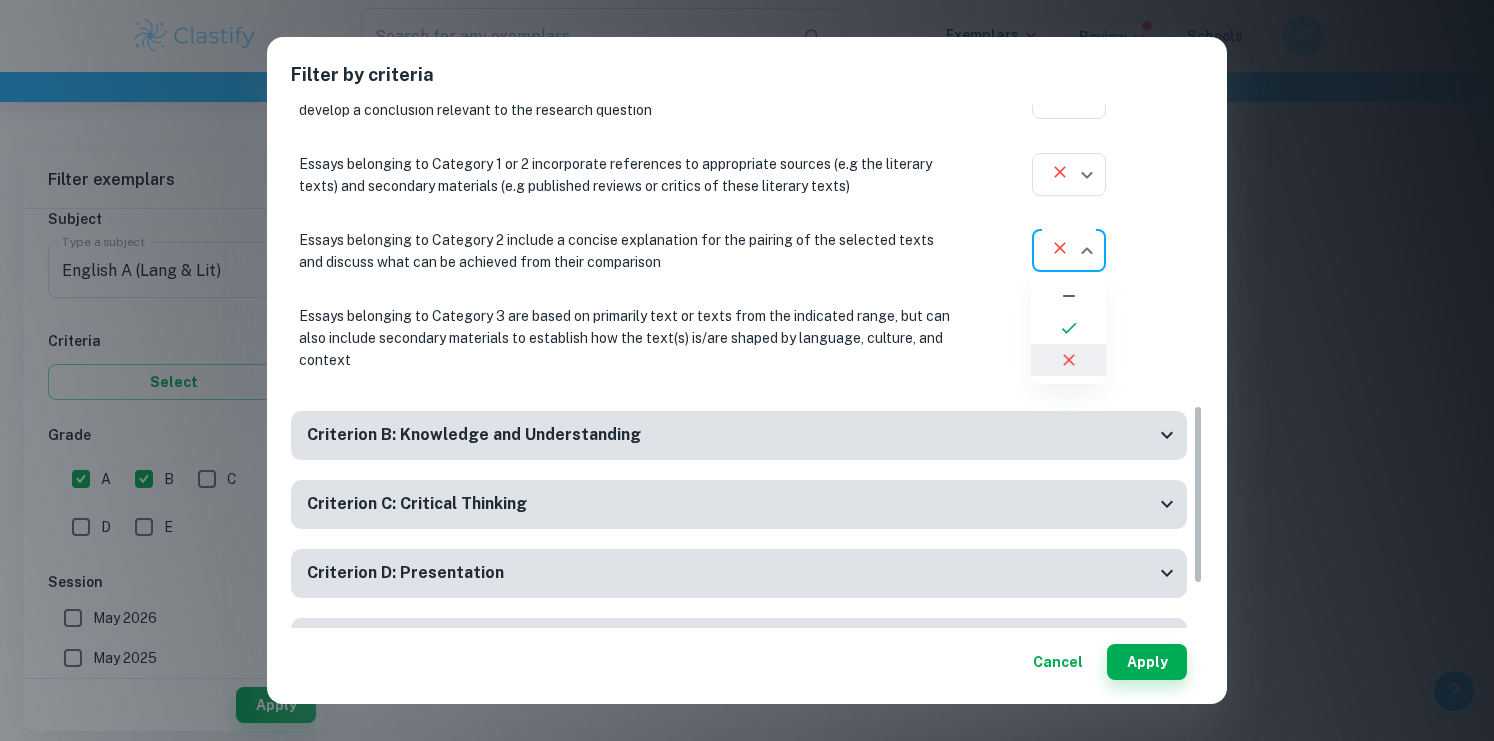 click 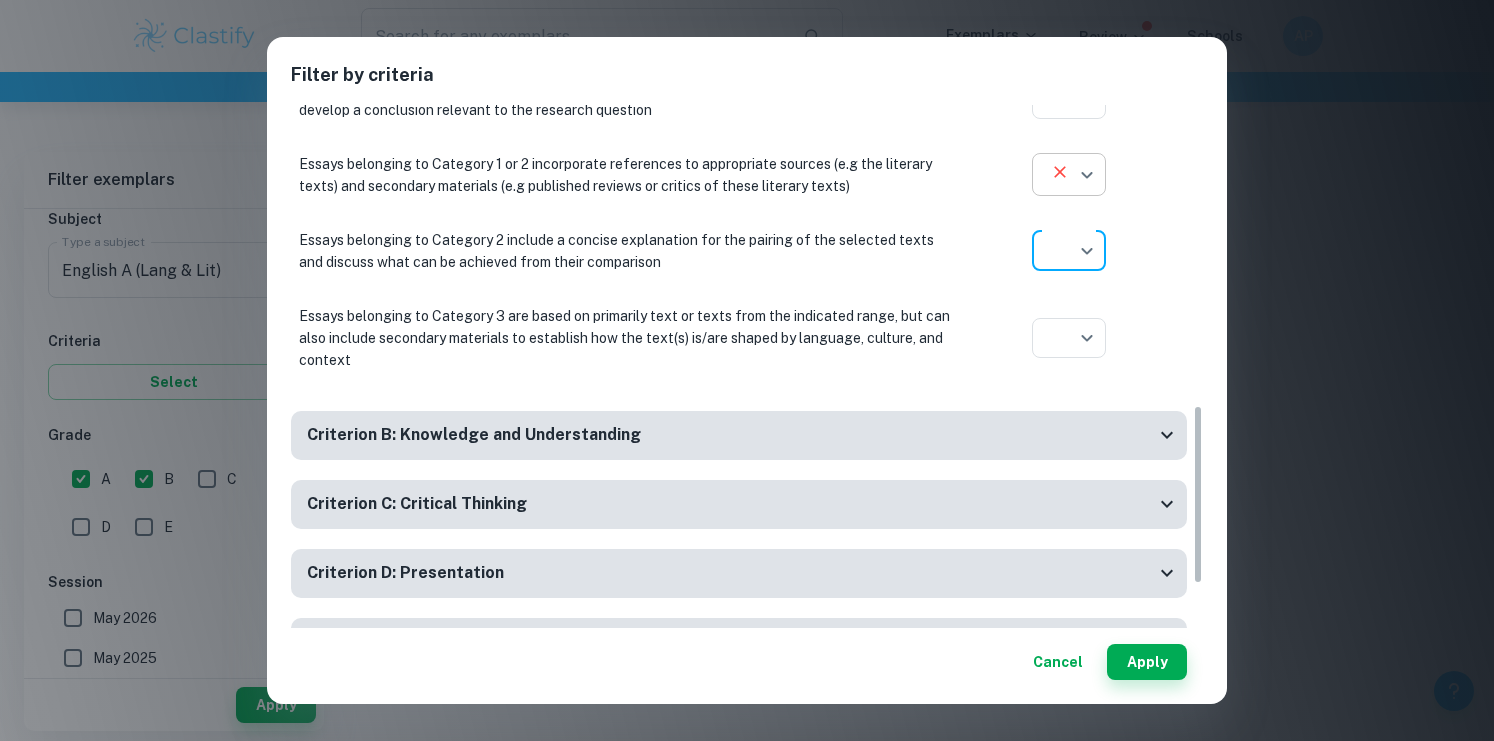 click on "We value your privacy We use cookies to enhance your browsing experience, serve personalised ads or content, and analyse our traffic. By clicking "Accept All", you consent to our use of cookies.   Cookie Policy Customise   Reject All   Accept All   Customise Consent Preferences   We use cookies to help you navigate efficiently and perform certain functions. You will find detailed information about all cookies under each consent category below. The cookies that are categorised as "Necessary" are stored on your browser as they are essential for enabling the basic functionalities of the site. ...  Show more For more information on how Google's third-party cookies operate and handle your data, see:   Google Privacy Policy Necessary Always Active Necessary cookies are required to enable the basic features of this site, such as providing secure log-in or adjusting your consent preferences. These cookies do not store any personally identifiable data. Functional Analytics Performance Advertisement Uncategorised" at bounding box center (747, 370) 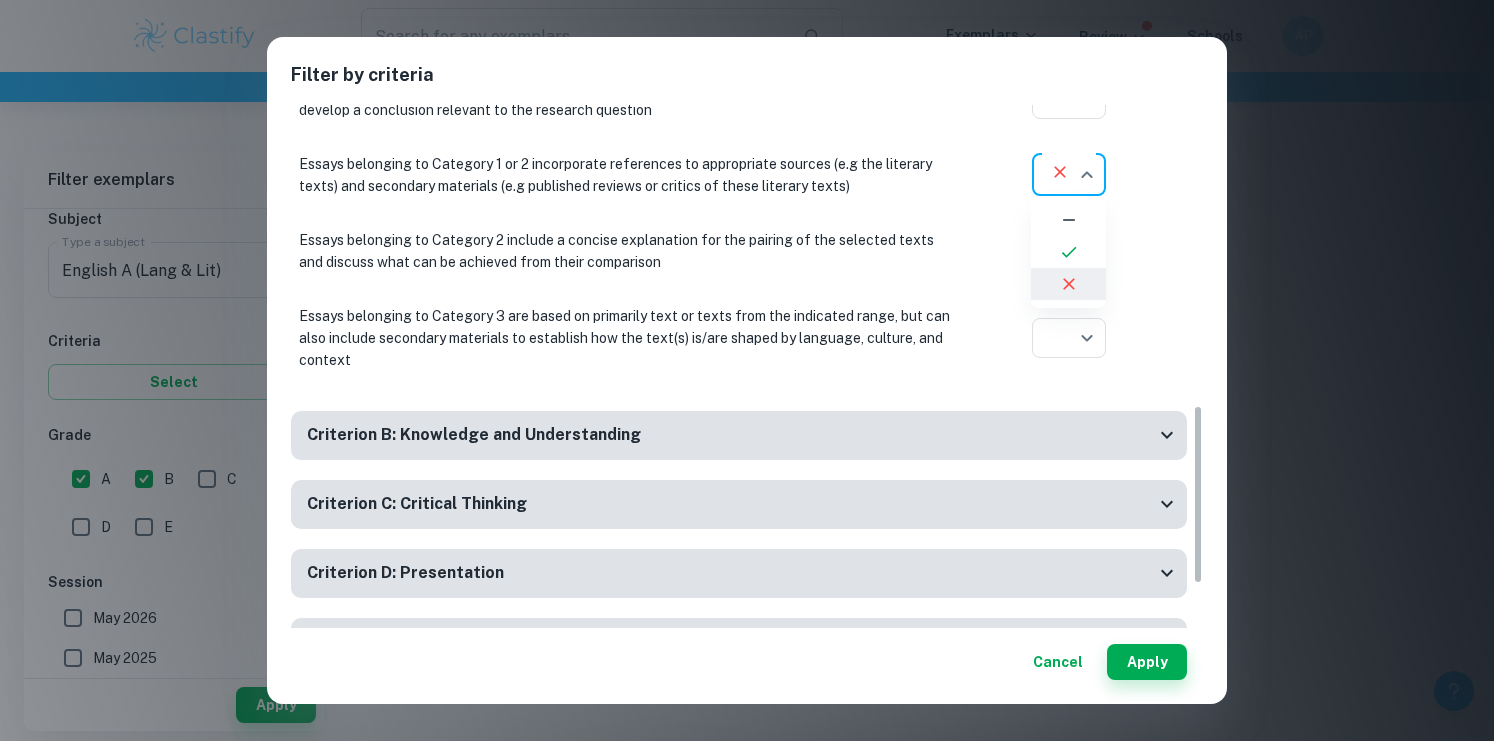 click 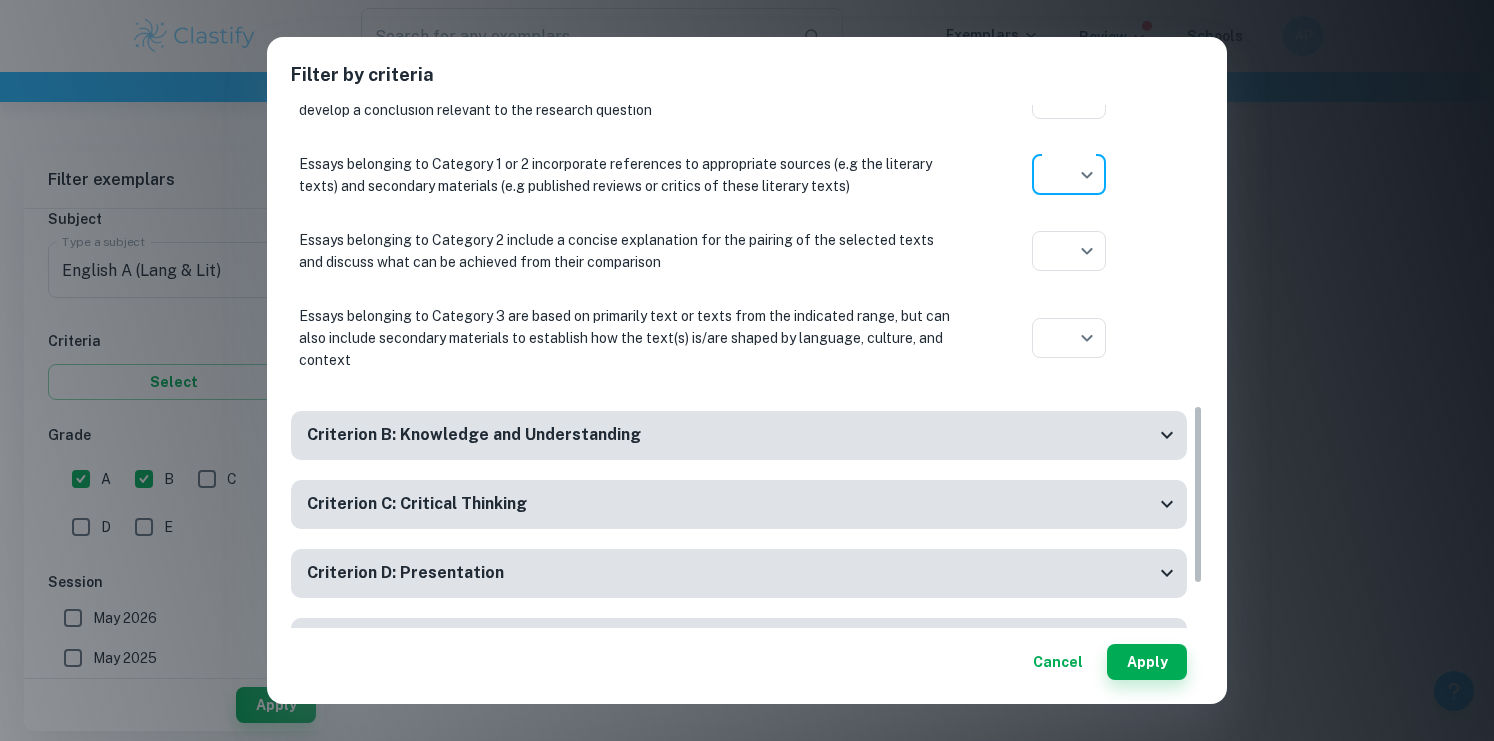 click on "We value your privacy We use cookies to enhance your browsing experience, serve personalised ads or content, and analyse our traffic. By clicking "Accept All", you consent to our use of cookies.   Cookie Policy Customise   Reject All   Accept All   Customise Consent Preferences   We use cookies to help you navigate efficiently and perform certain functions. You will find detailed information about all cookies under each consent category below. The cookies that are categorised as "Necessary" are stored on your browser as they are essential for enabling the basic functionalities of the site. ...  Show more For more information on how Google's third-party cookies operate and handle your data, see:   Google Privacy Policy Necessary Always Active Necessary cookies are required to enable the basic features of this site, such as providing secure log-in or adjusting your consent preferences. These cookies do not store any personally identifiable data. Functional Analytics Performance Advertisement Uncategorised" at bounding box center [747, 370] 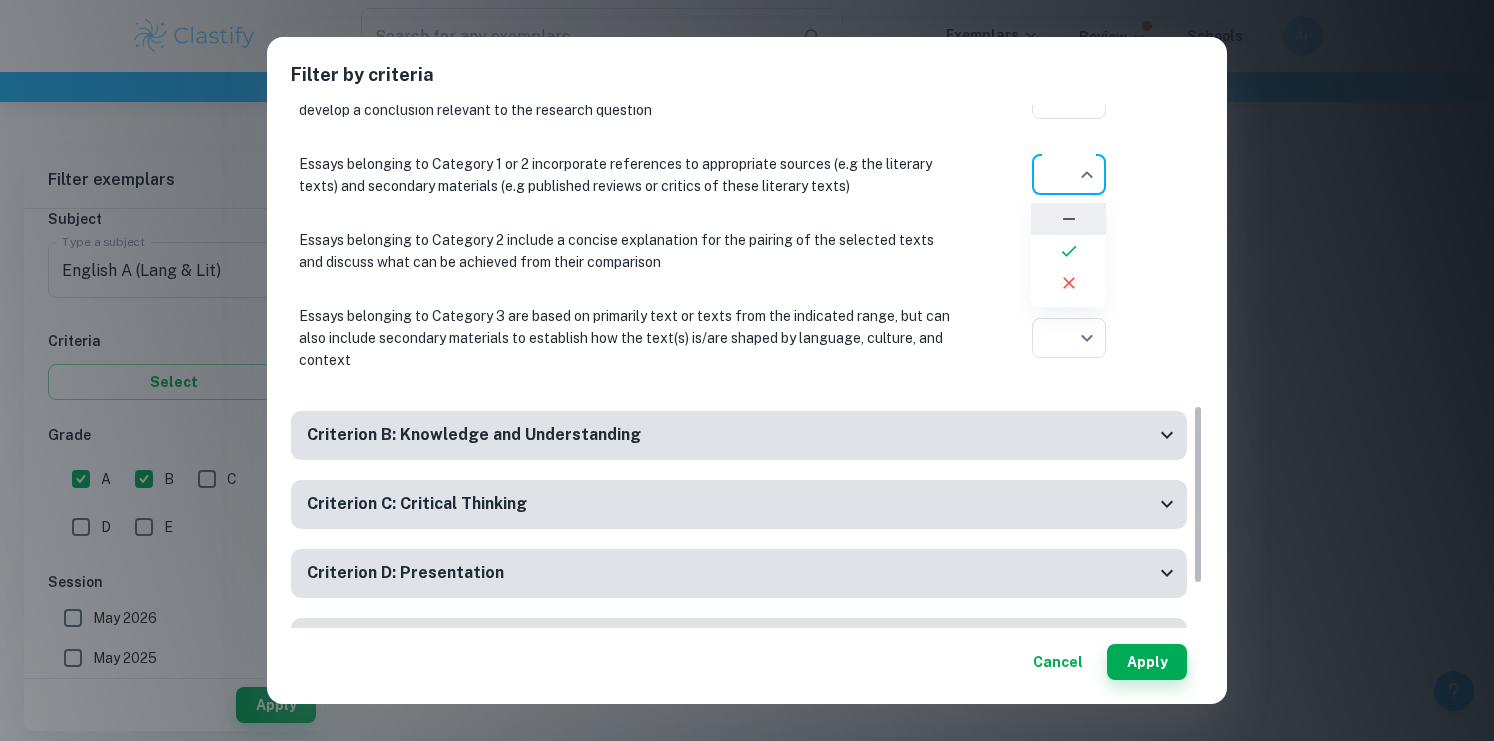 click at bounding box center (747, 370) 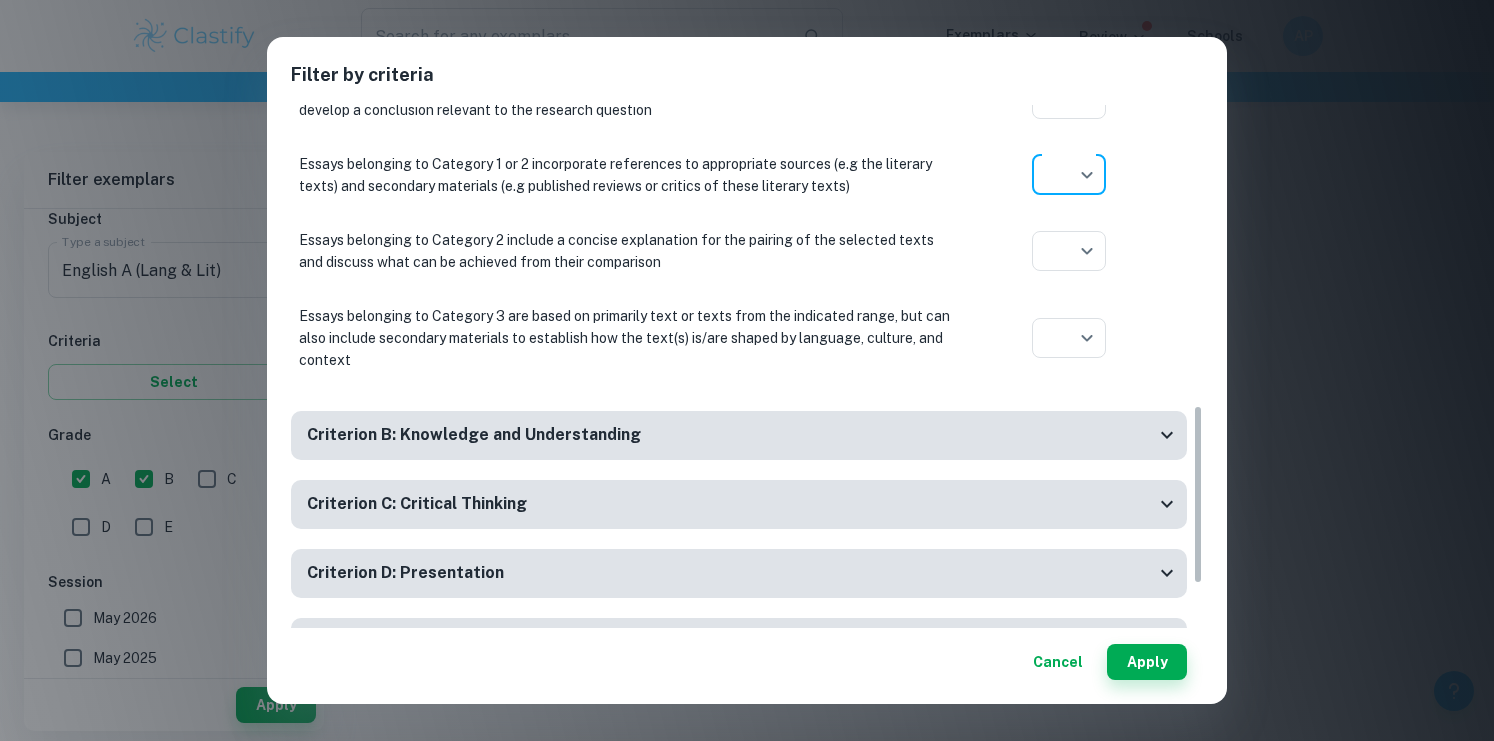 click on "Filter by criteria Criterion A: Focus and method If the proposed topic is inappropriate for the selected subject of the essay or is based on inappropriate texts, no more than four marks can be allocated for criterion A ​ Aplication year The student poses a detailed and focused research question that they will attempt to answer with their study ​ Aplication year The proposed research question is not stated as a statement but as a clear question with an appropriate question tag and a question mark at the end ​ Aplication year The reader is presented with the research question in the Introduction section ​ Aplication year The essay clearly outlines the purpose behind the research question and references the student’s knowledge and understanding of the selected text ​ Aplication year The introduction section of the essay clearly states the reasoning behind the choice of the research question ​ Aplication year ​ Aplication year ​ Aplication year ​ Aplication year ​ Aplication year ​ ​ ​" at bounding box center [747, 370] 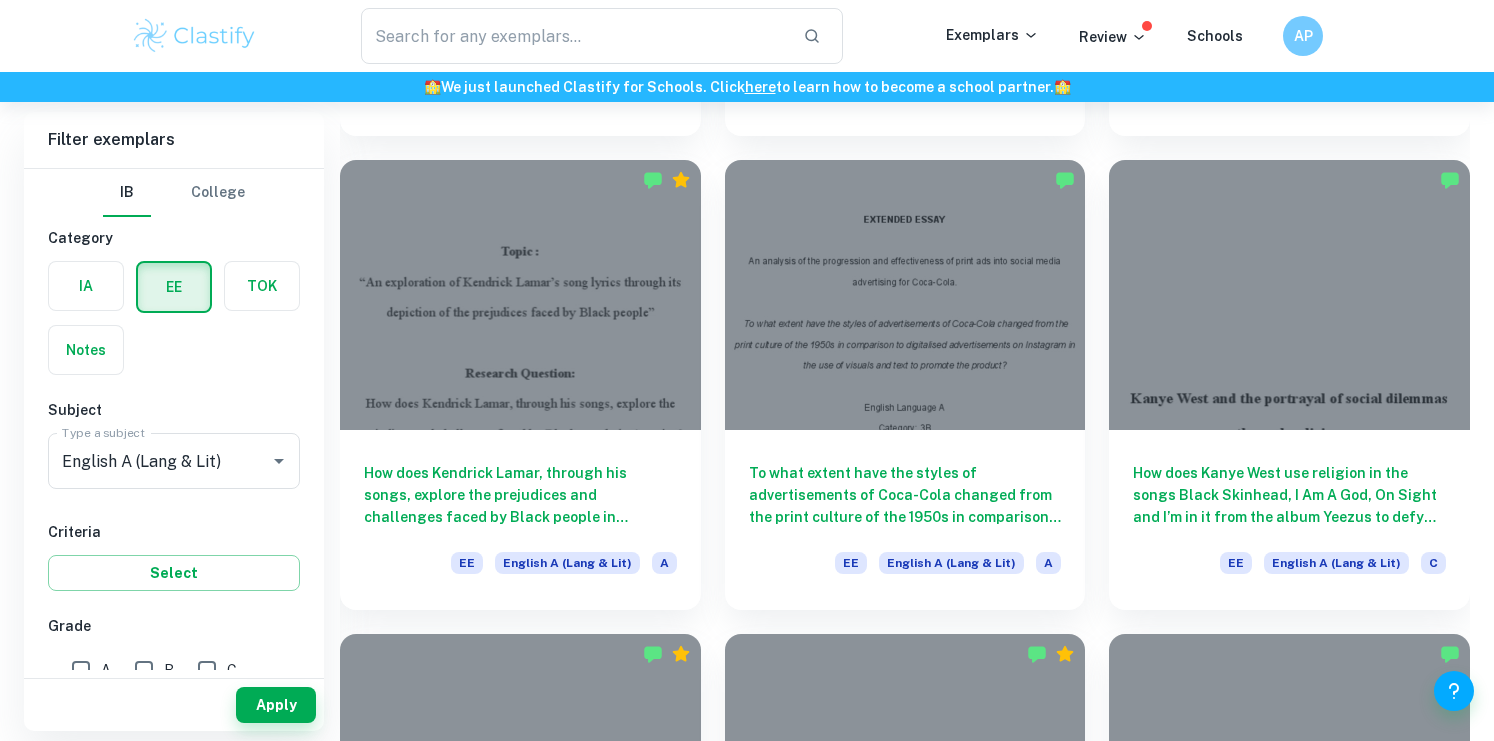 scroll, scrollTop: 1066, scrollLeft: 0, axis: vertical 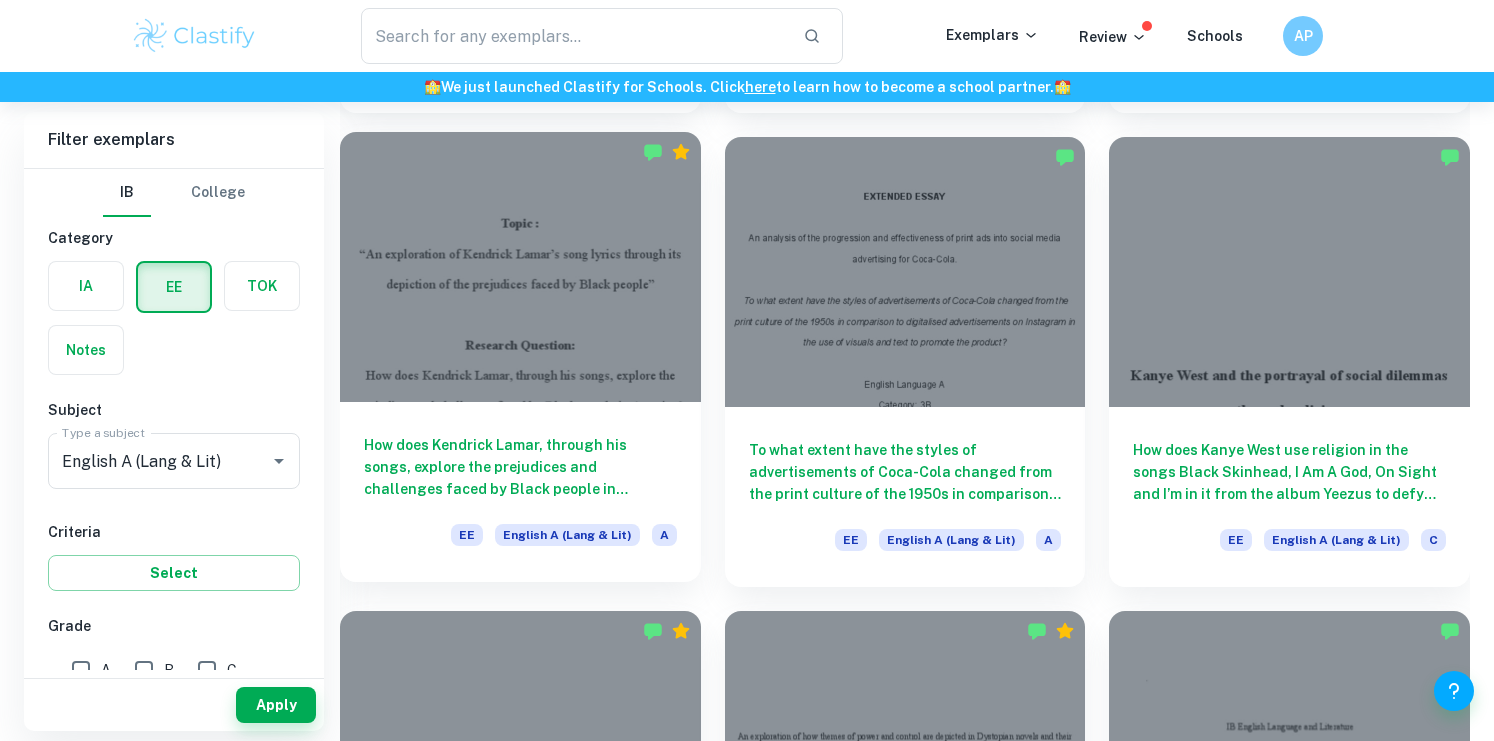 click on "How does Kendrick Lamar, through his songs, explore the prejudices and challenges faced by Black people in America?" at bounding box center (520, 467) 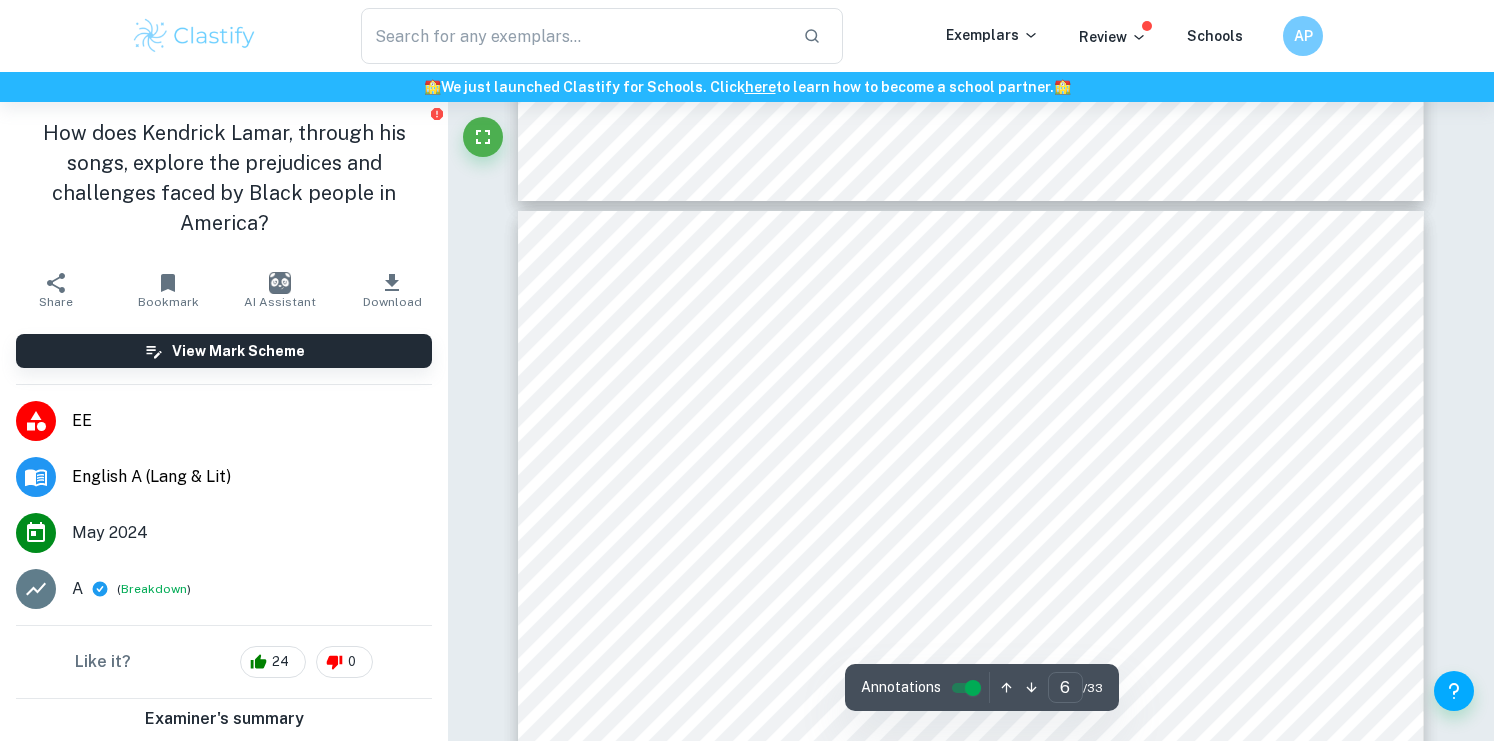 scroll, scrollTop: 6003, scrollLeft: 0, axis: vertical 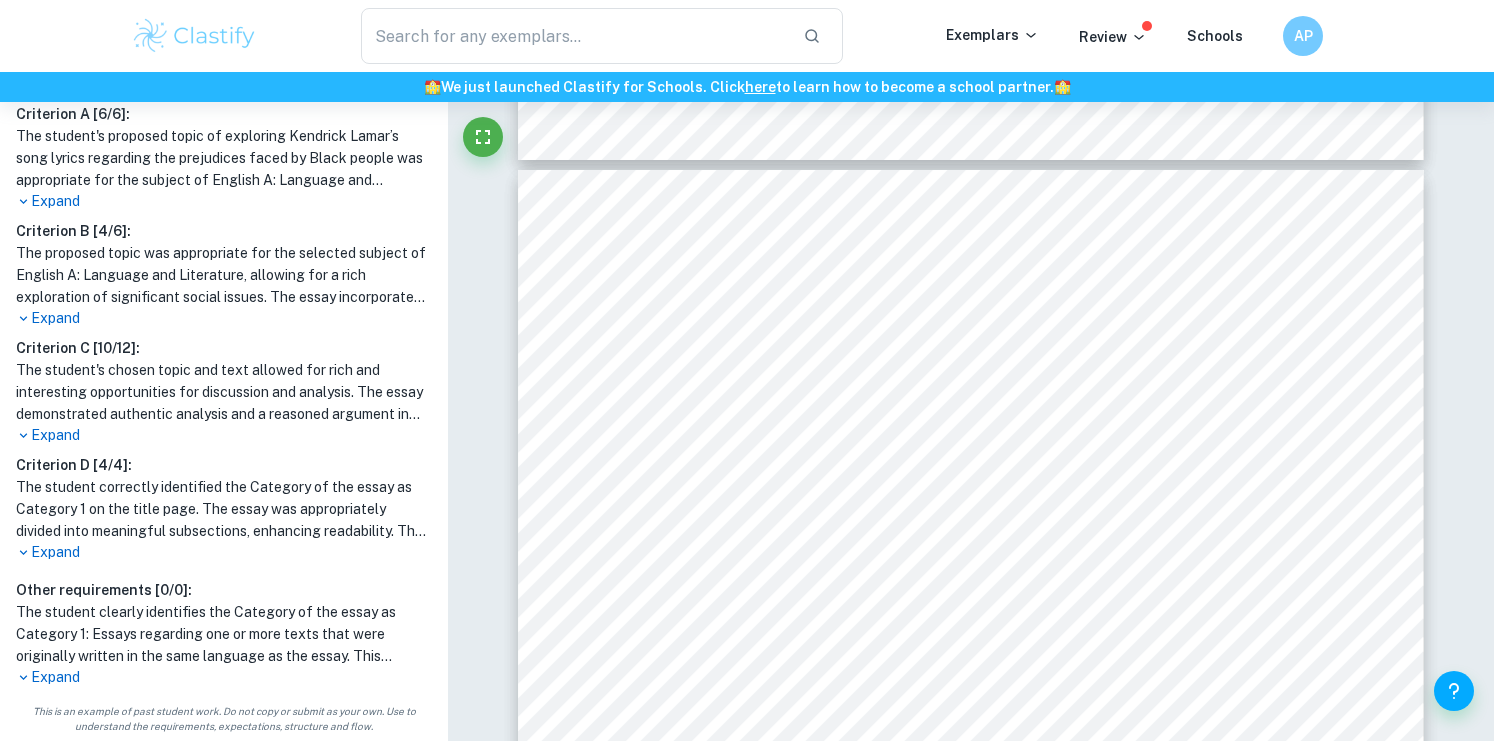 click on "Expand" at bounding box center (224, 677) 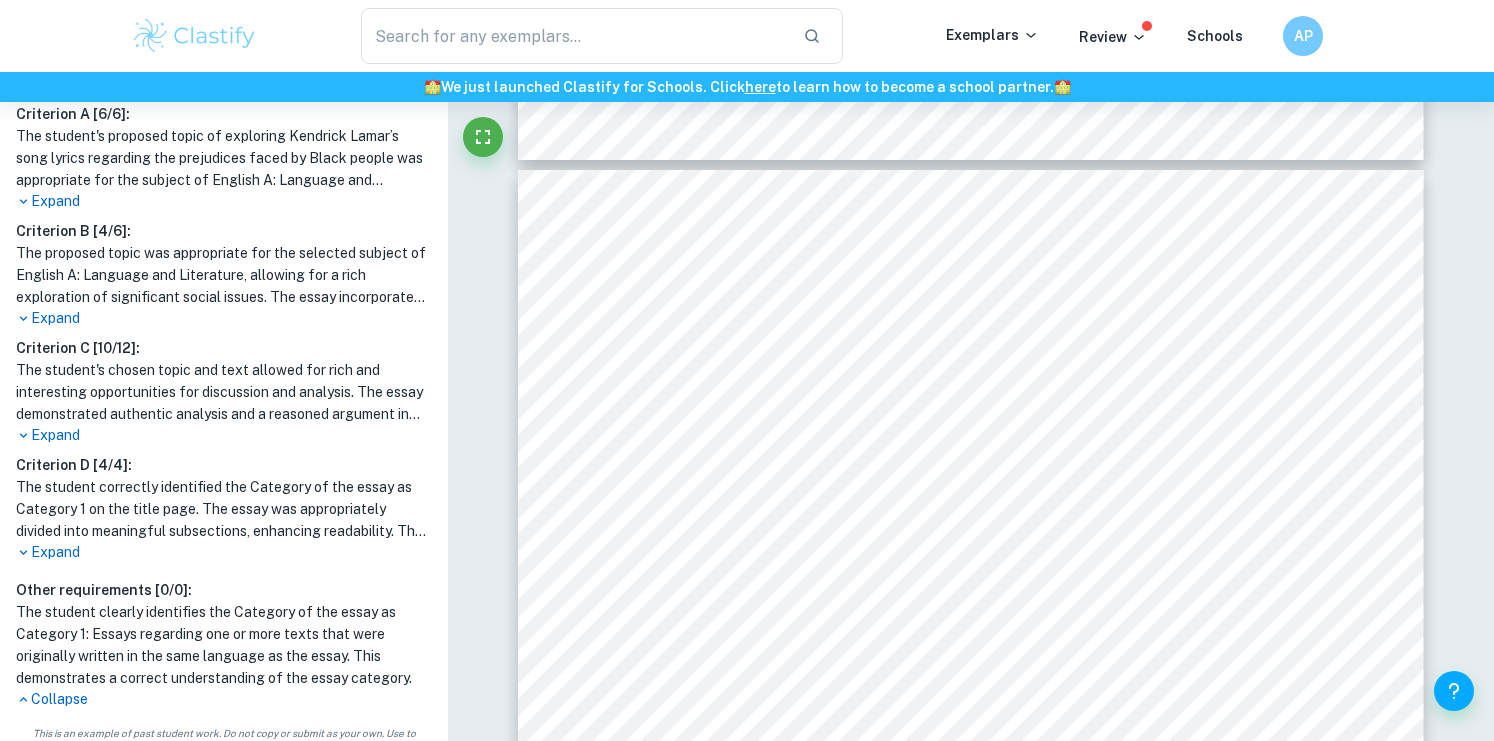 scroll, scrollTop: 659, scrollLeft: 0, axis: vertical 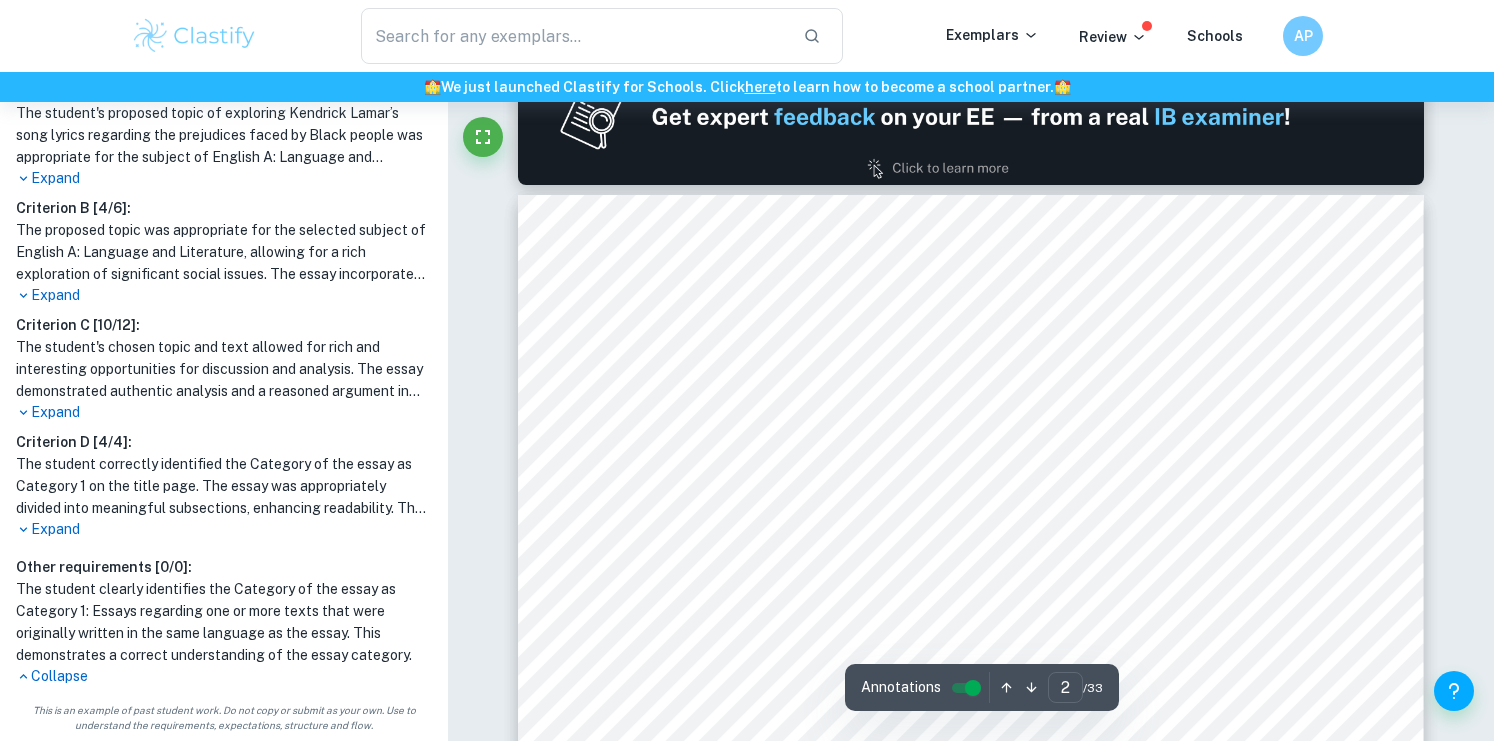 type on "1" 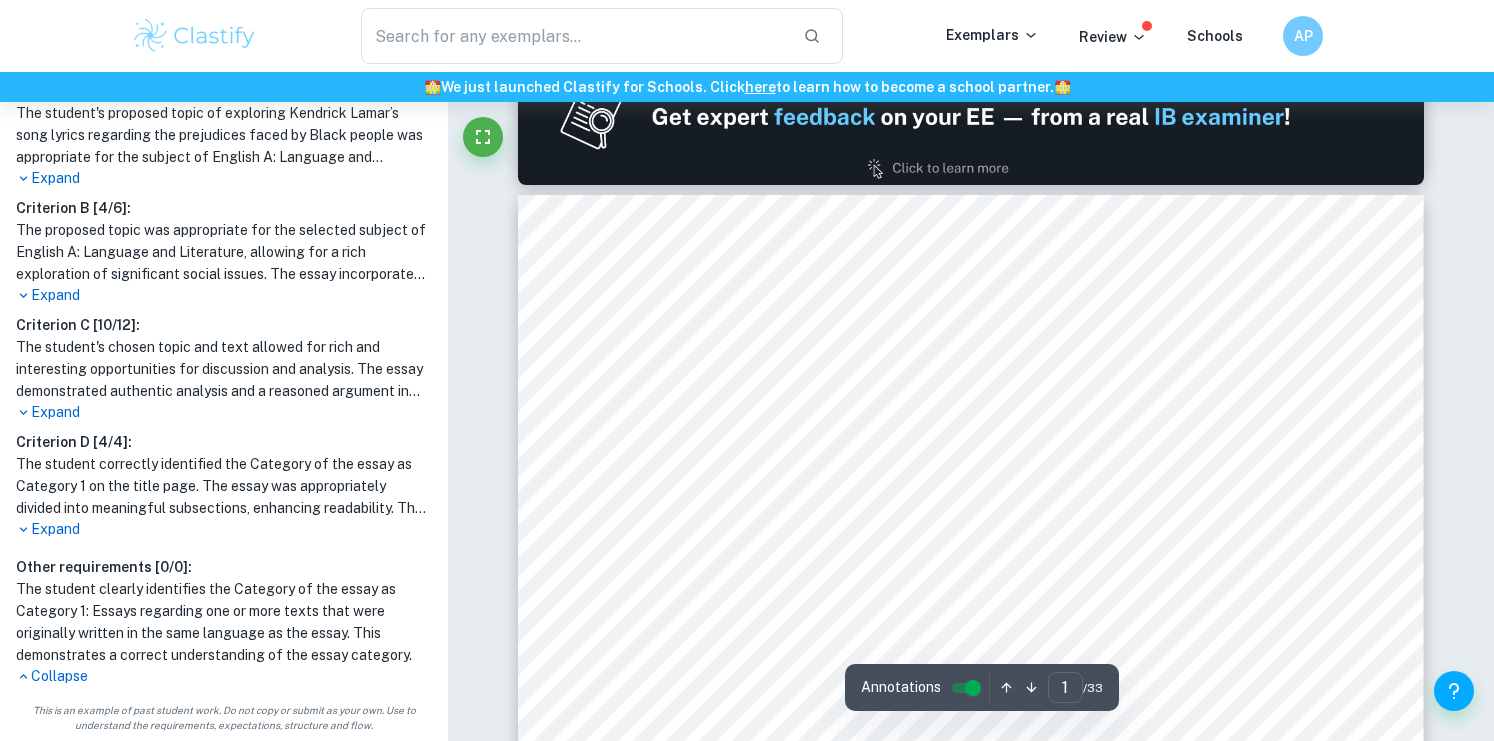 scroll, scrollTop: 0, scrollLeft: 0, axis: both 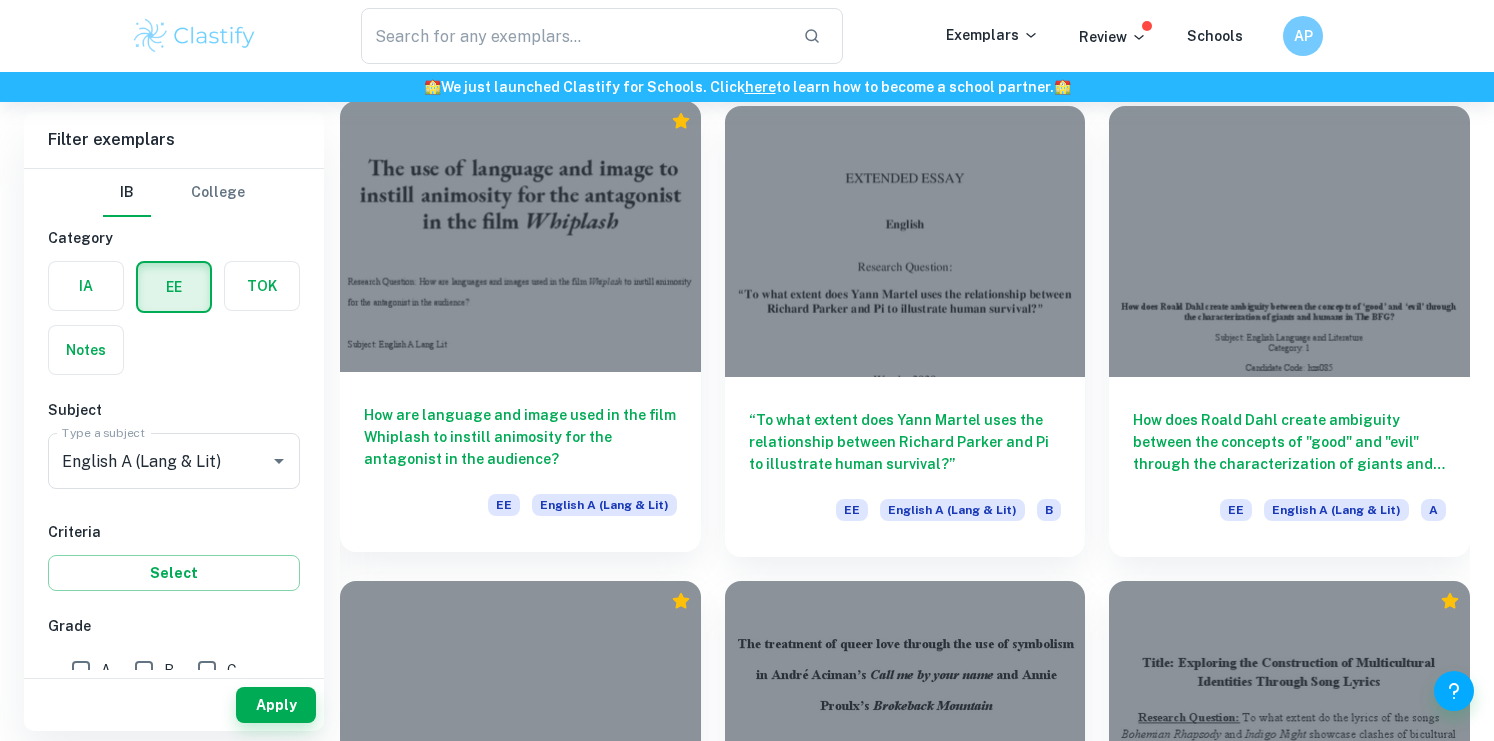 click on "How are language and image used in the film Whiplash to instill animosity for the antagonist in the audience?" at bounding box center [520, 437] 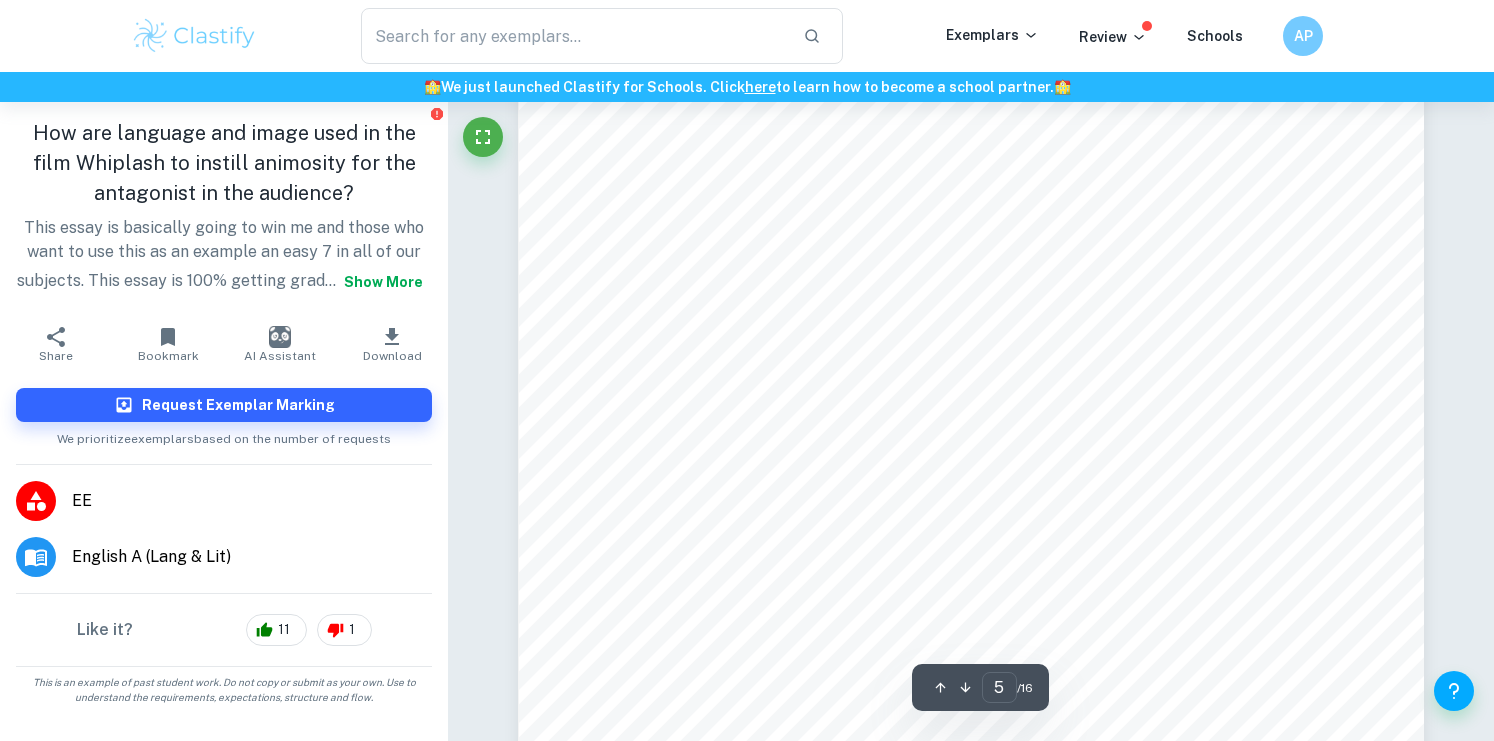 scroll, scrollTop: 4222, scrollLeft: 0, axis: vertical 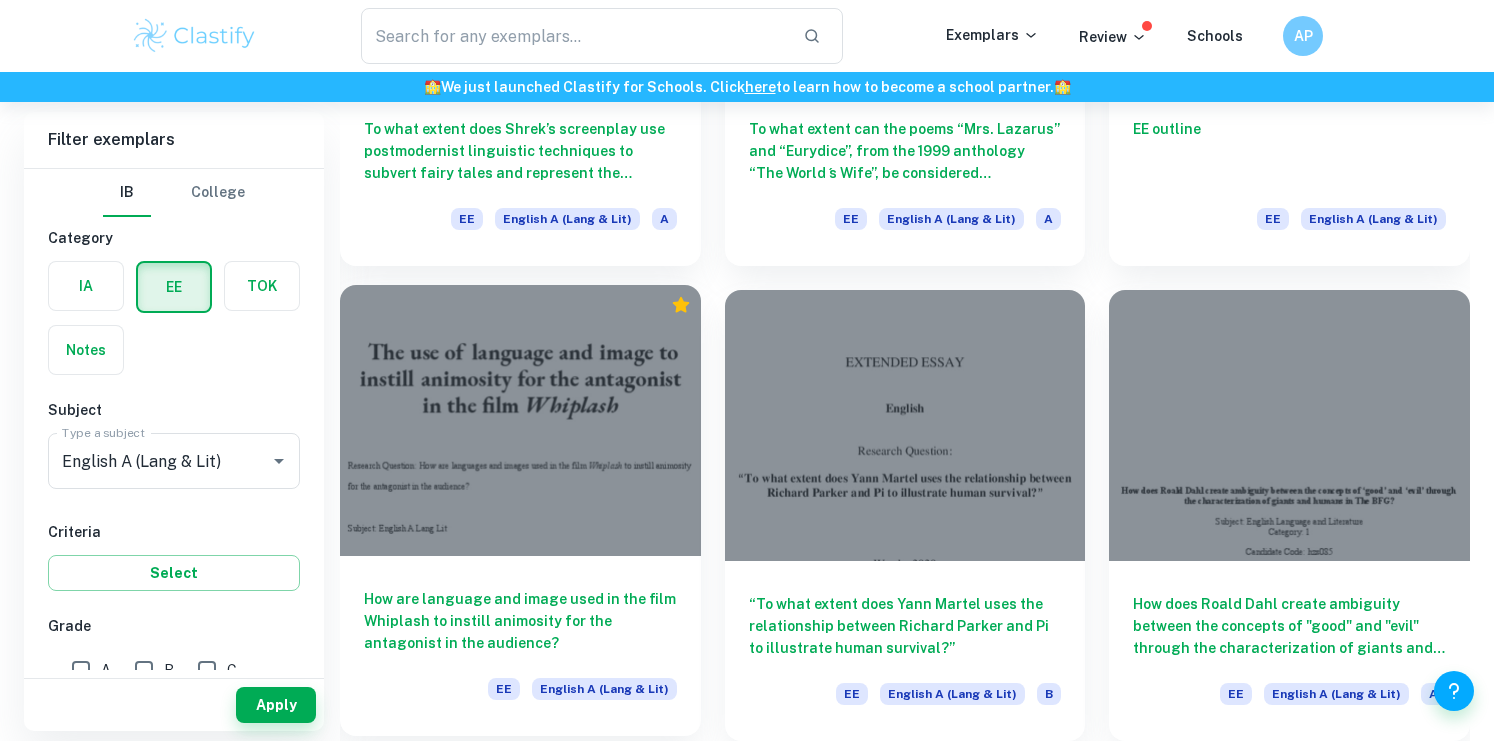 click at bounding box center (520, 420) 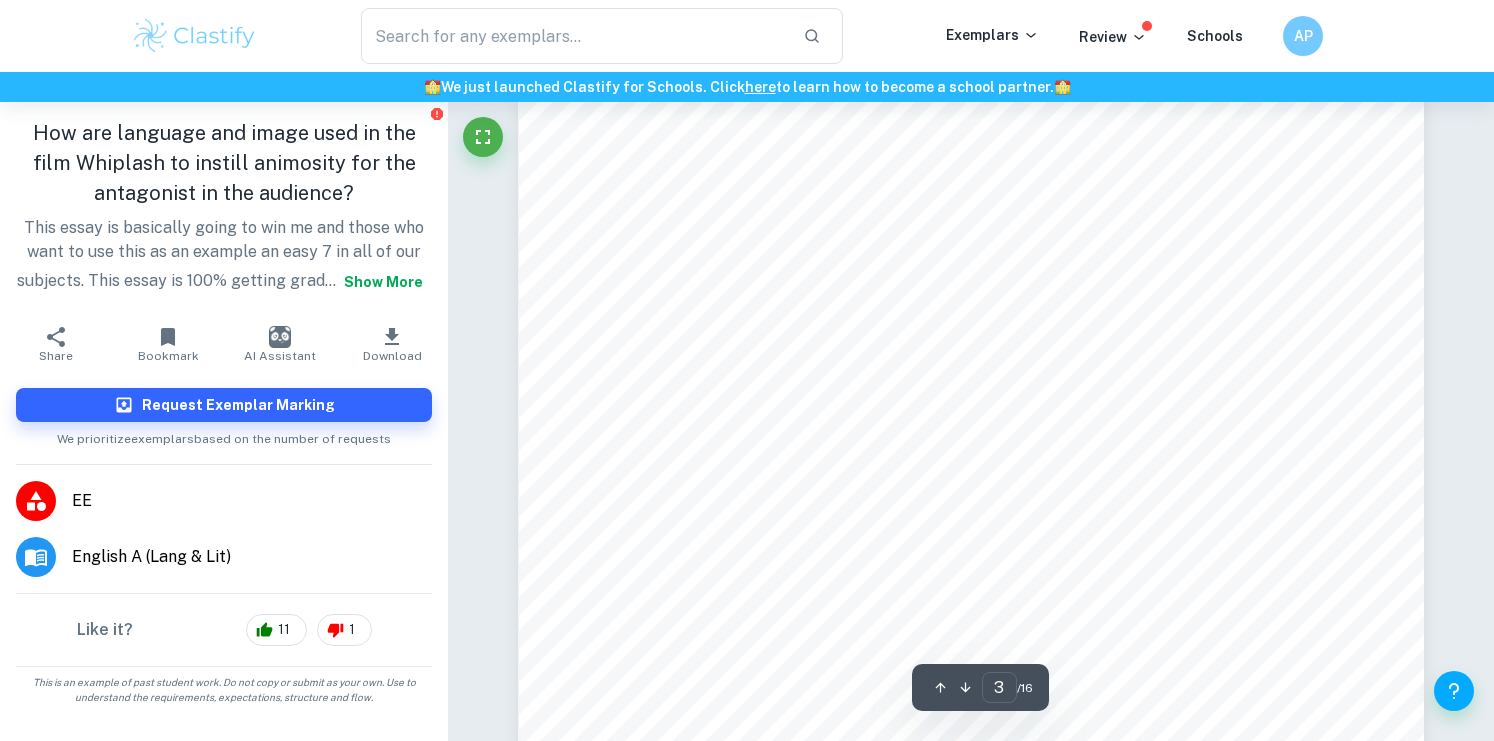 scroll, scrollTop: 2586, scrollLeft: 0, axis: vertical 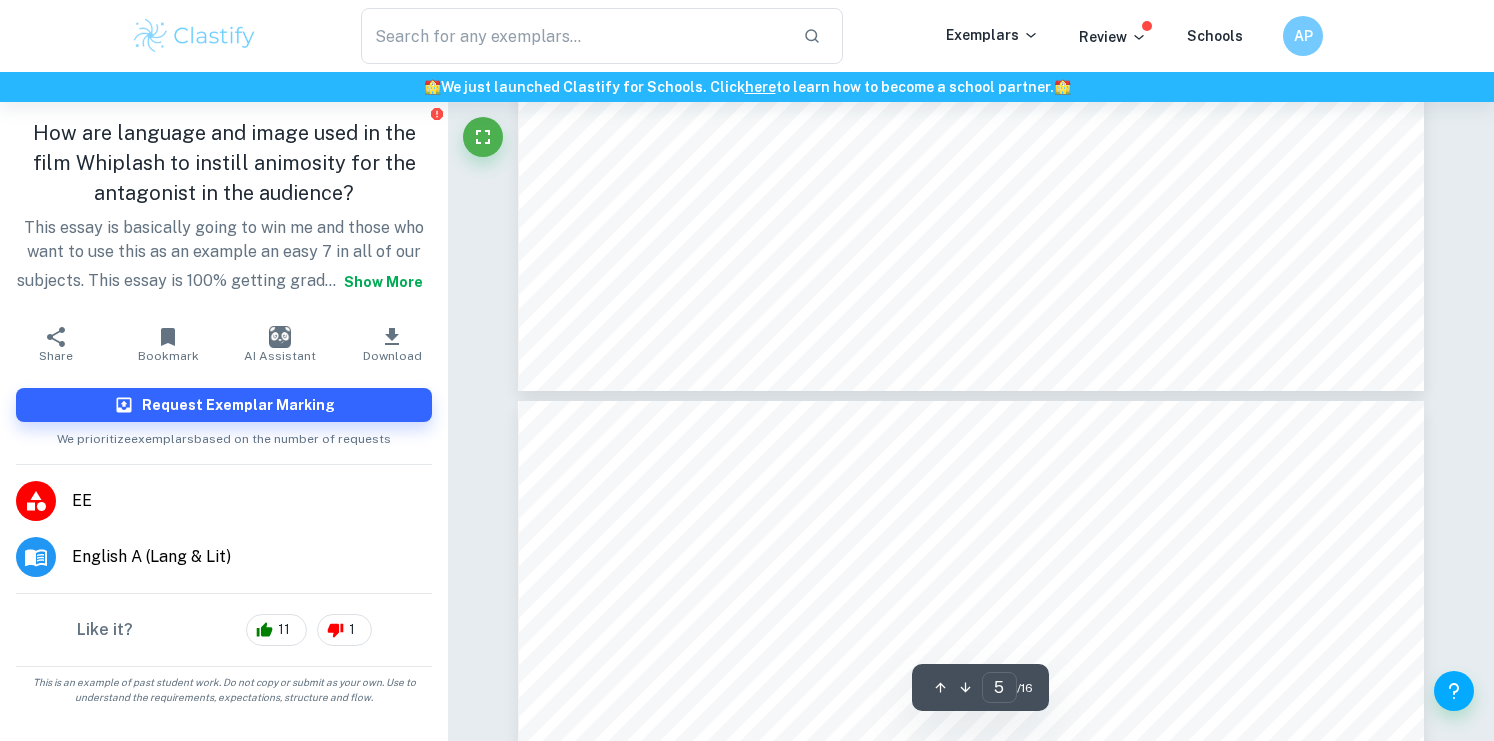 type on "6" 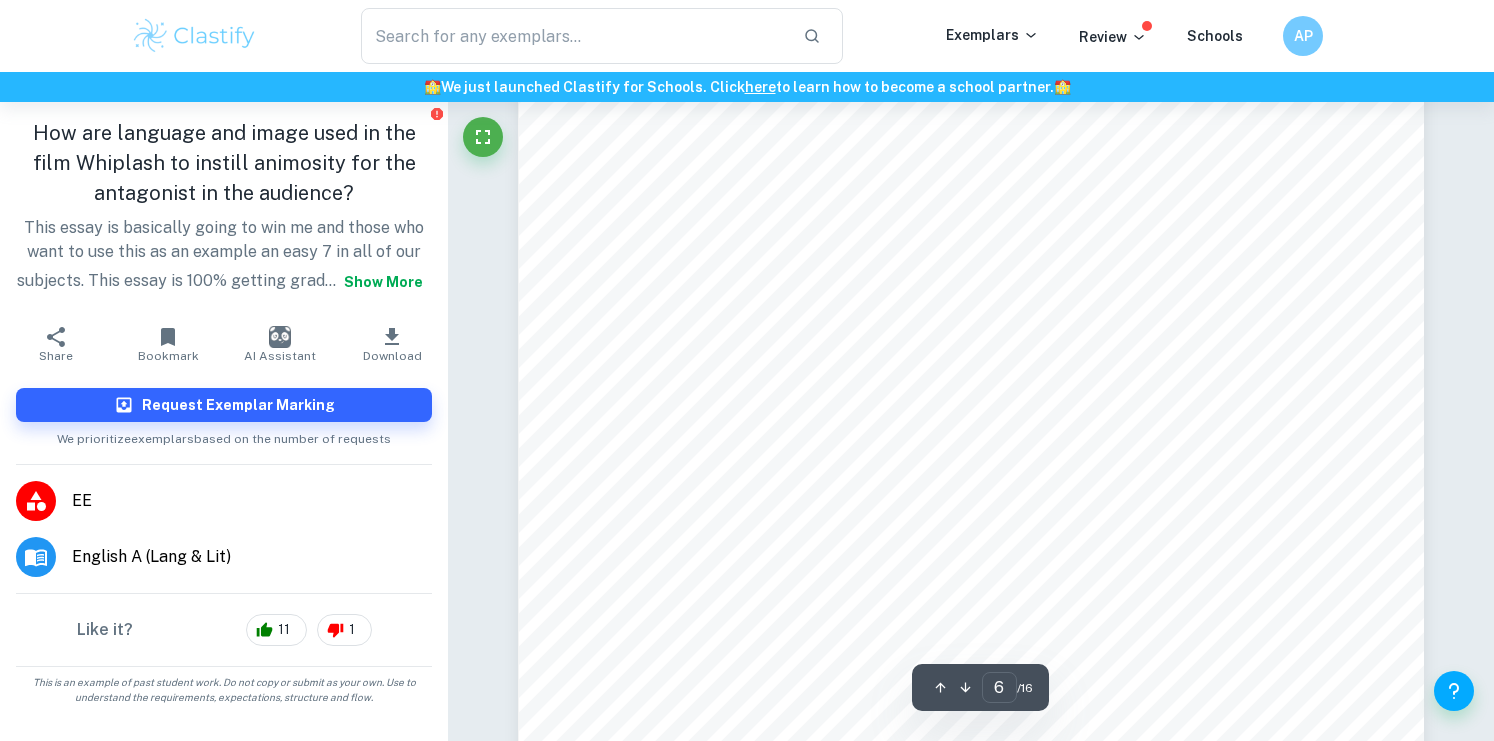 scroll, scrollTop: 6535, scrollLeft: 0, axis: vertical 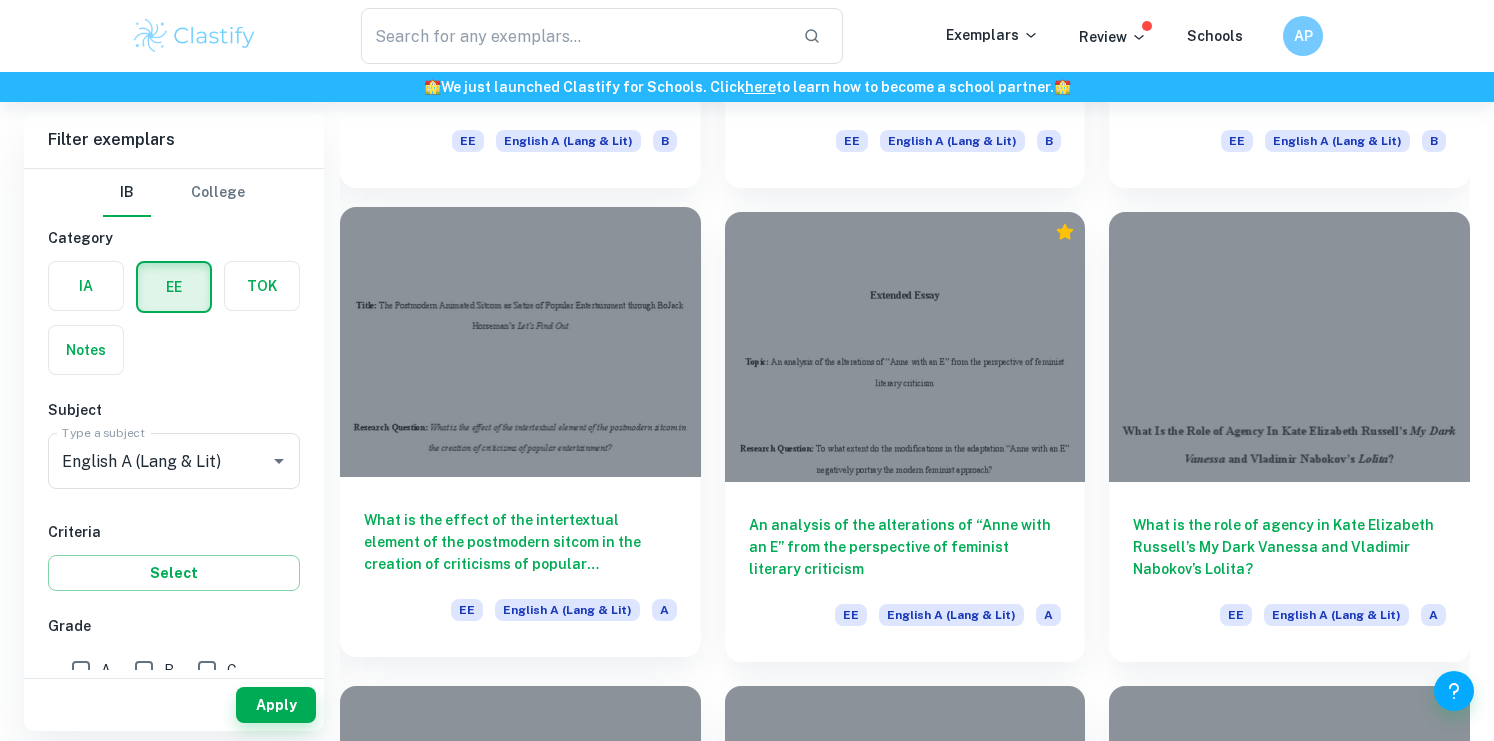 click at bounding box center (520, 342) 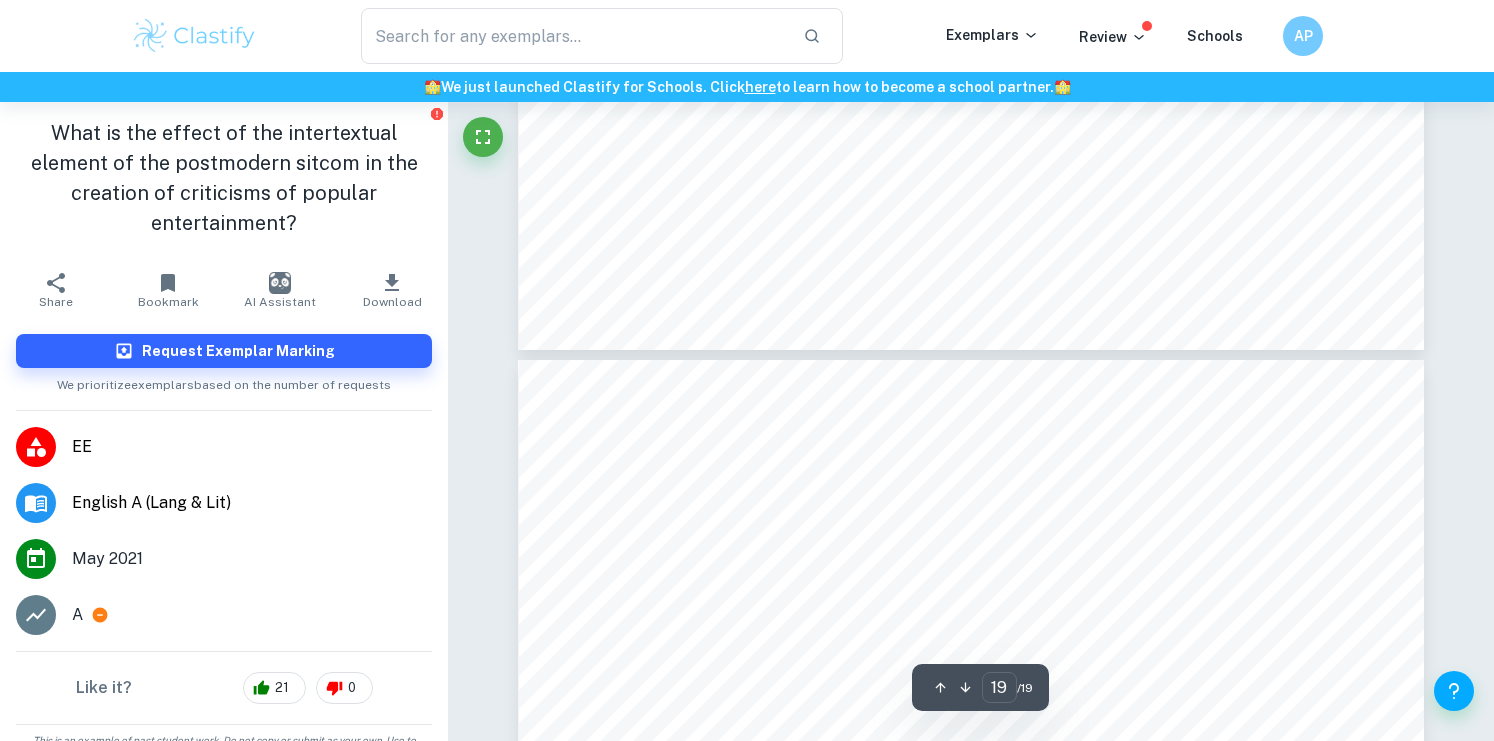 scroll, scrollTop: 21976, scrollLeft: 0, axis: vertical 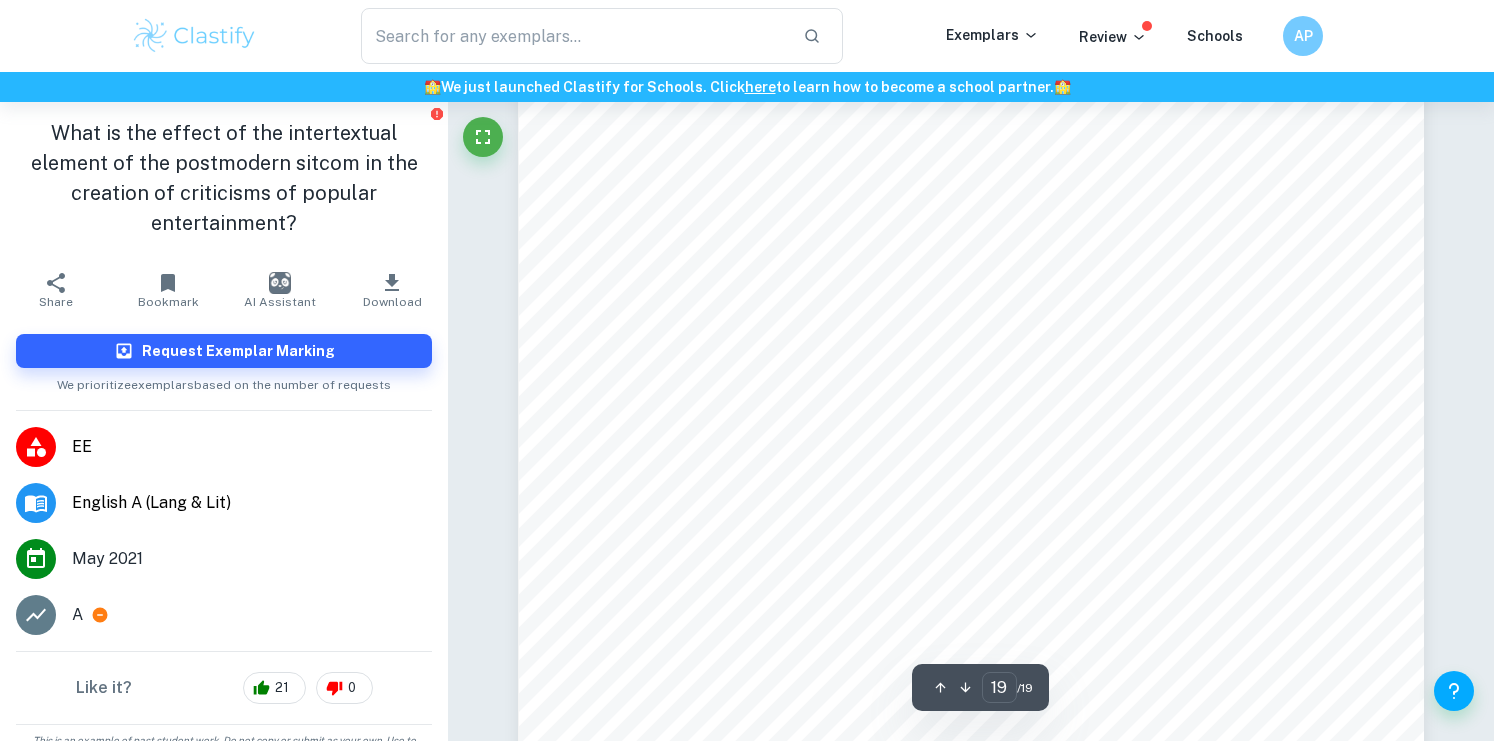 type on "18" 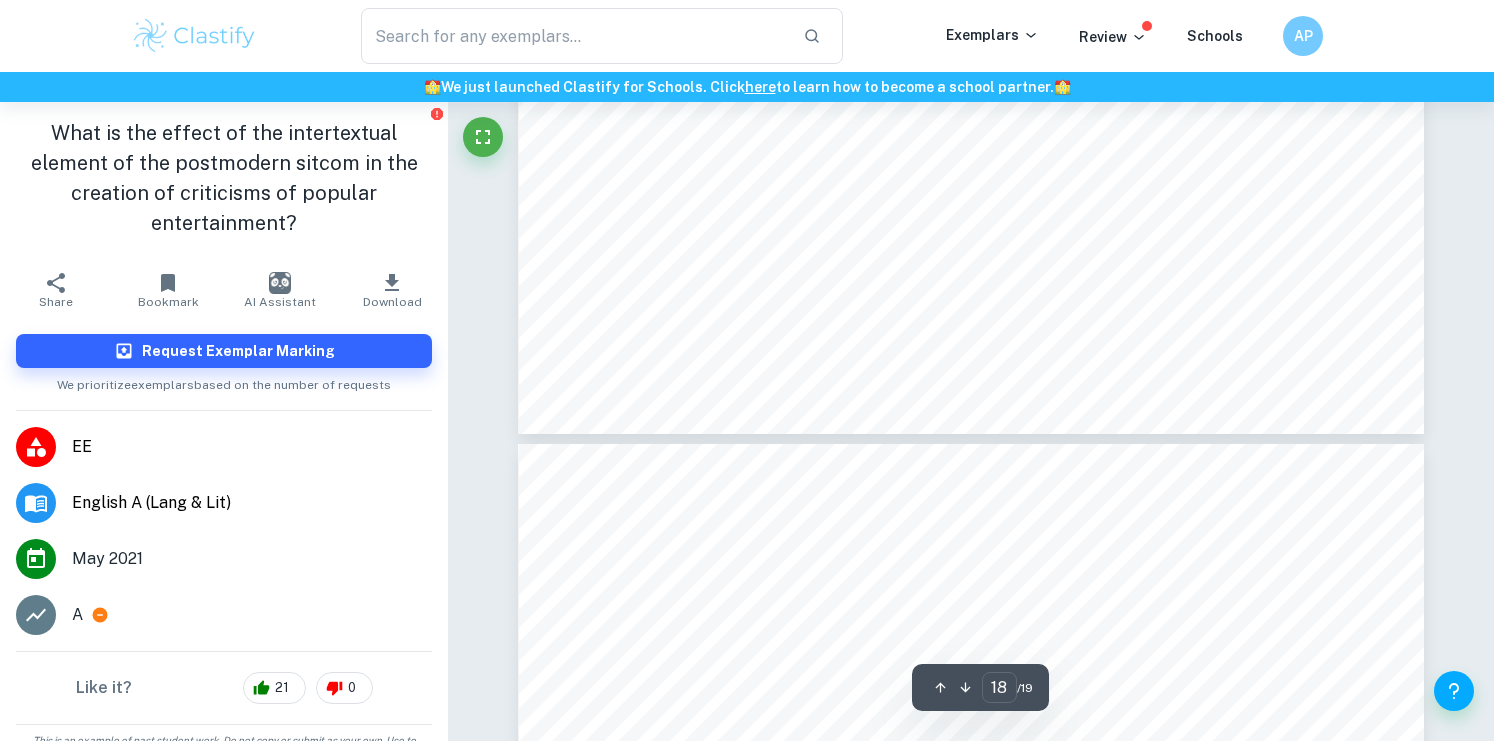 scroll, scrollTop: 21083, scrollLeft: 0, axis: vertical 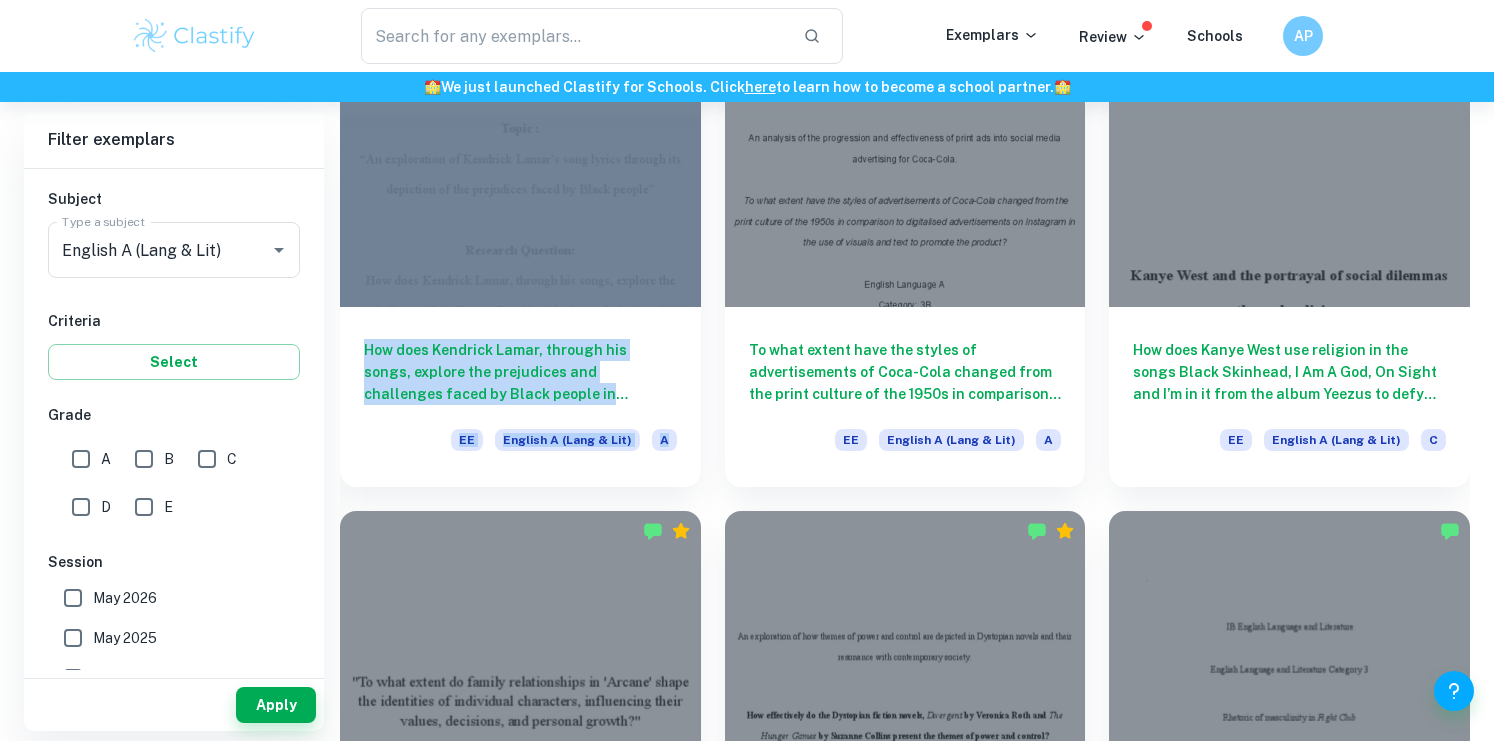 click on "A" at bounding box center [81, 459] 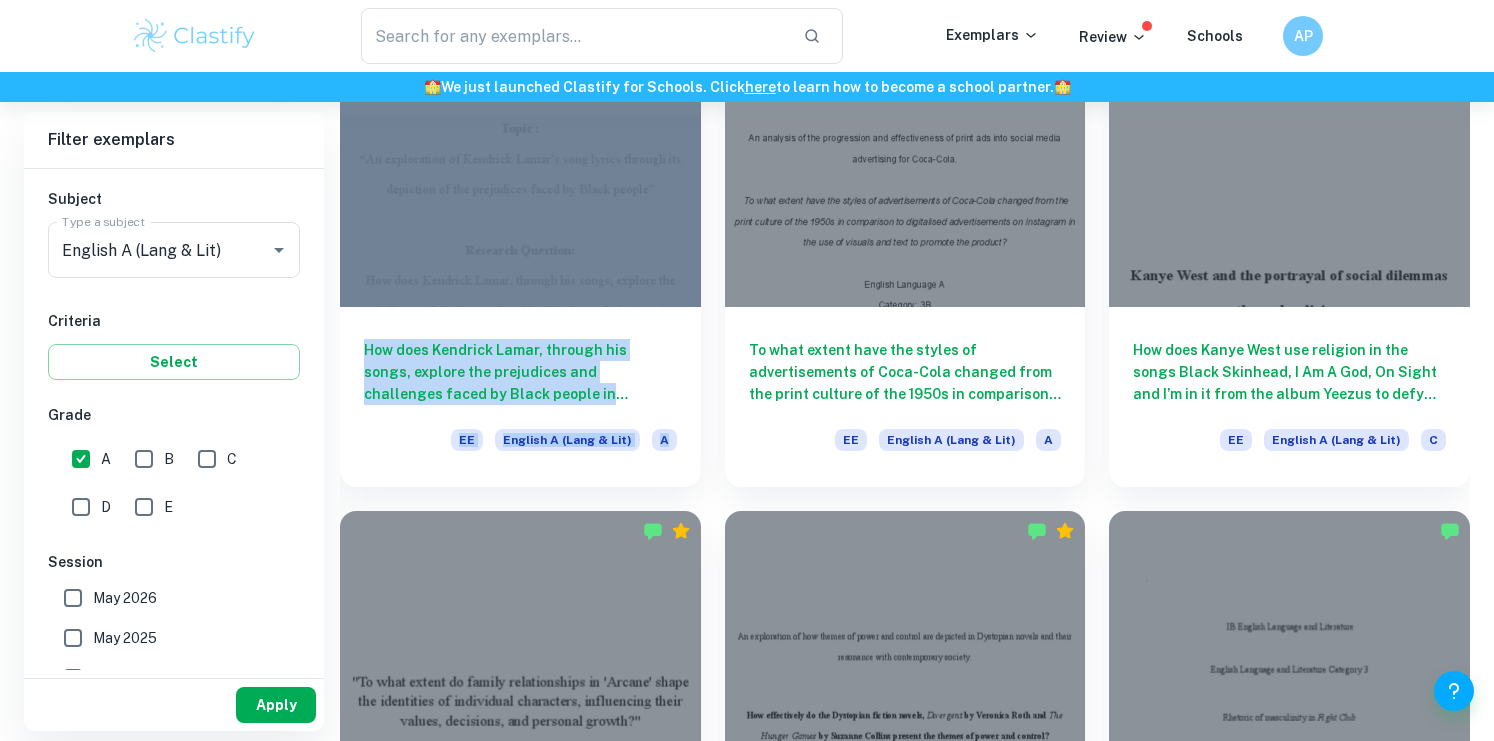 click on "Apply" at bounding box center [276, 705] 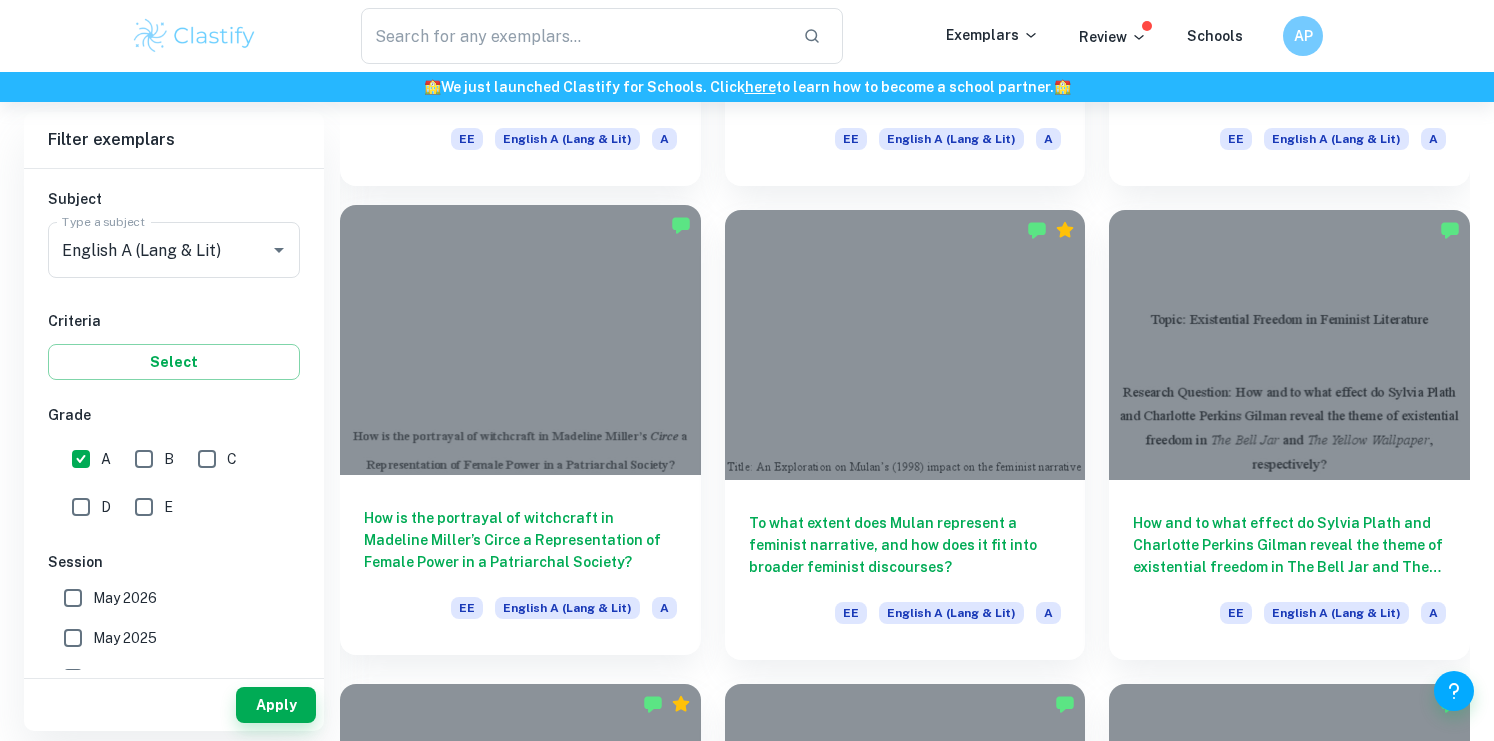 scroll, scrollTop: 955, scrollLeft: 0, axis: vertical 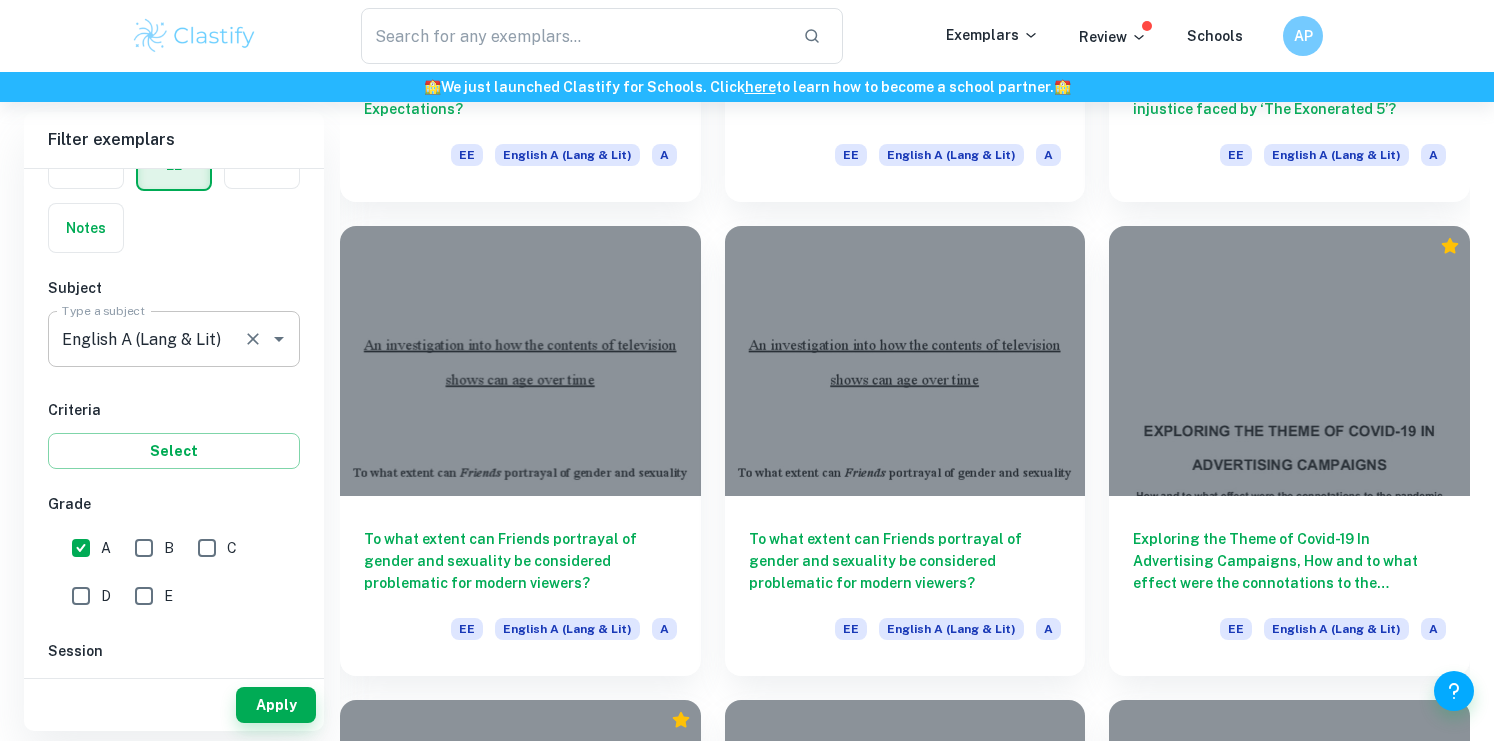 click on "English A (Lang & Lit)" at bounding box center [146, 339] 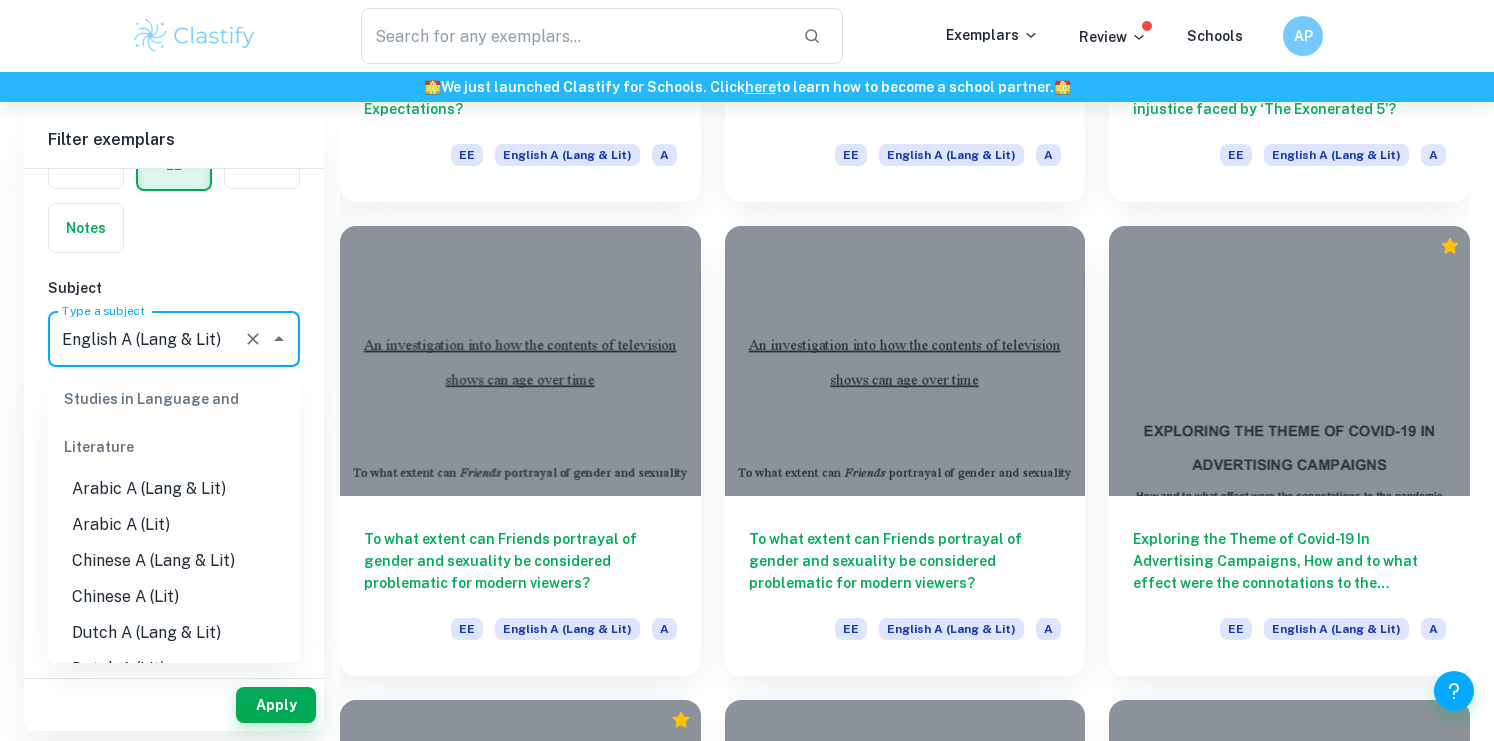 scroll, scrollTop: 60, scrollLeft: 0, axis: vertical 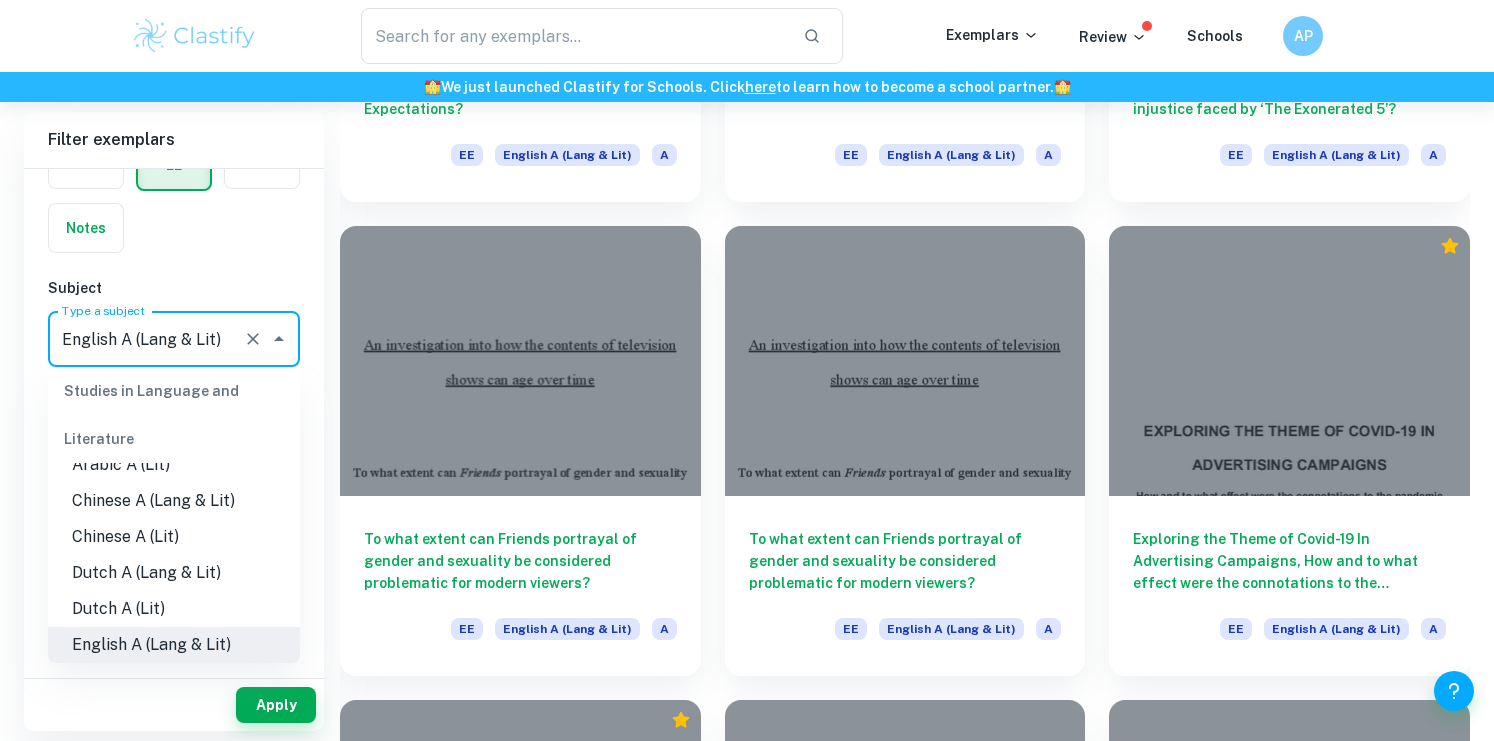 click on "IB College Category IA EE TOK Notes Subject Type a subject English A (Lang & Lit) Type a subject Criteria Select Grade A B C D E Session May 2026 May 2025 November 2024 May 2024 November 2023 May 2023 November 2022 May 2022 November 2021 May 2021 Other" at bounding box center [174, 577] 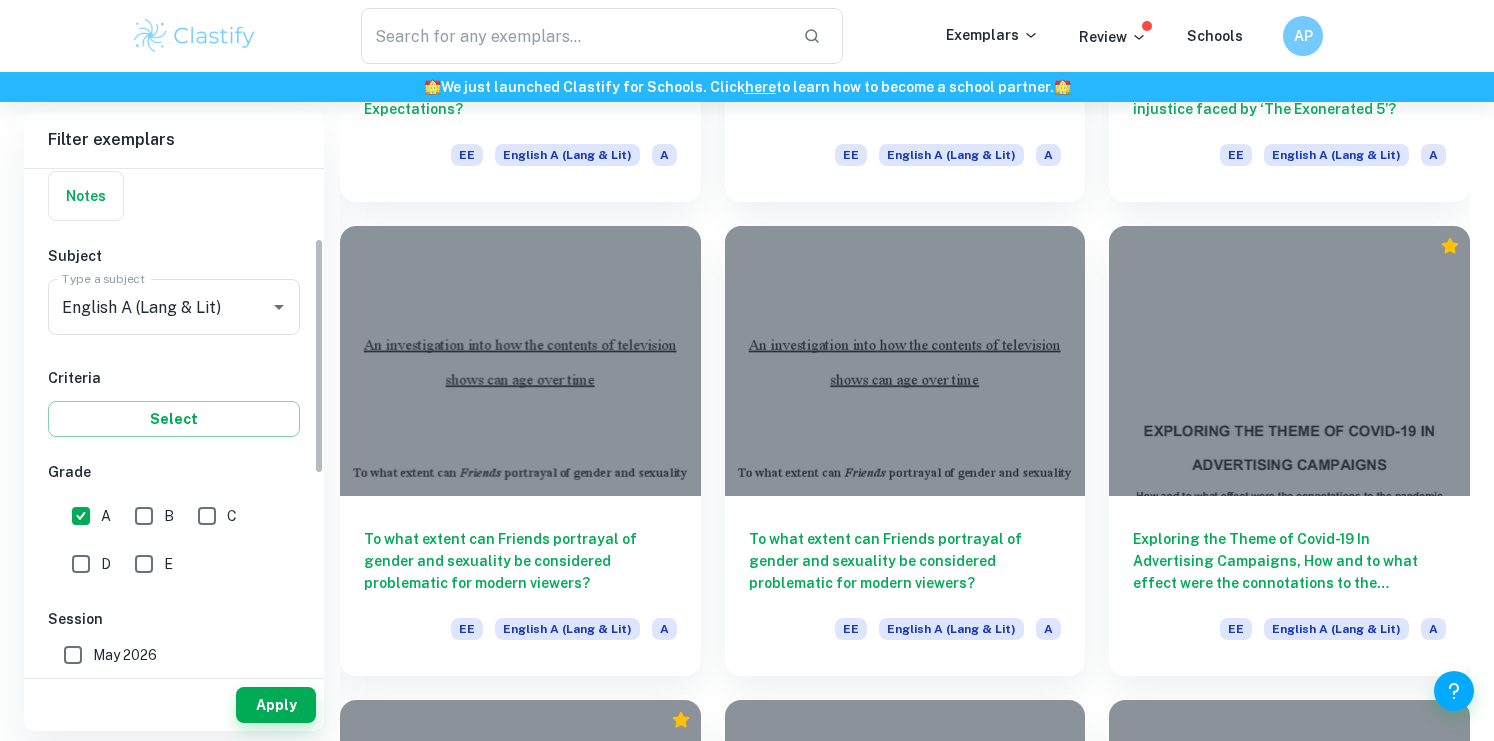 scroll, scrollTop: 147, scrollLeft: 0, axis: vertical 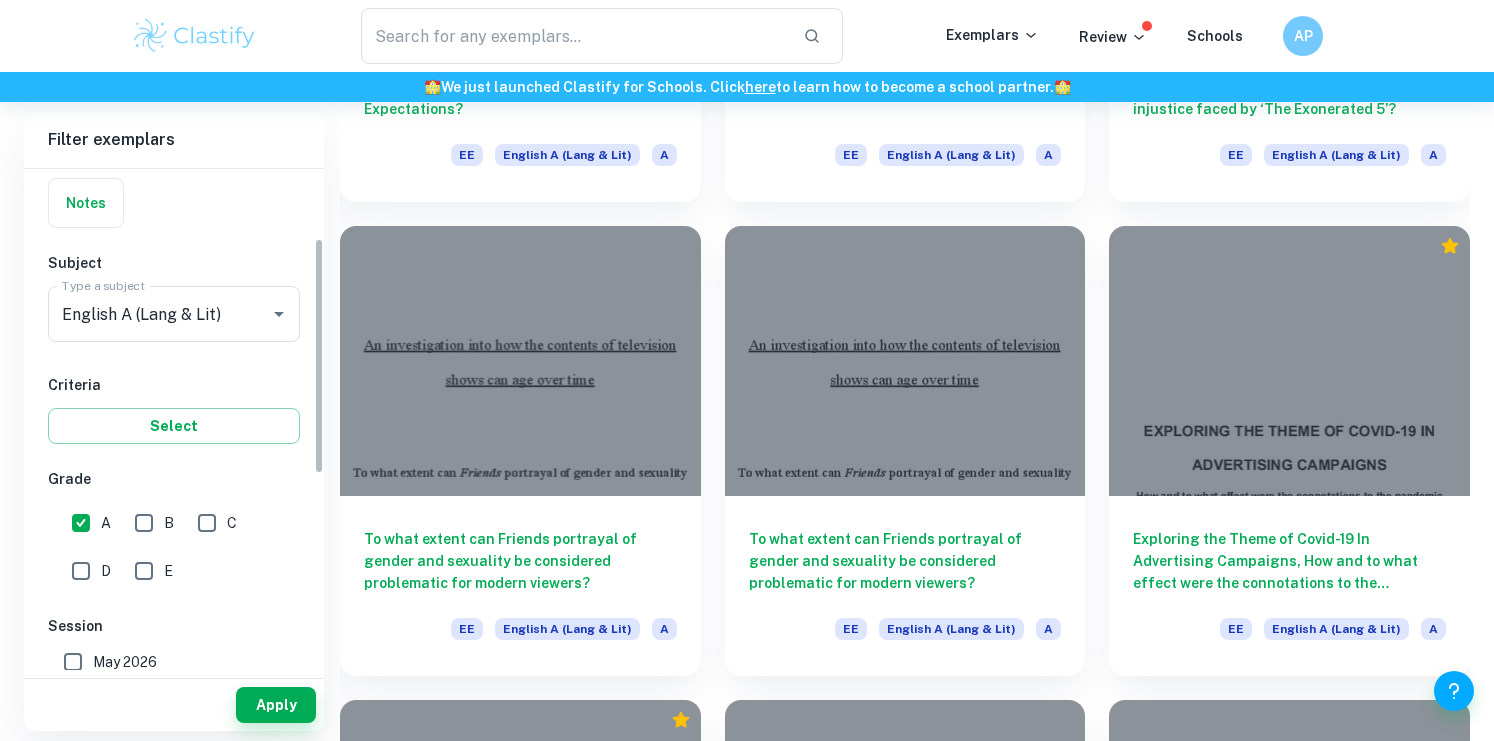 click on "Select" at bounding box center [174, 426] 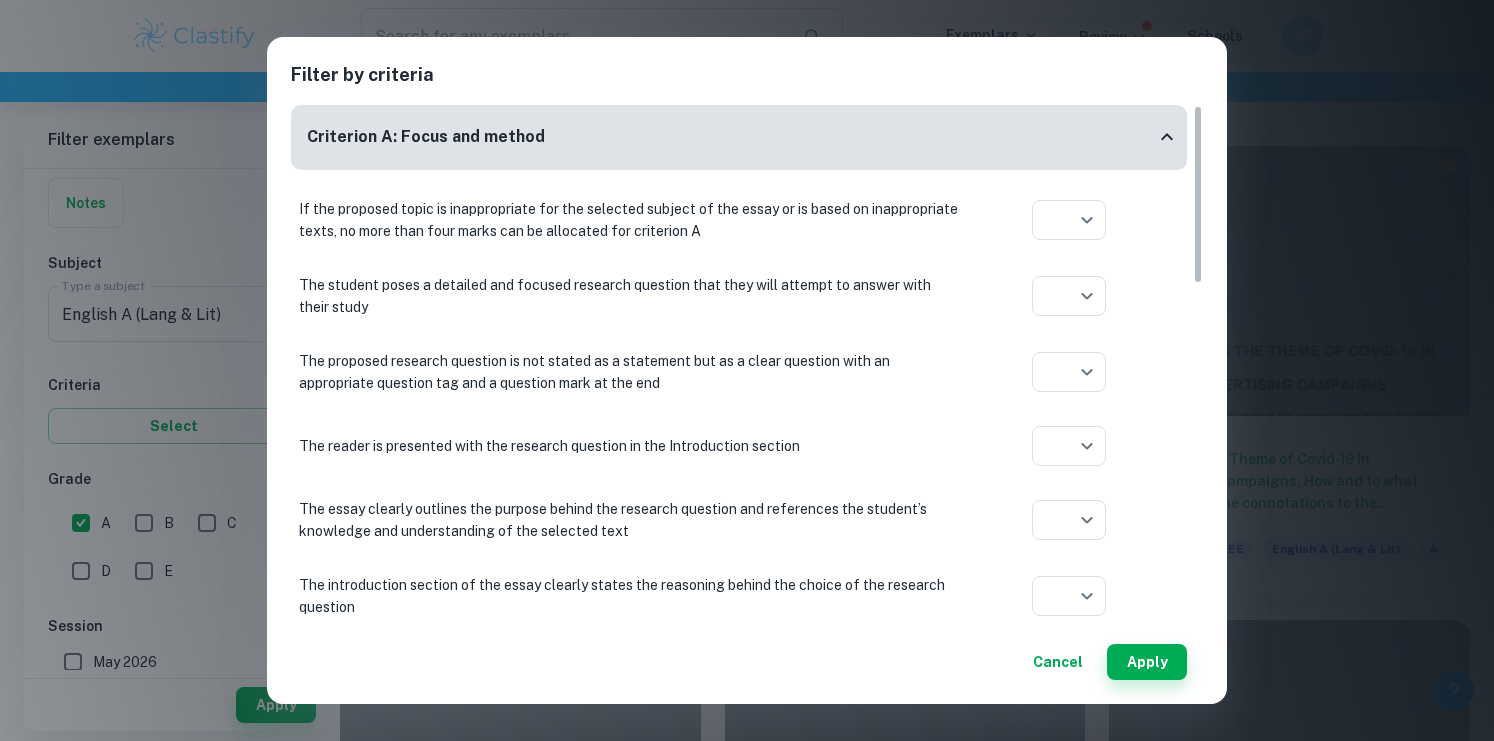 scroll, scrollTop: 5852, scrollLeft: 0, axis: vertical 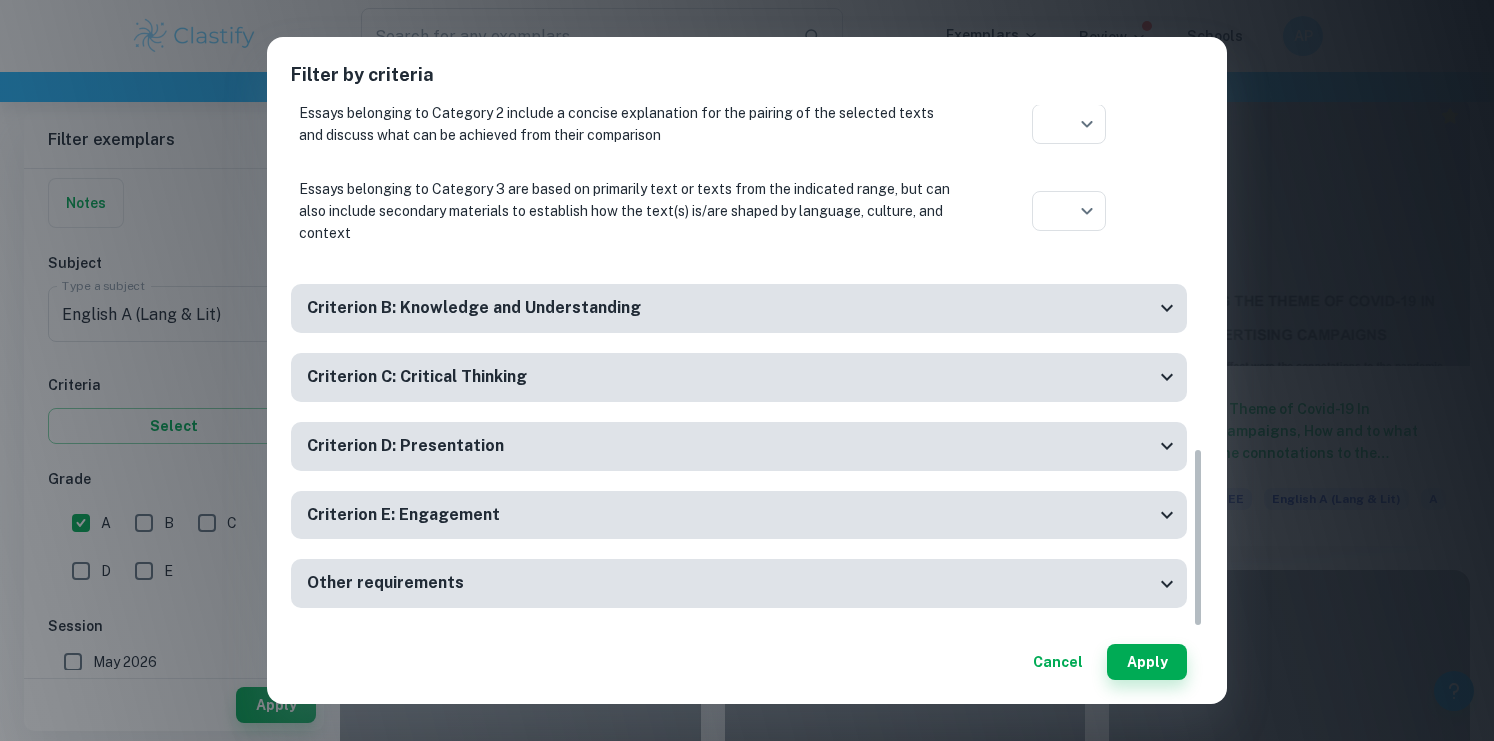 click 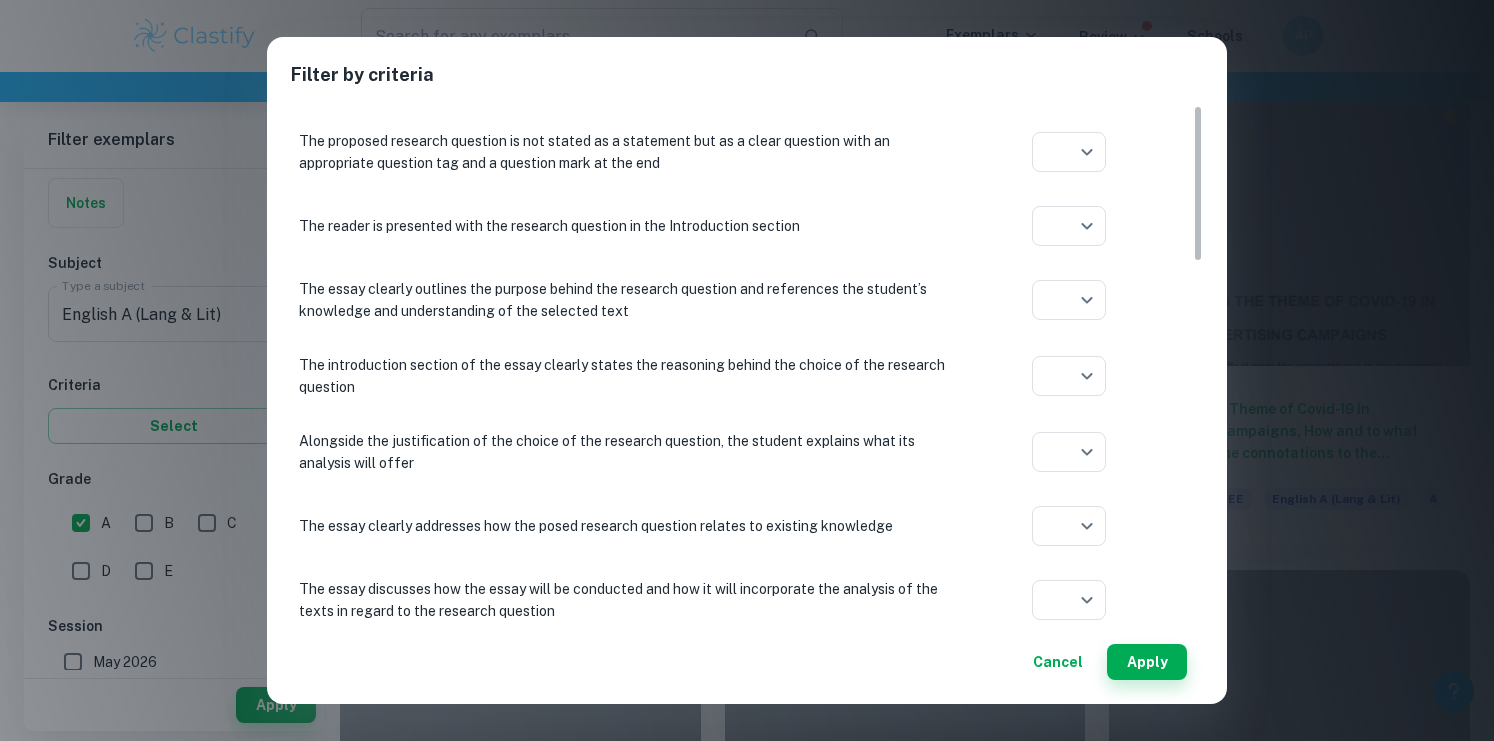 scroll, scrollTop: 0, scrollLeft: 0, axis: both 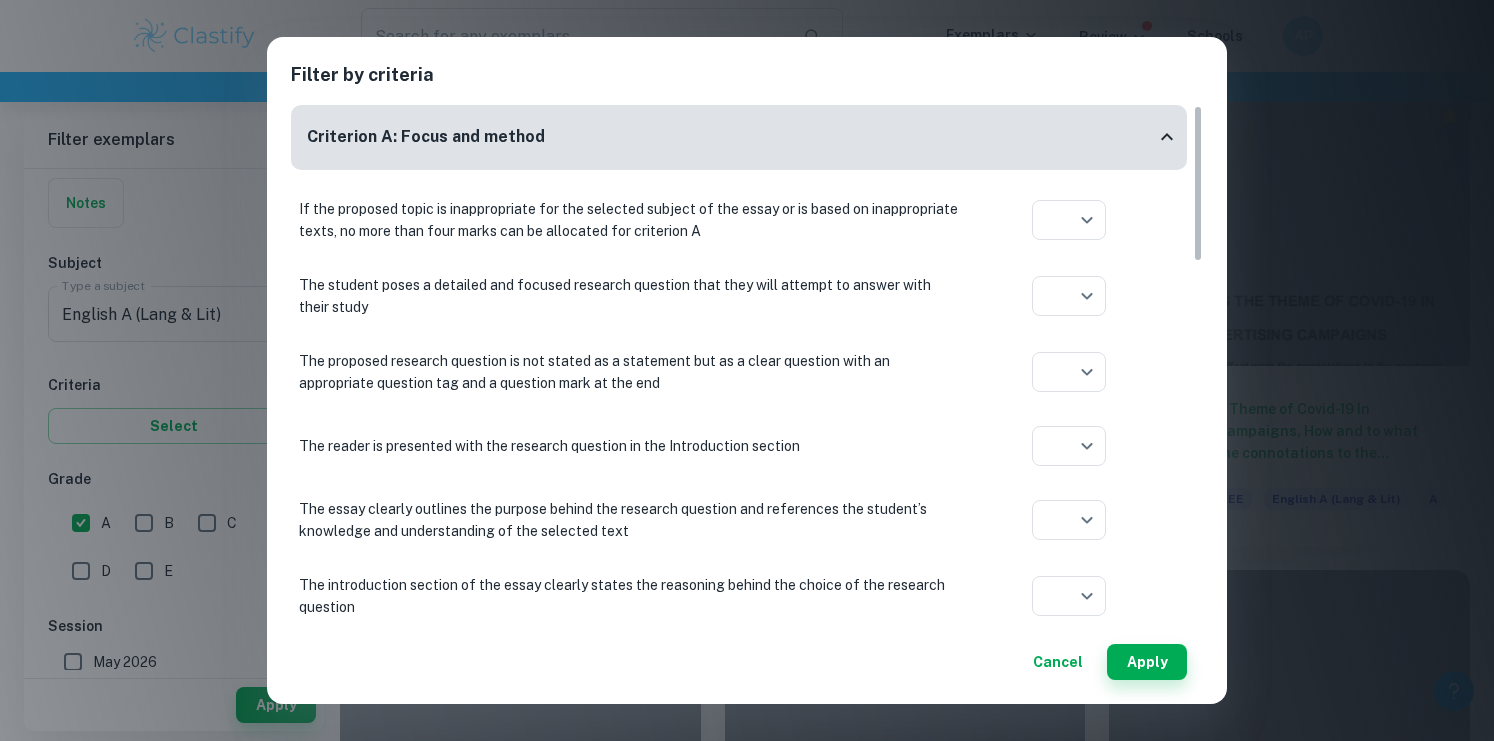 click 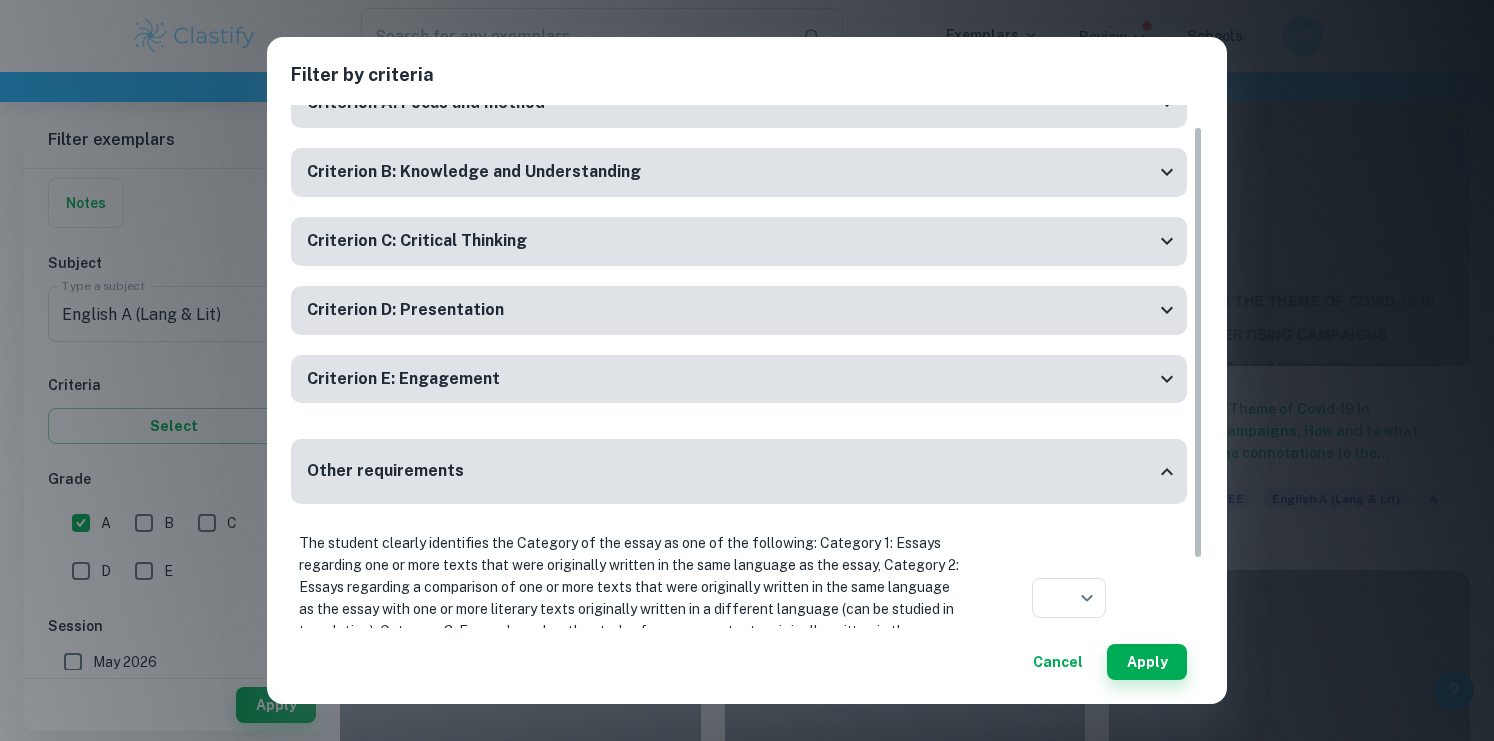 scroll, scrollTop: 0, scrollLeft: 0, axis: both 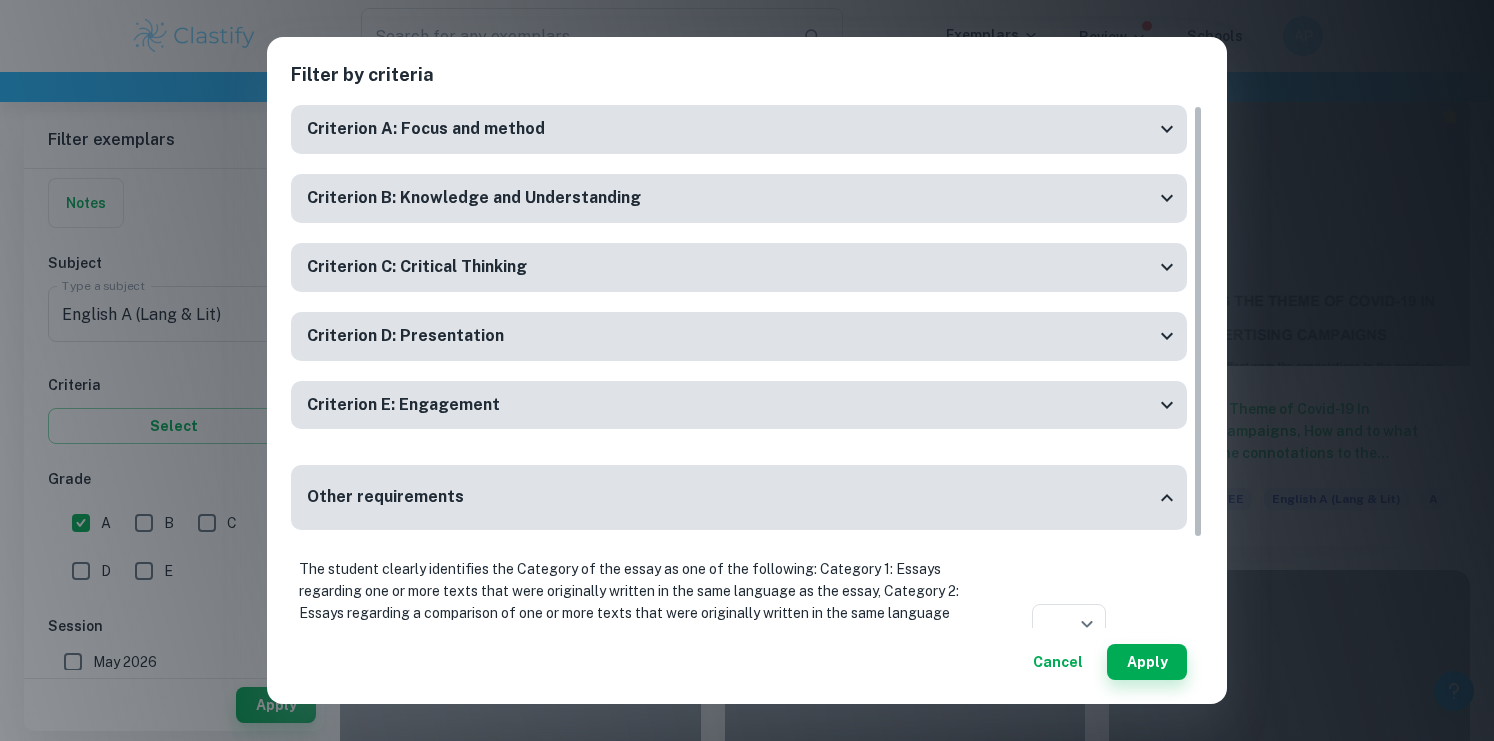 click on "Cancel" at bounding box center [1058, 662] 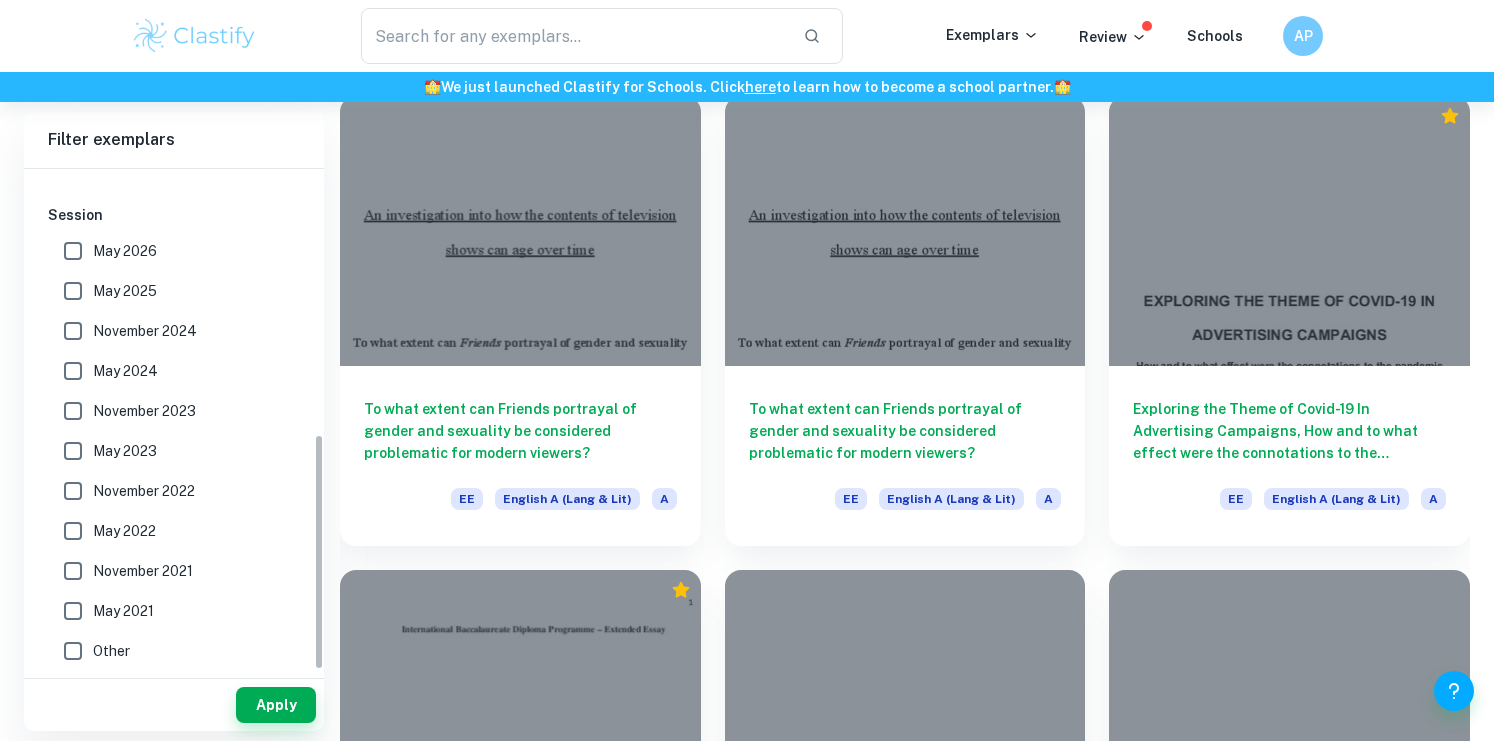 scroll, scrollTop: 559, scrollLeft: 0, axis: vertical 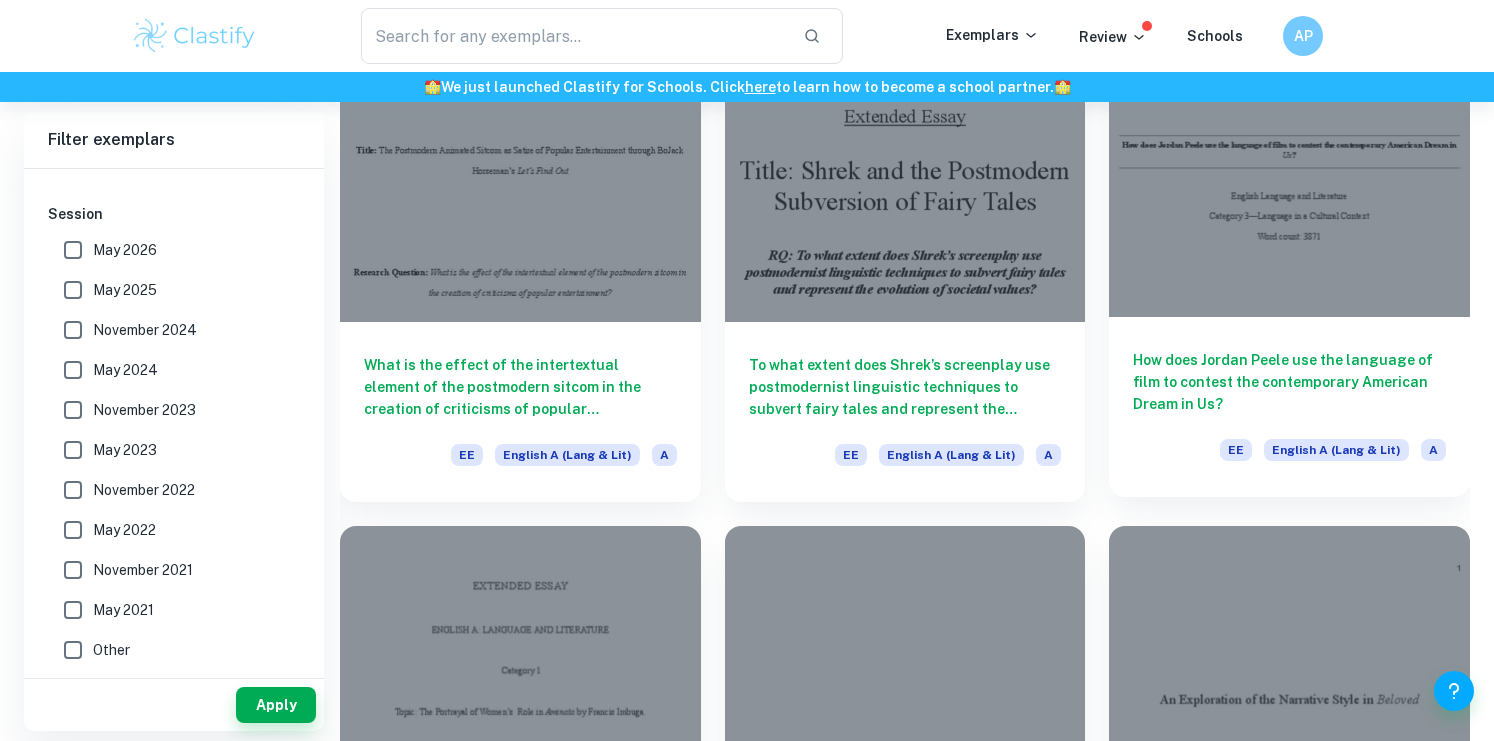click at bounding box center (1289, 182) 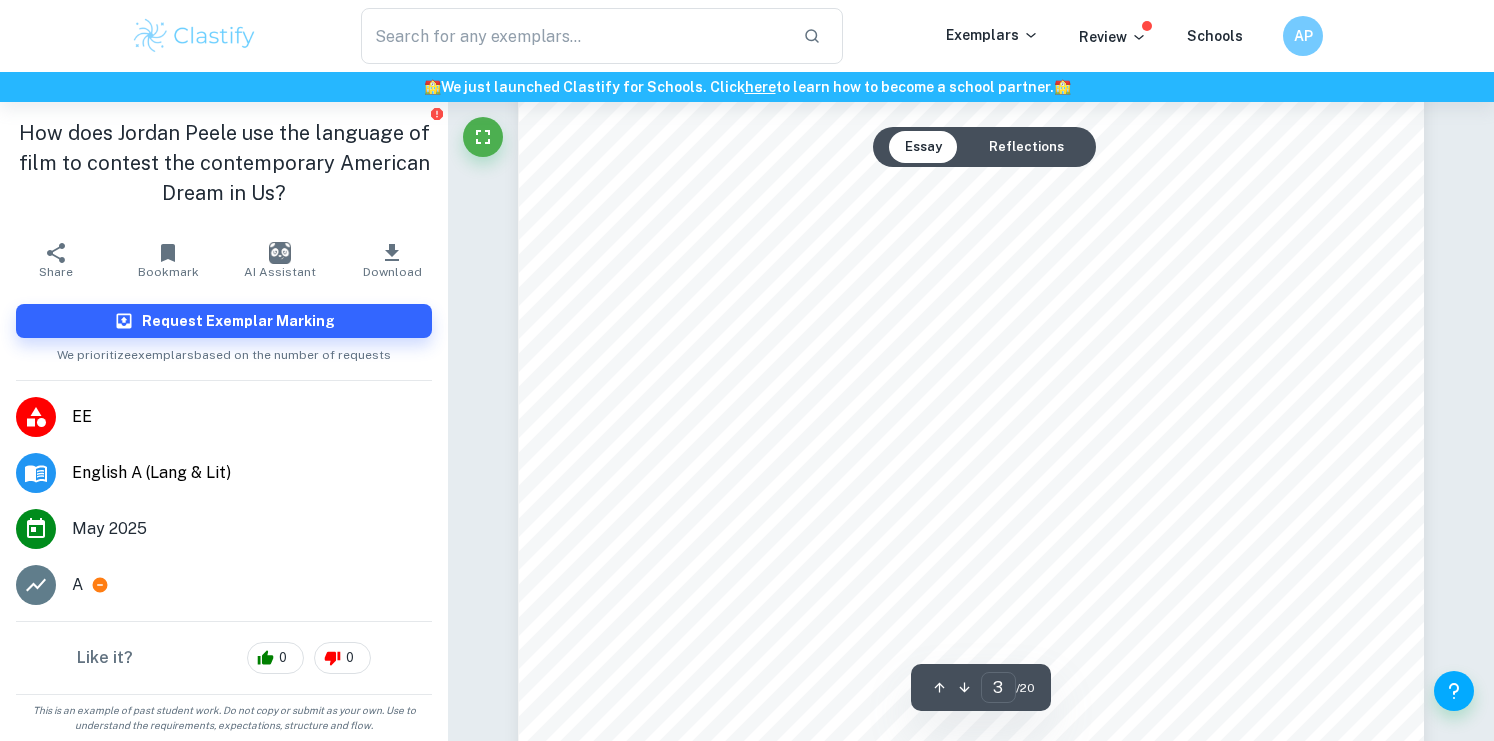 scroll, scrollTop: 2696, scrollLeft: 0, axis: vertical 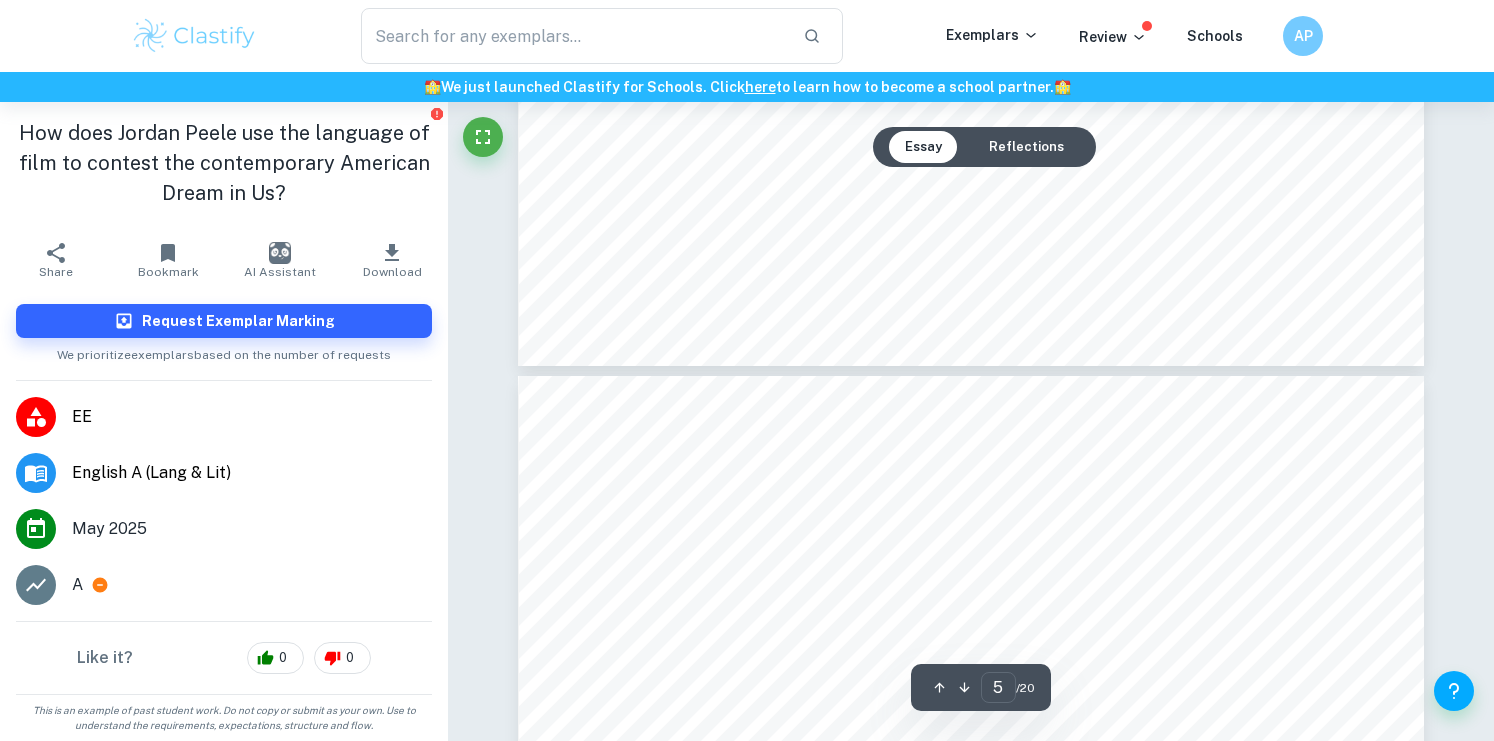 type on "4" 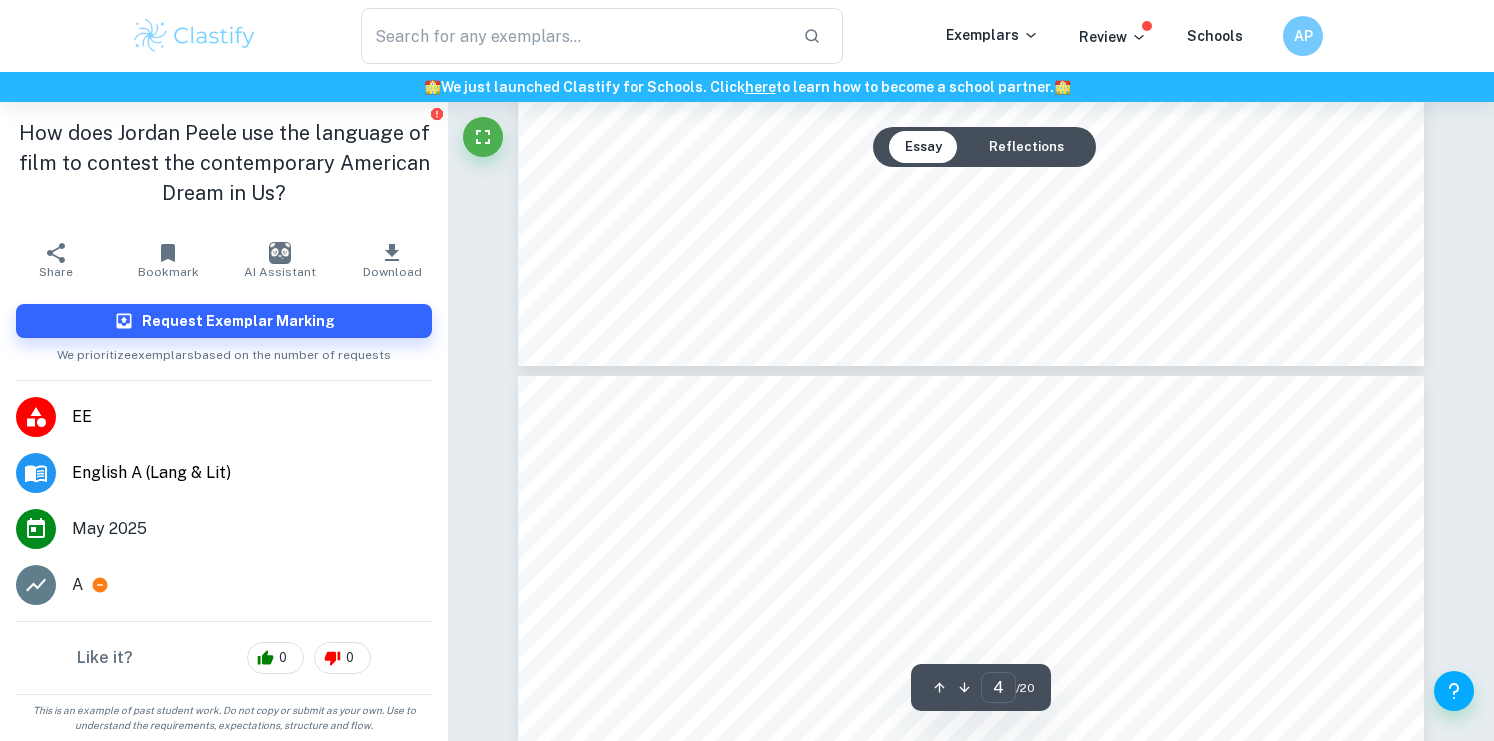 scroll, scrollTop: 4613, scrollLeft: 0, axis: vertical 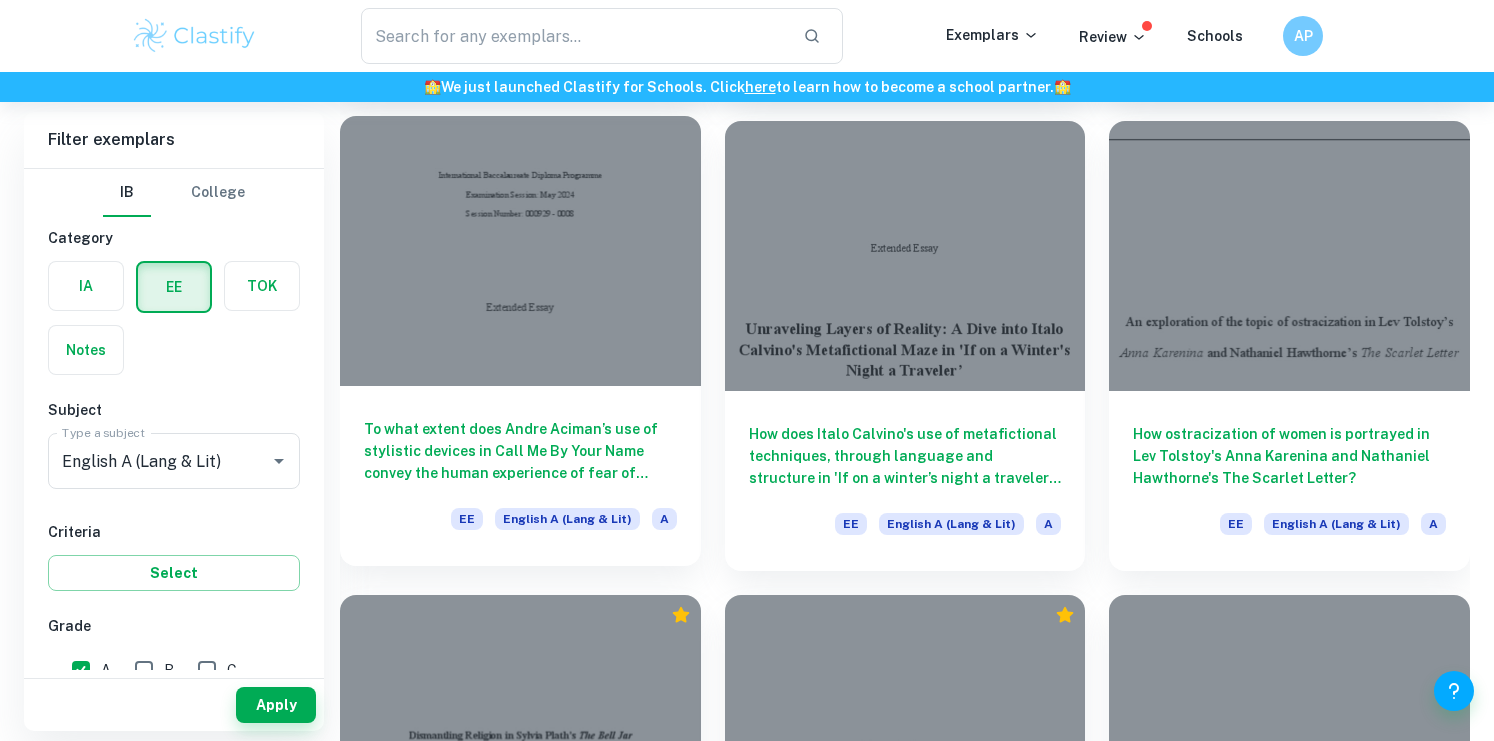click at bounding box center (520, 251) 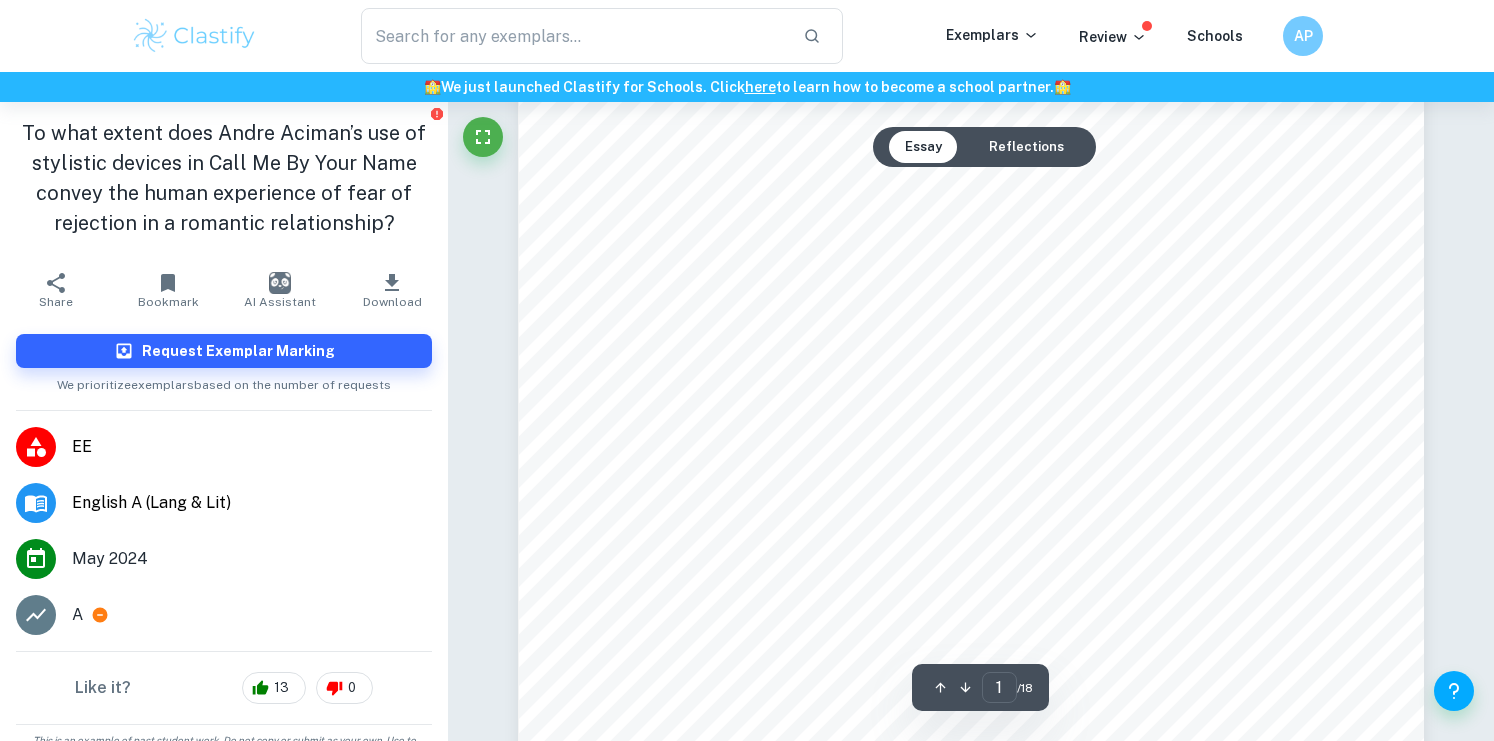 scroll, scrollTop: 420, scrollLeft: 0, axis: vertical 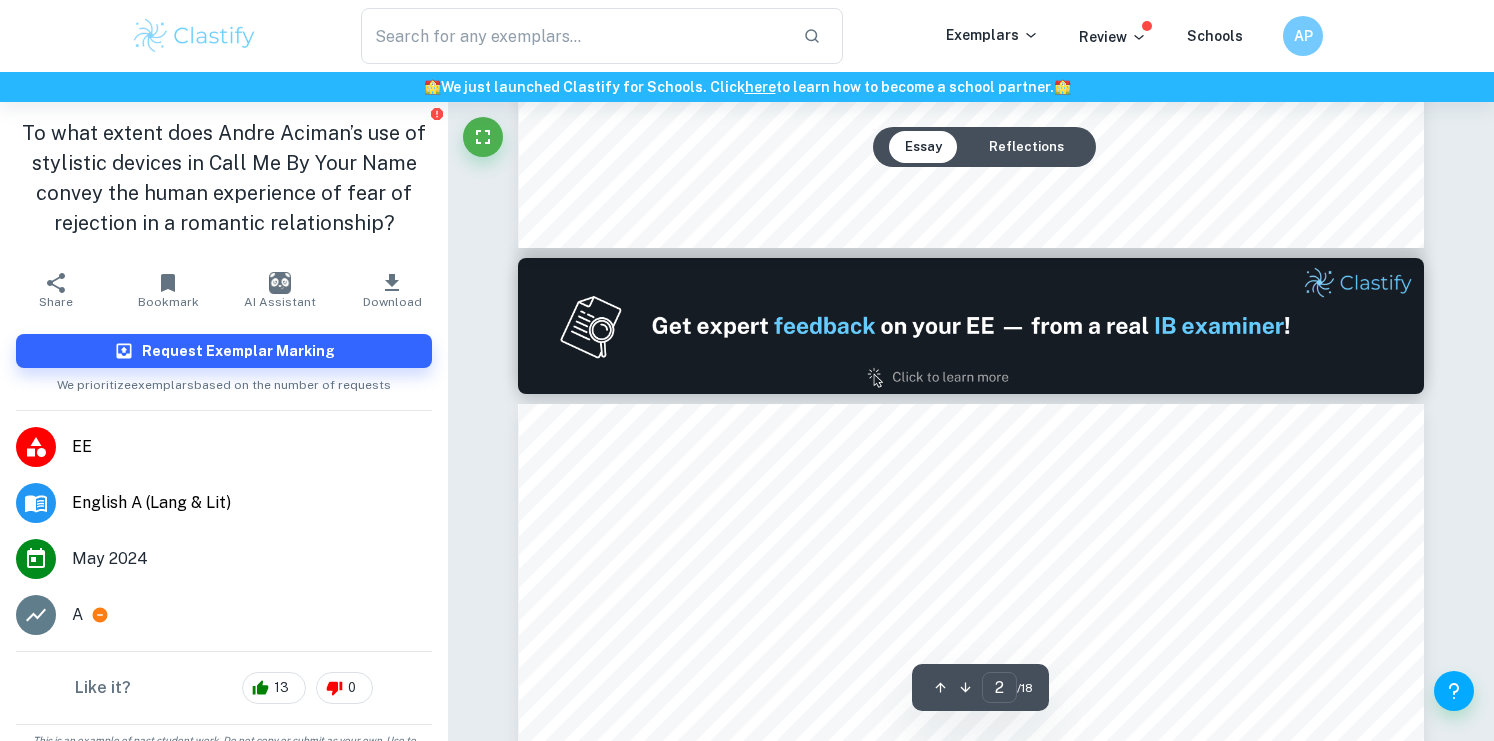 type on "1" 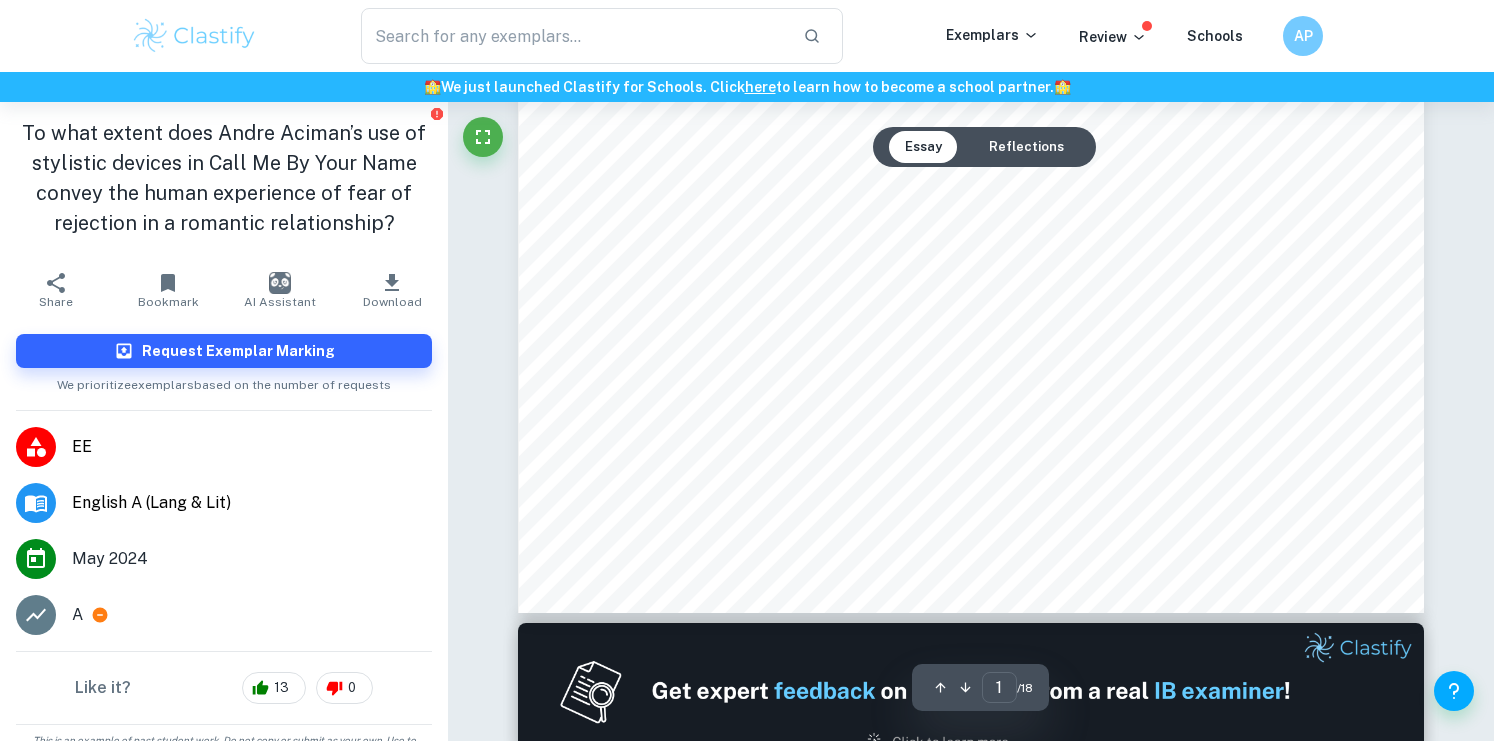 scroll, scrollTop: 787, scrollLeft: 0, axis: vertical 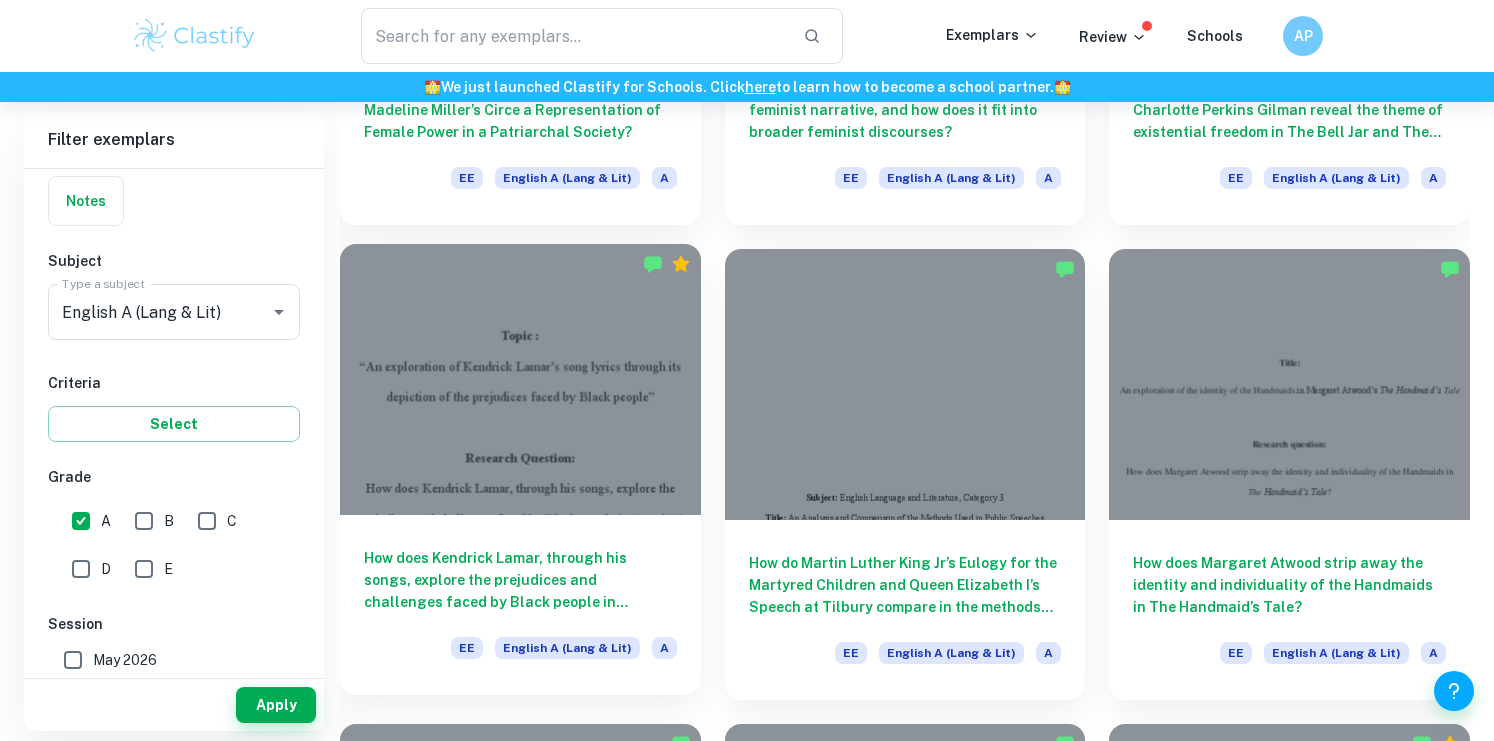 click at bounding box center [520, 379] 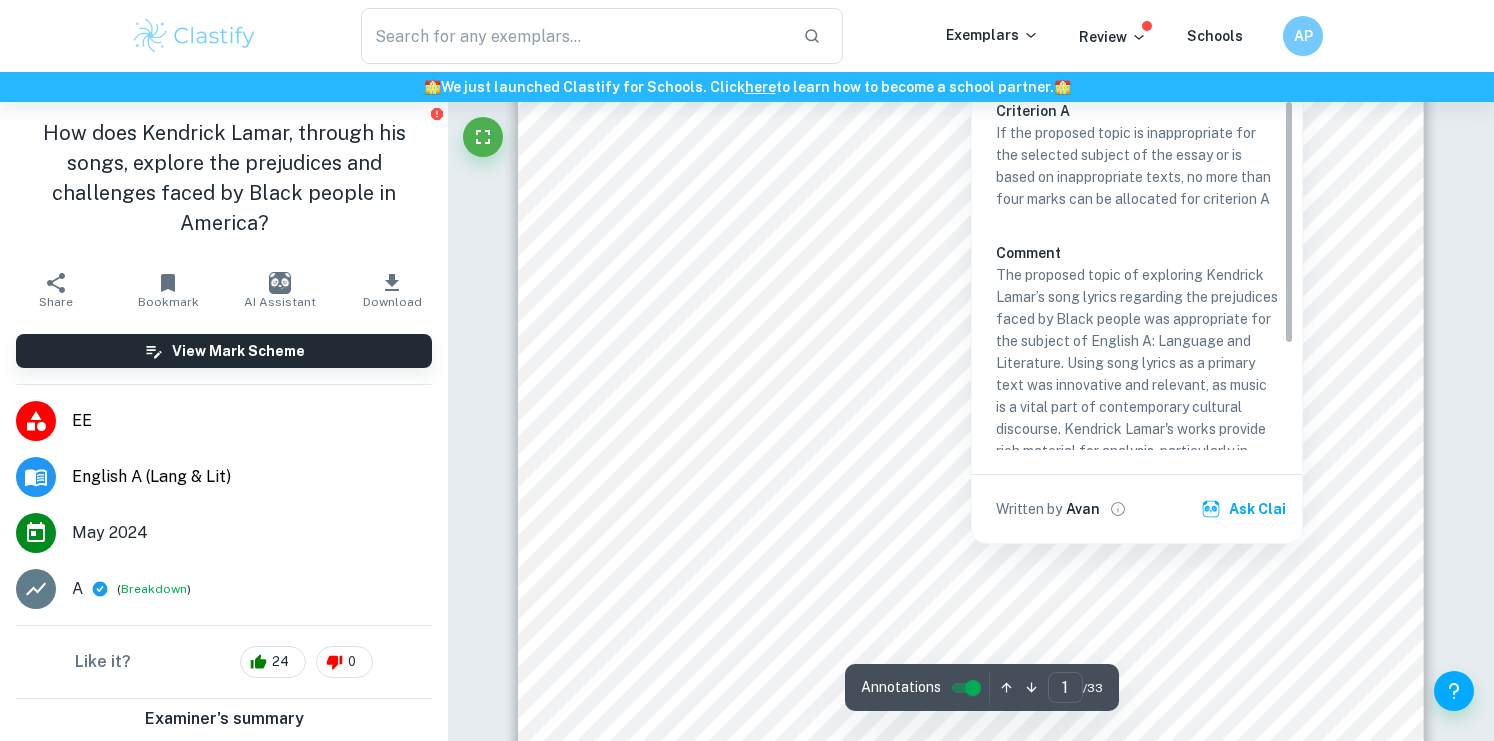 scroll, scrollTop: 444, scrollLeft: 0, axis: vertical 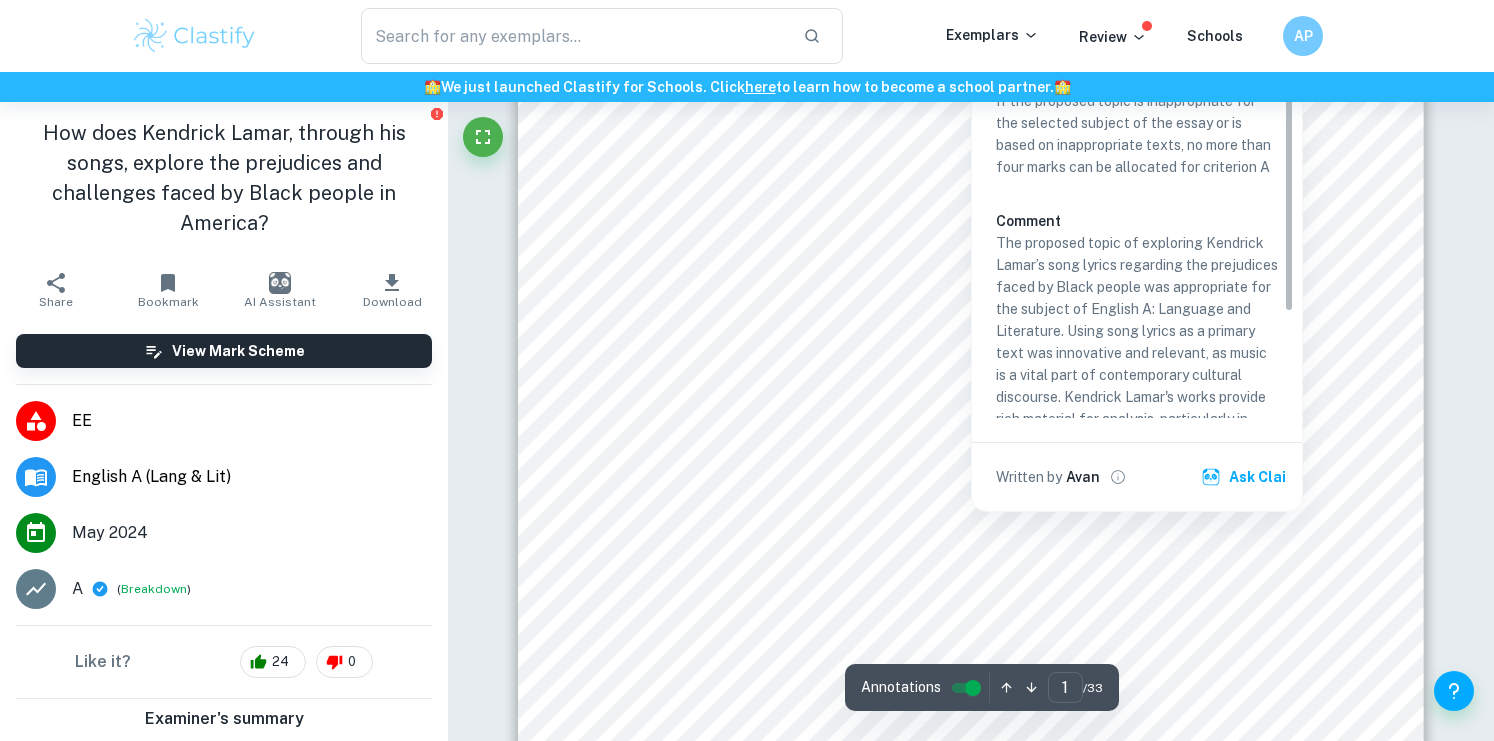 click on "Topic : <An exploration of Kendrick Lamar9s song lyrics through its depiction of the prejudices faced by Black people= Research Question: How does Kendrick Lamar, through his songs, explore the prejudices and challenges faced by Black people in America? Subject -   English A: Language and Literature, Category 1 Word Count - 3907" at bounding box center (970, 264) 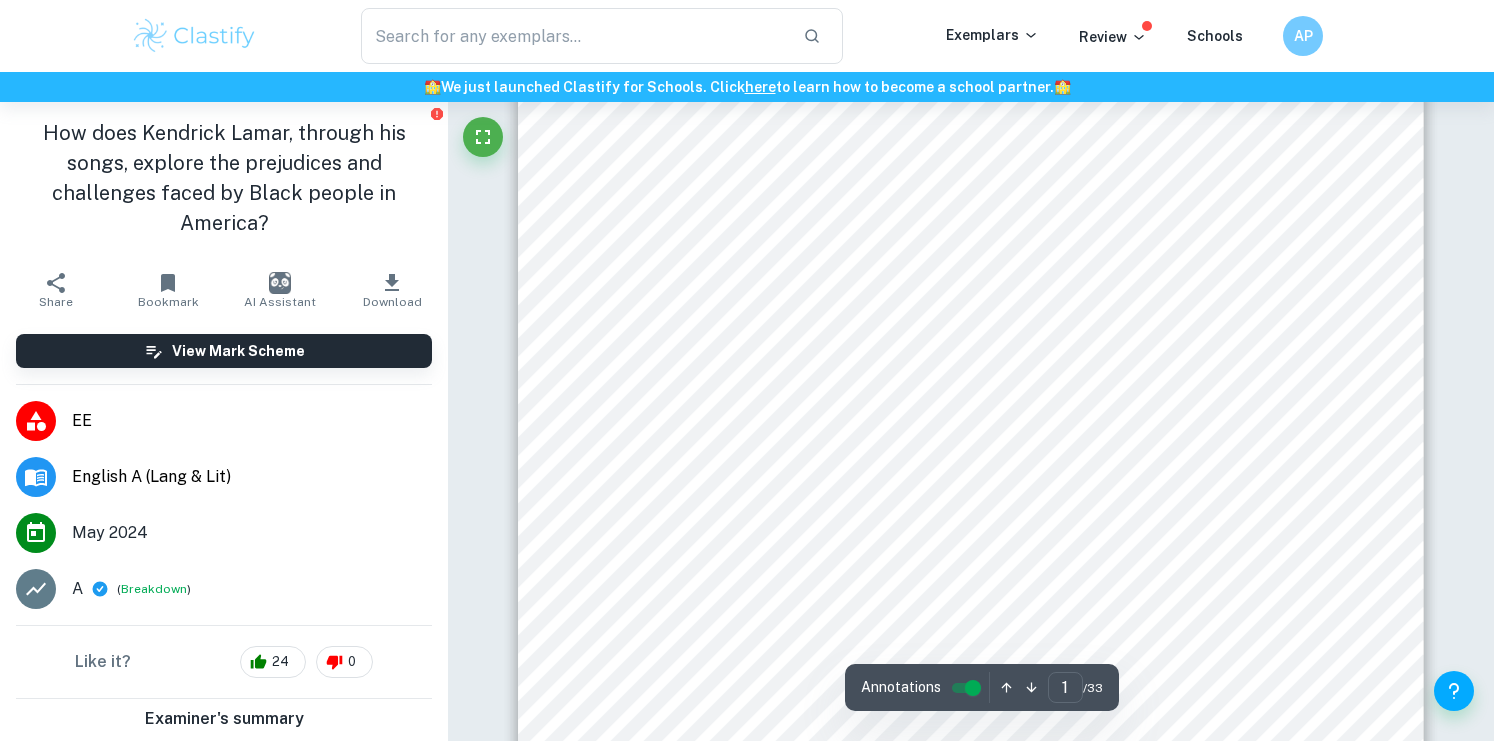 click on "Topic : <An exploration of Kendrick Lamar9s song lyrics through its depiction of the prejudices faced by Black people= Research Question: How does Kendrick Lamar, through his songs, explore the prejudices and challenges faced by Black people in America? Subject -   English A: Language and Literature, Category 1 Word Count - 3907" at bounding box center (970, 264) 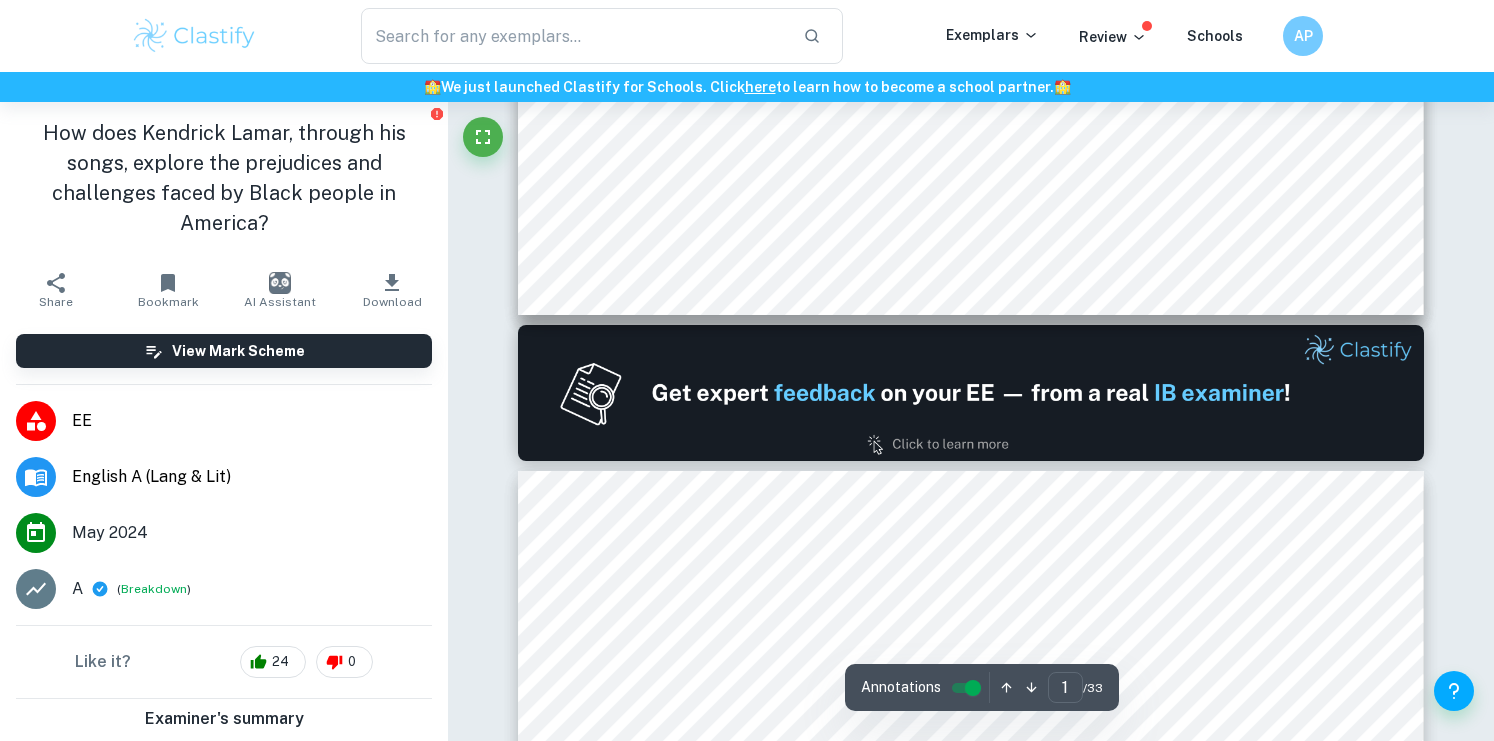 type on "2" 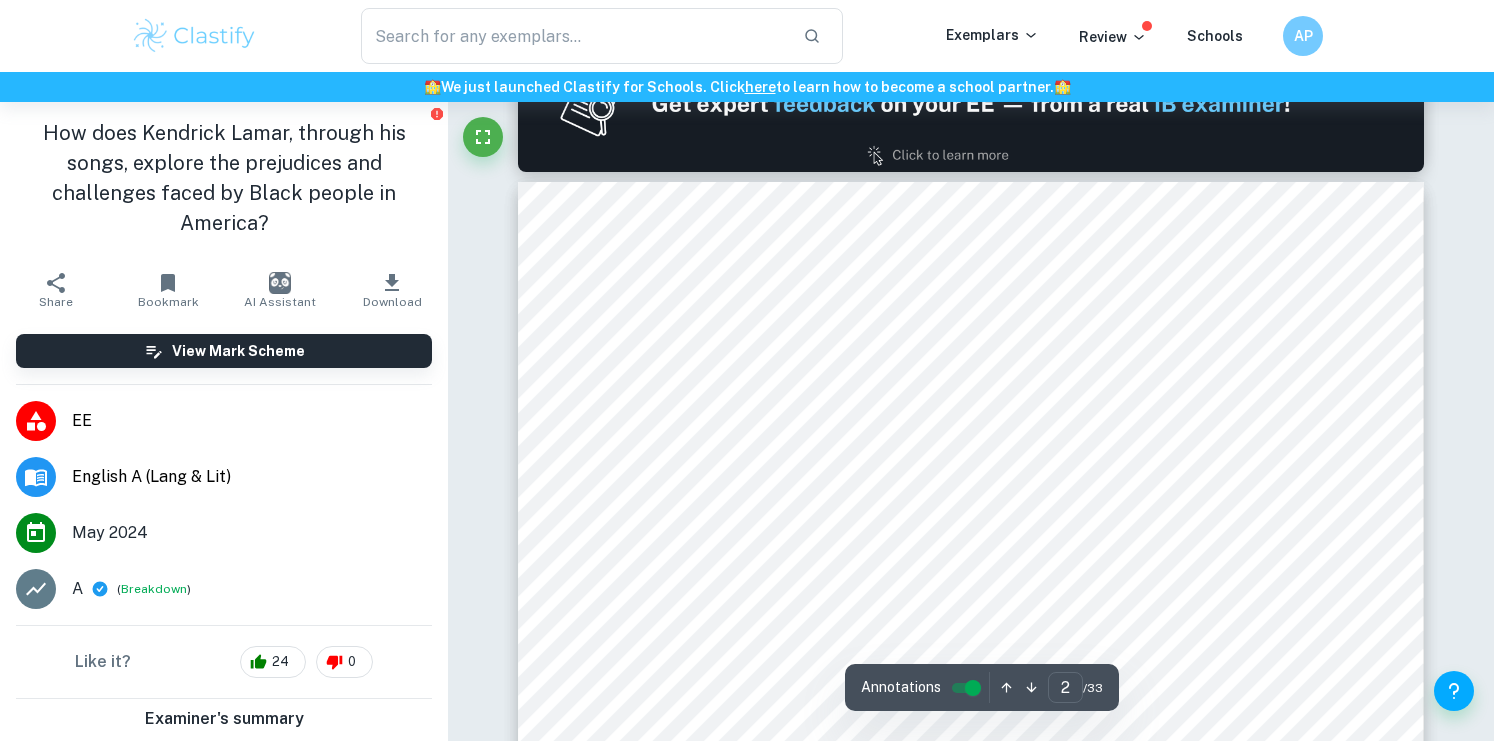 scroll, scrollTop: 1282, scrollLeft: 0, axis: vertical 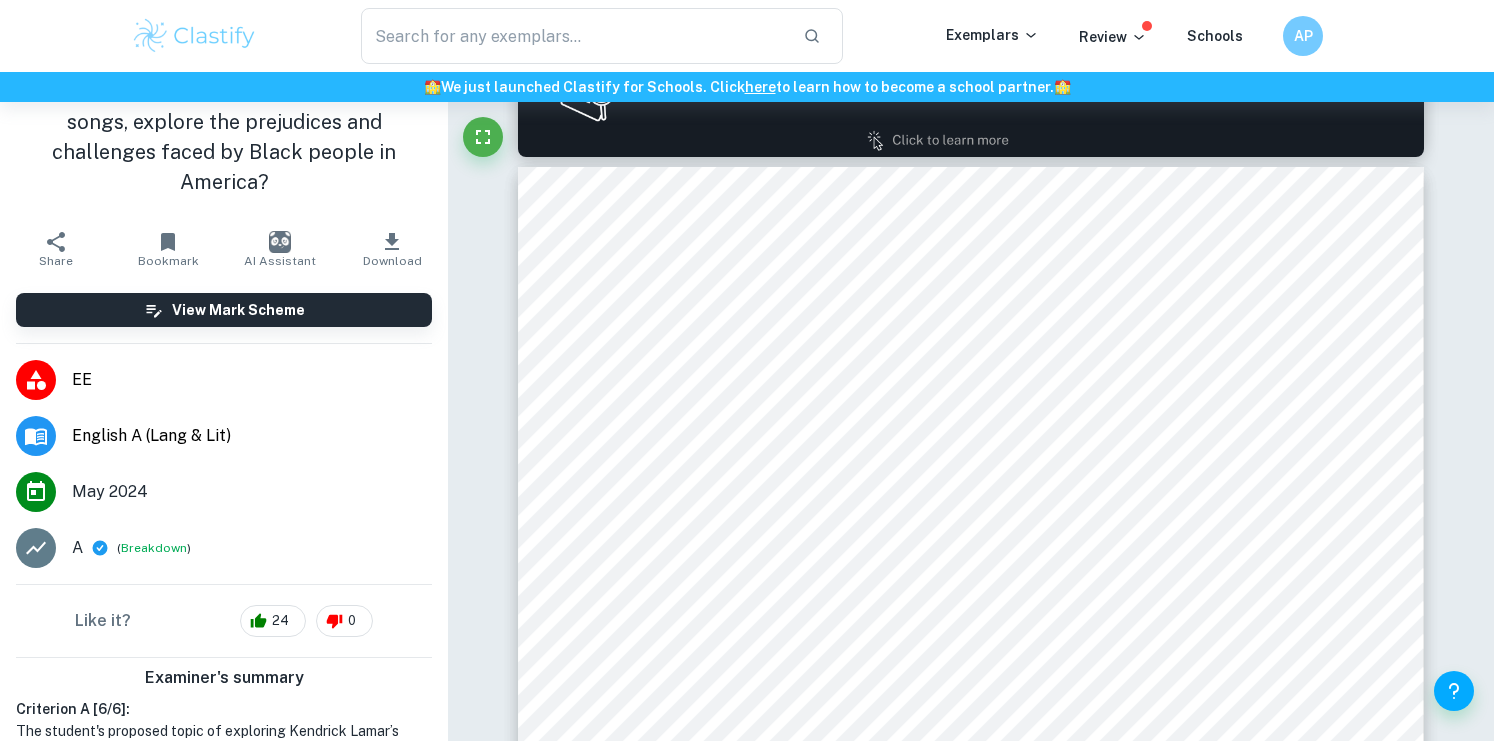 click 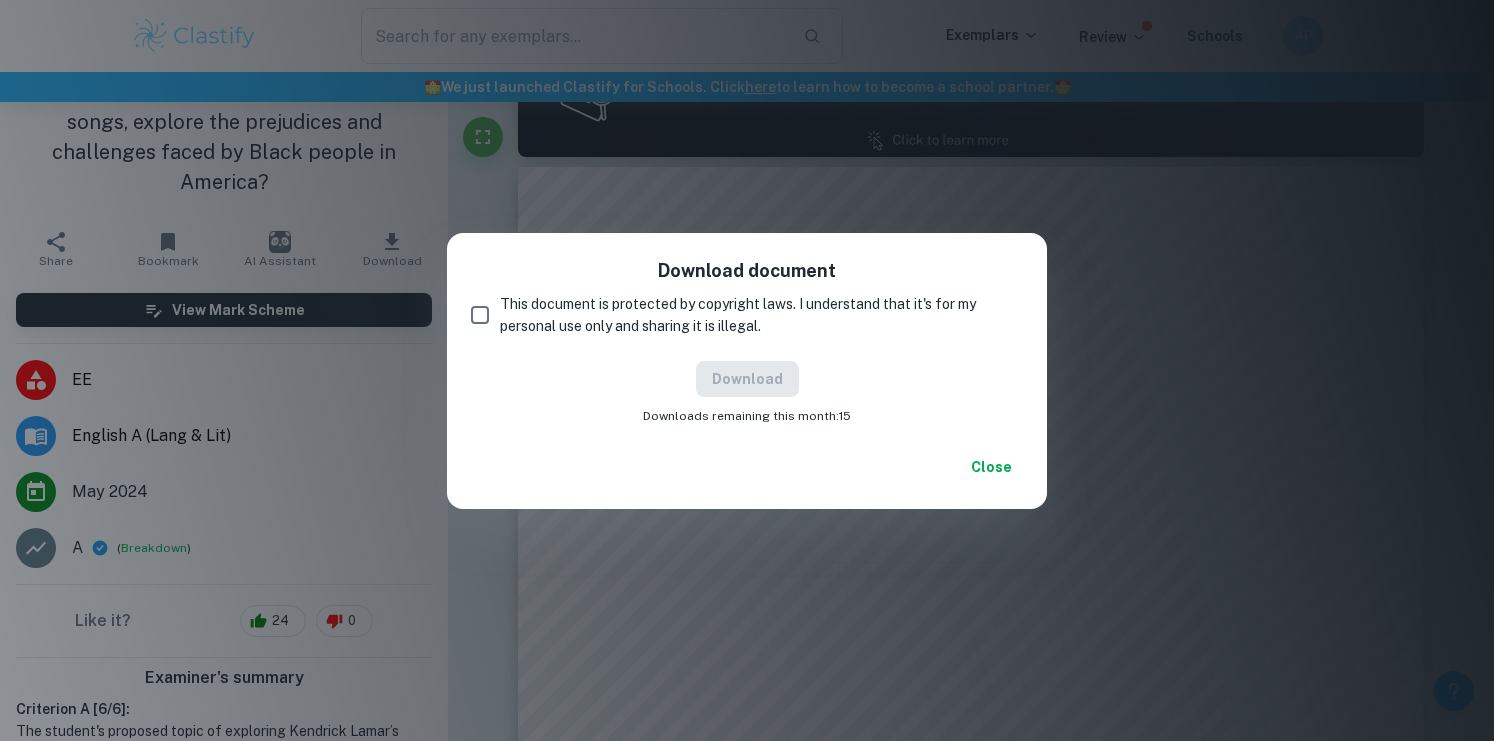click on "This document is protected by copyright laws. I understand that it's for my personal use only and sharing it is illegal." at bounding box center [480, 315] 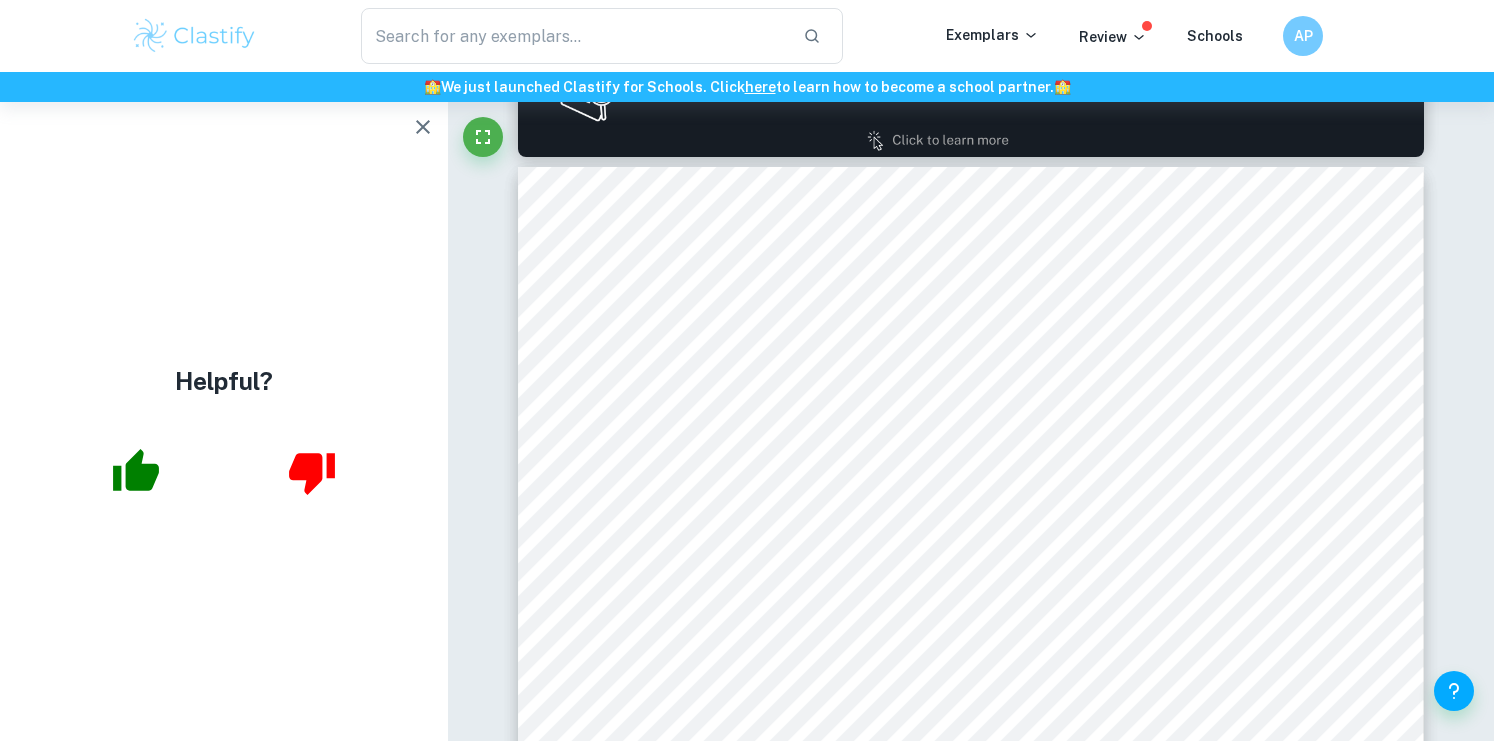 scroll, scrollTop: 0, scrollLeft: 0, axis: both 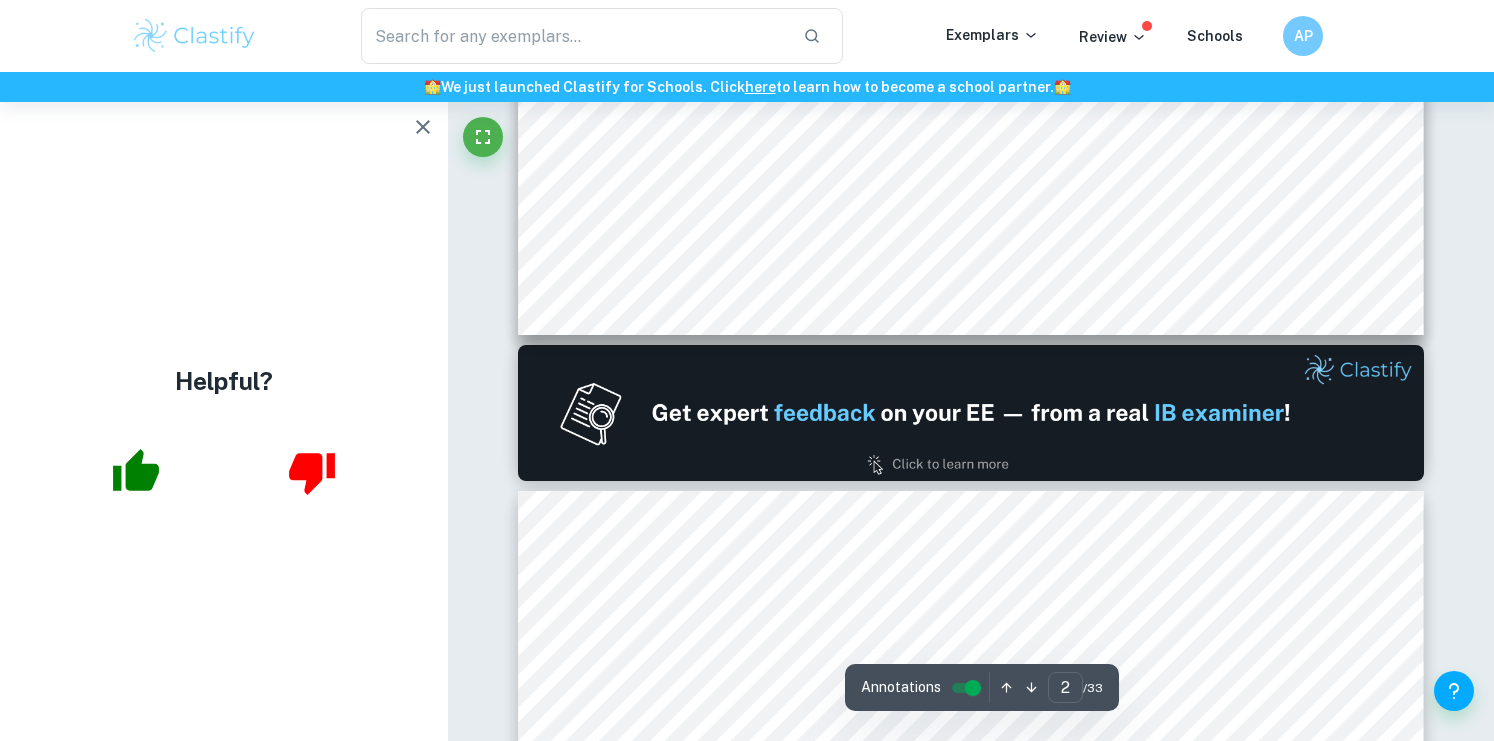 type on "1" 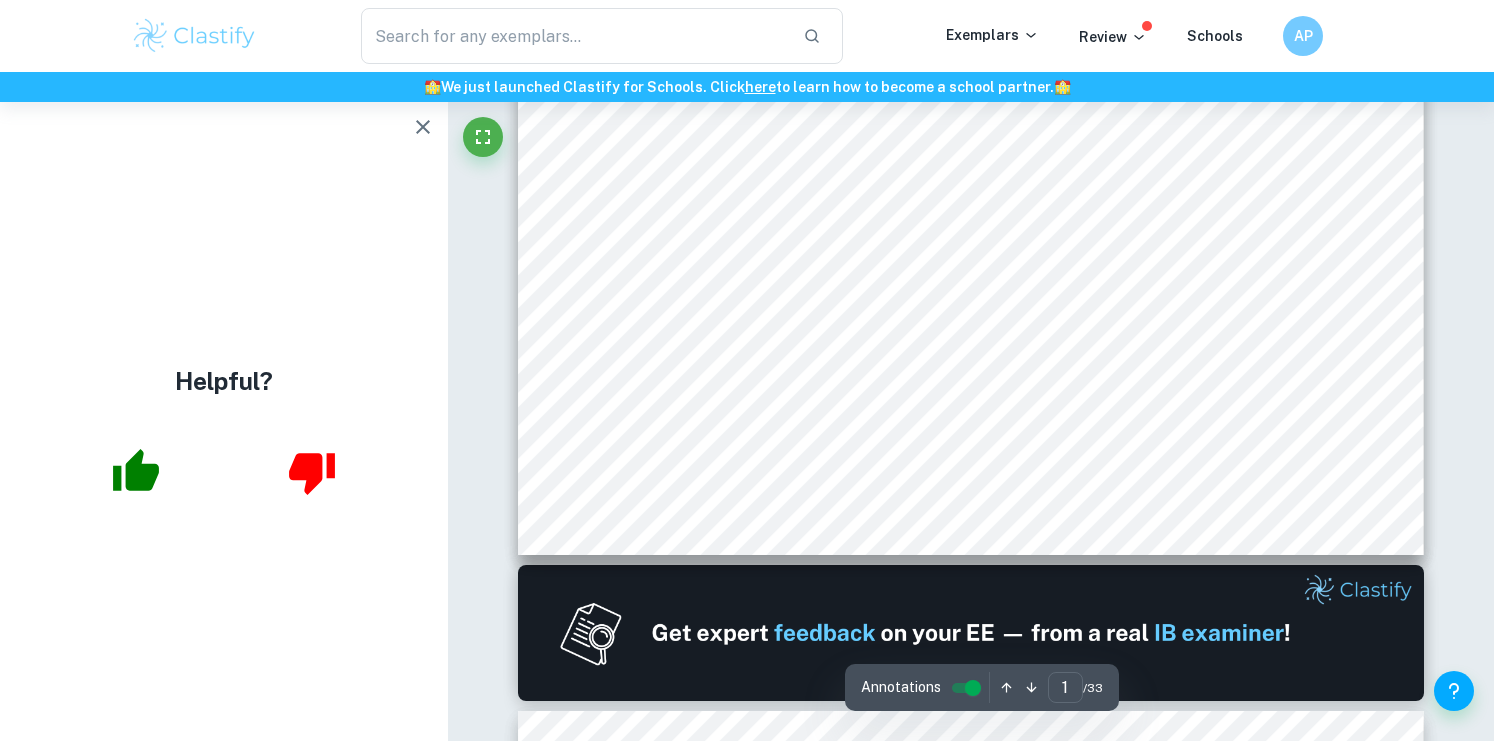 scroll, scrollTop: 0, scrollLeft: 0, axis: both 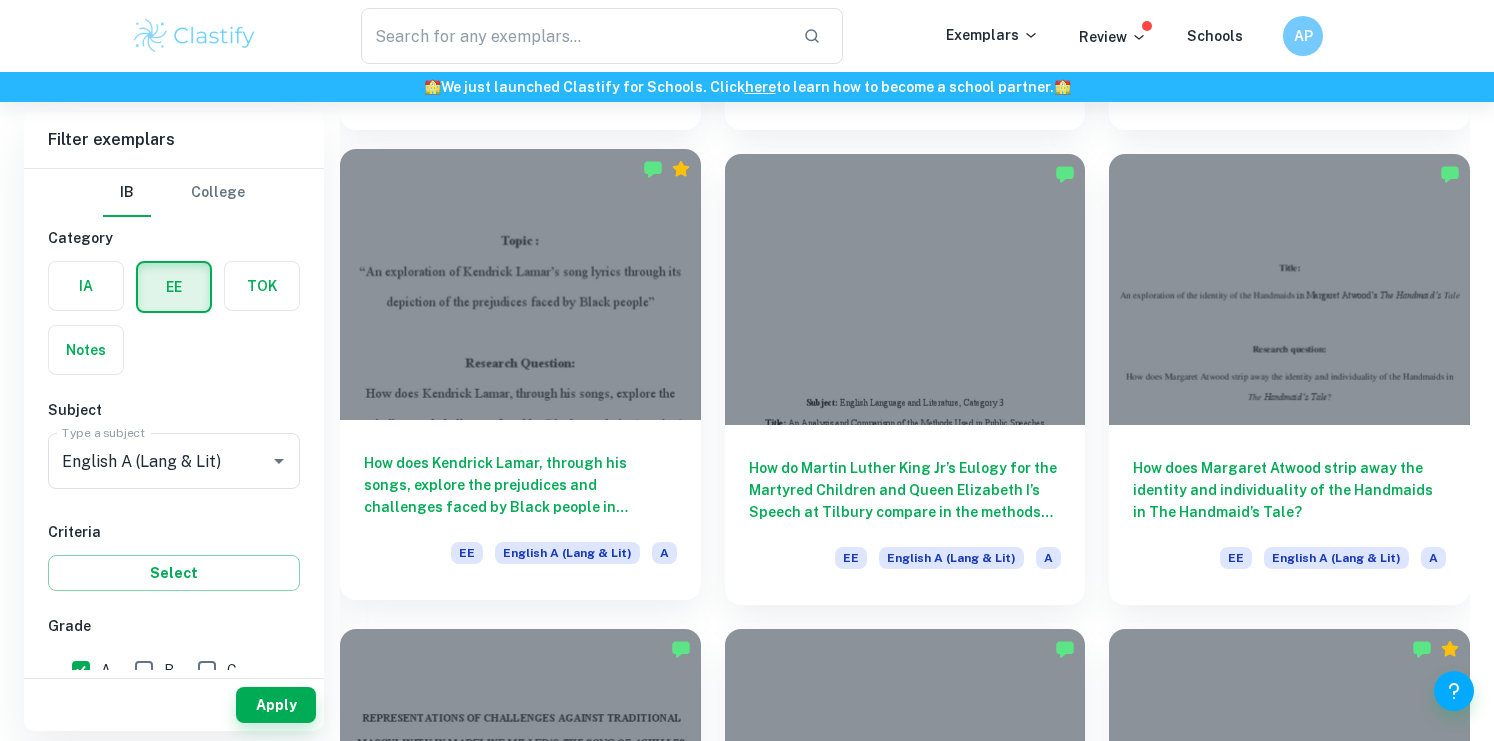 click on "How does Kendrick Lamar, through his songs, explore the prejudices and challenges faced by Black people in America?" at bounding box center [520, 485] 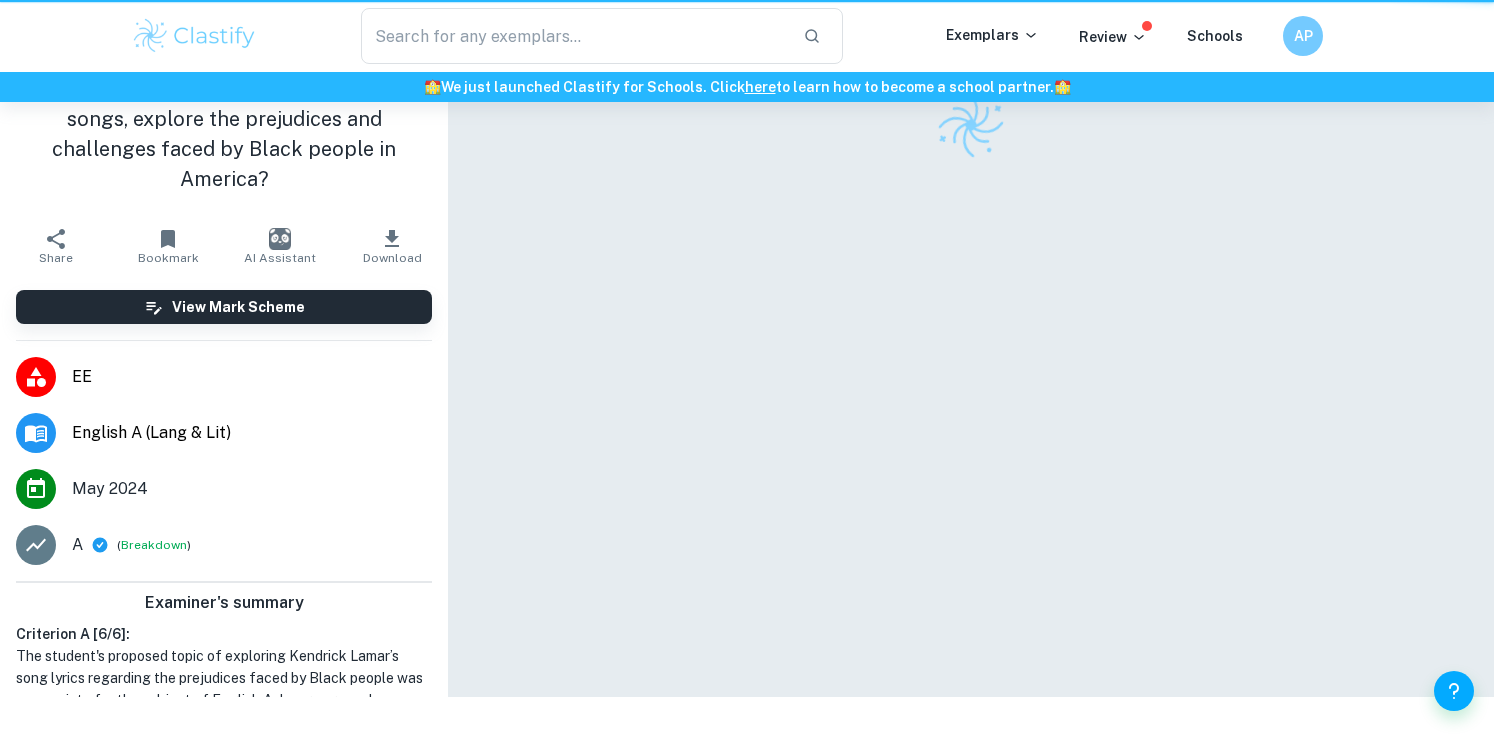 scroll, scrollTop: 0, scrollLeft: 0, axis: both 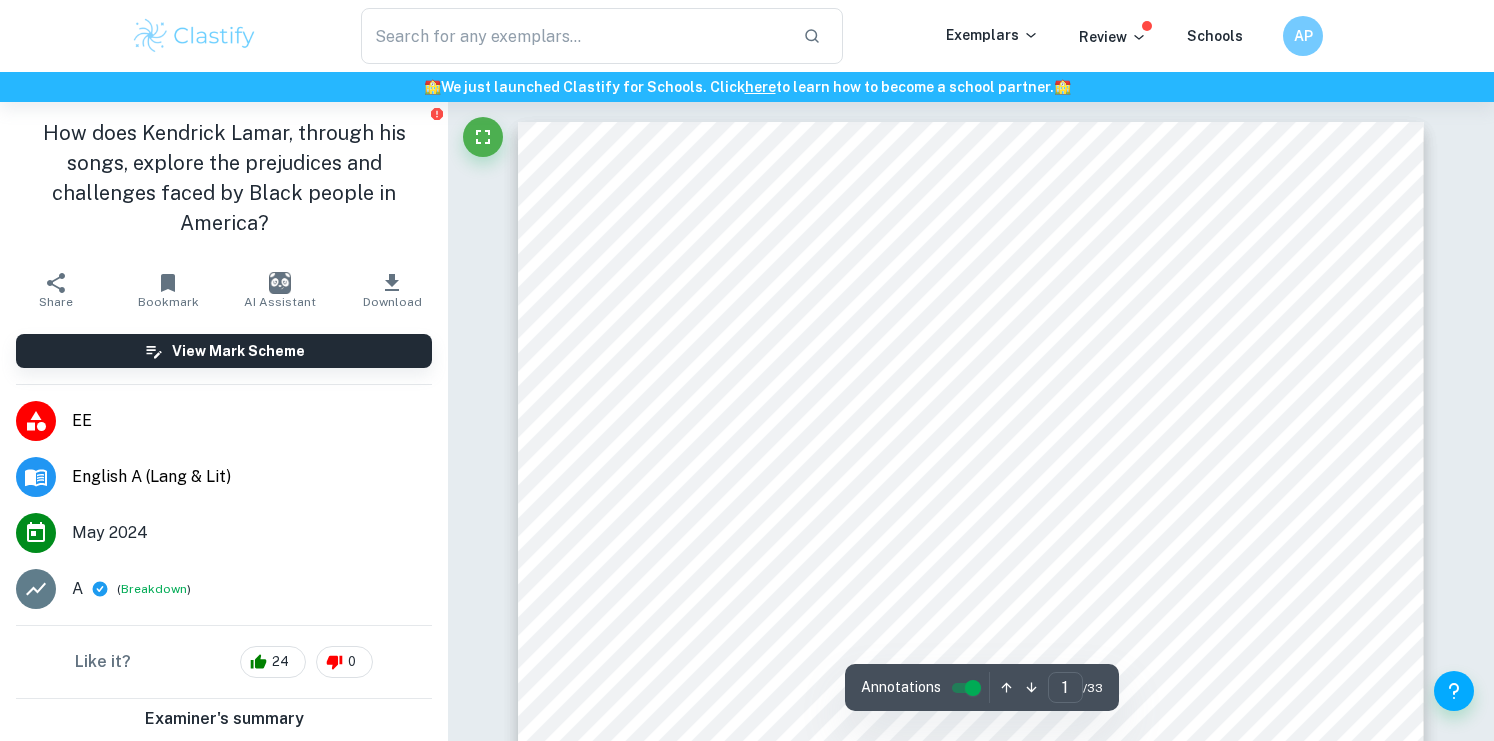 click 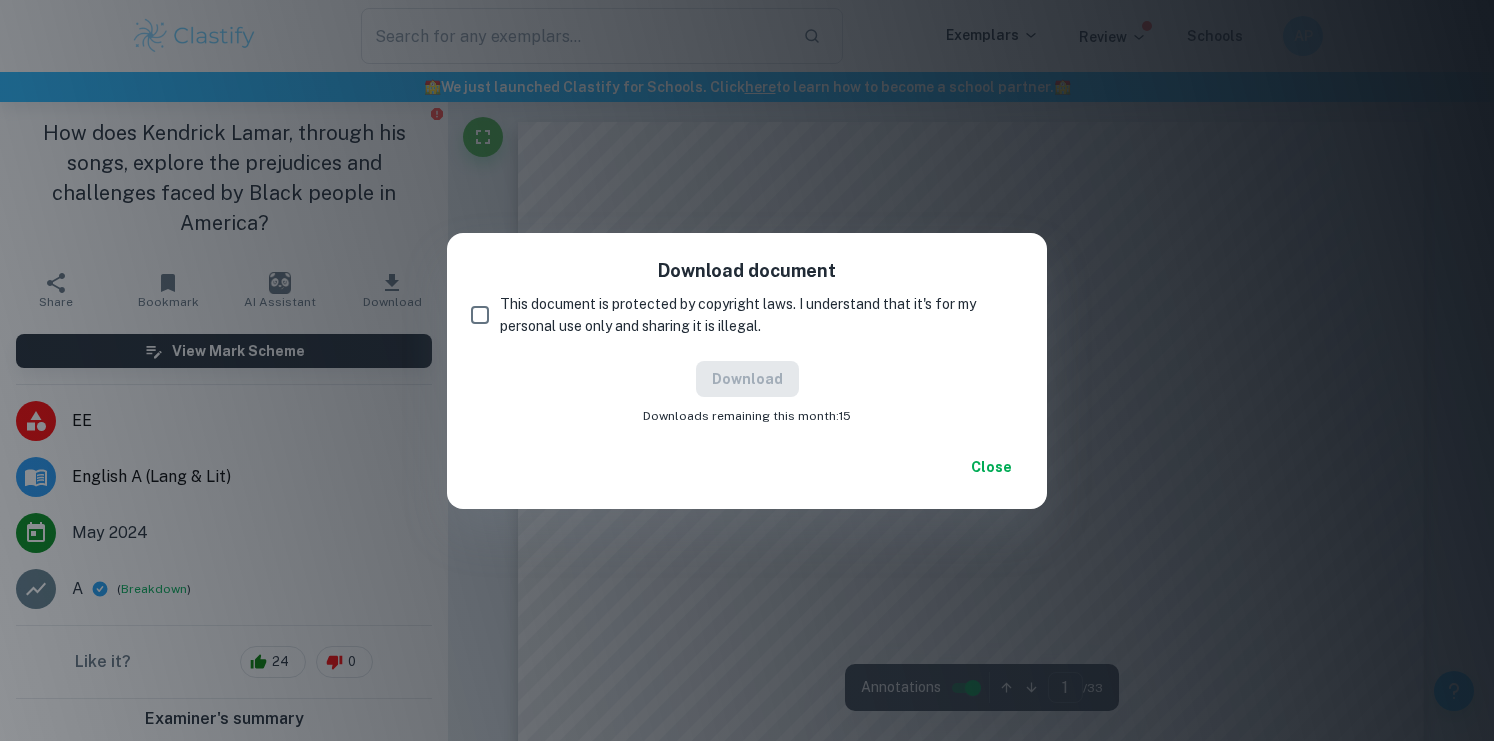 click on "This document is protected by copyright laws. I understand that it's for my personal use only and sharing it is illegal." at bounding box center [480, 315] 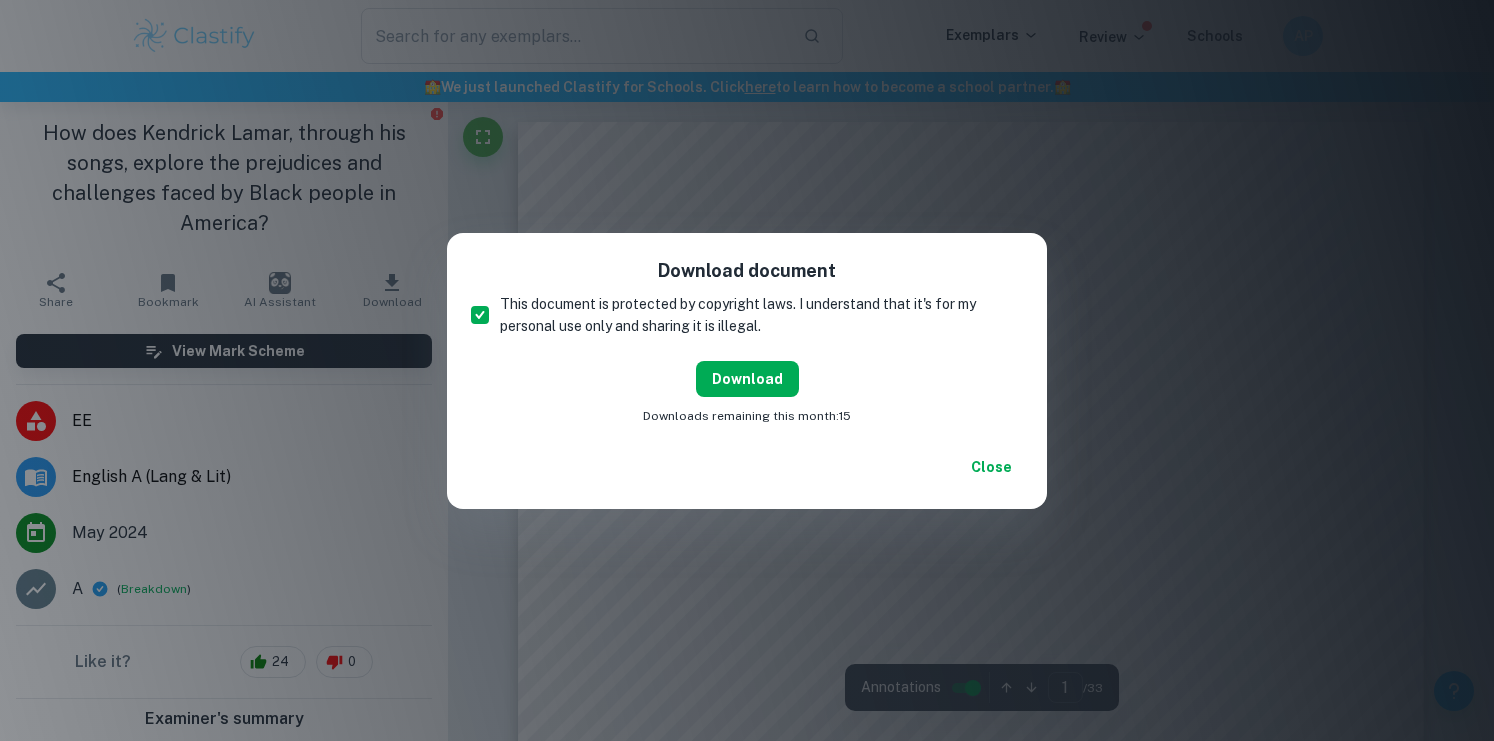 click on "Download" at bounding box center (747, 379) 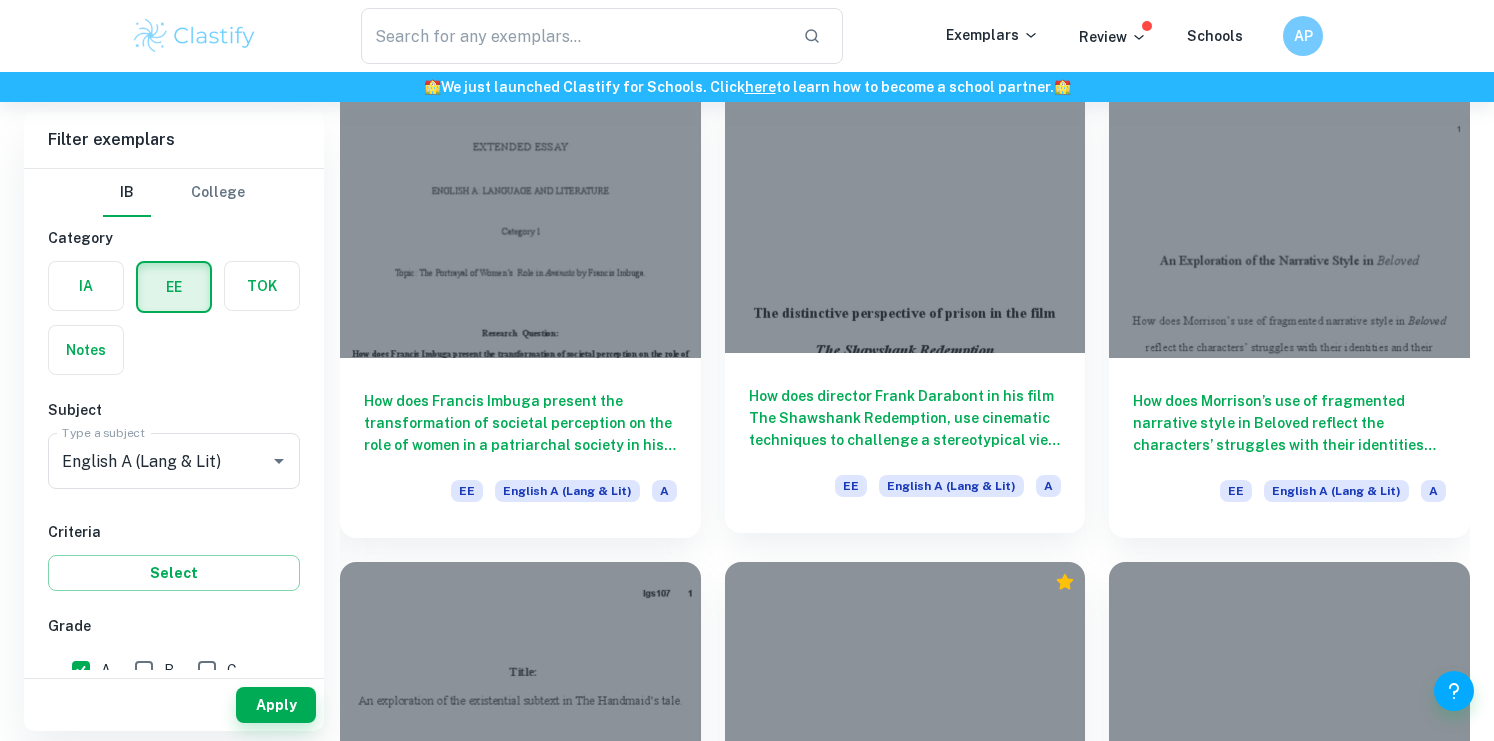 scroll, scrollTop: 7279, scrollLeft: 0, axis: vertical 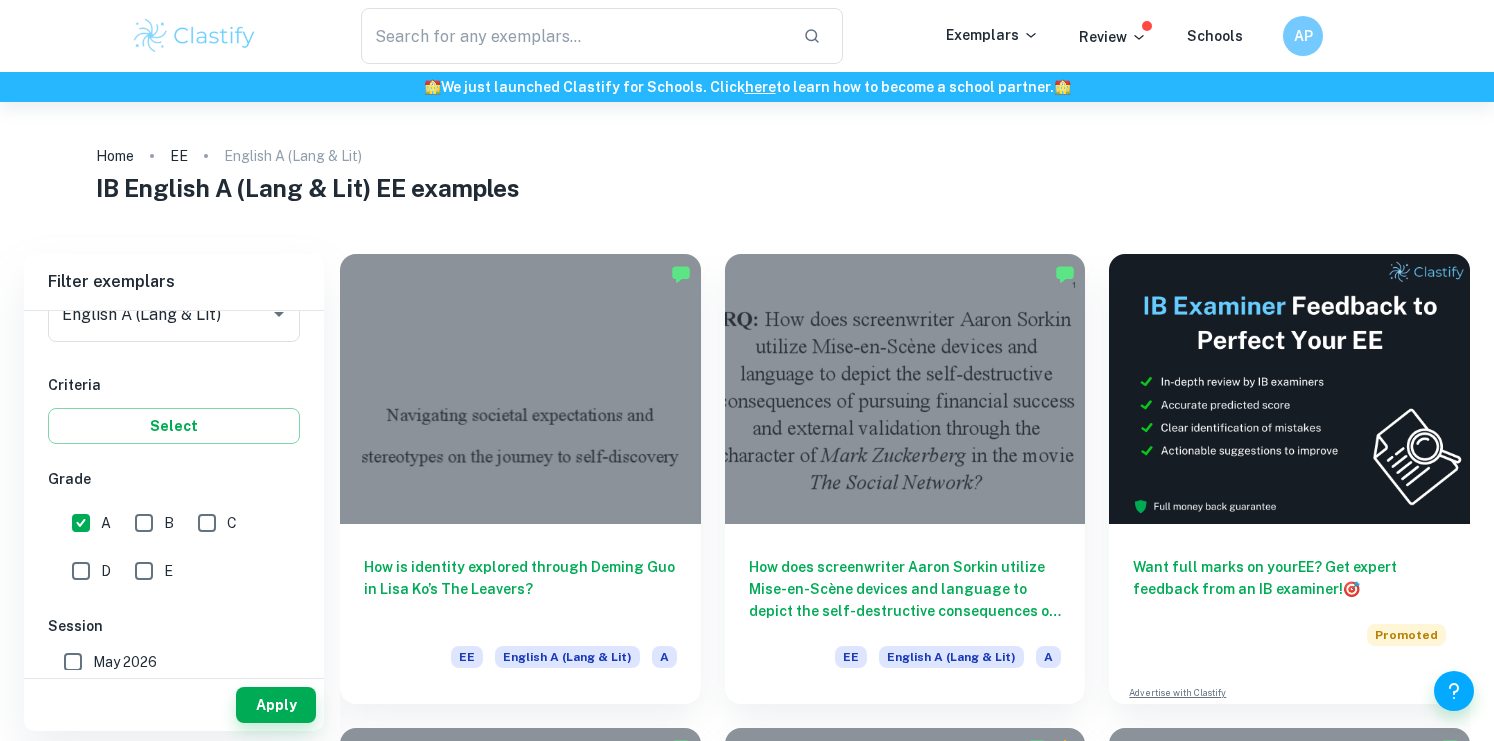 click on "A" at bounding box center (81, 523) 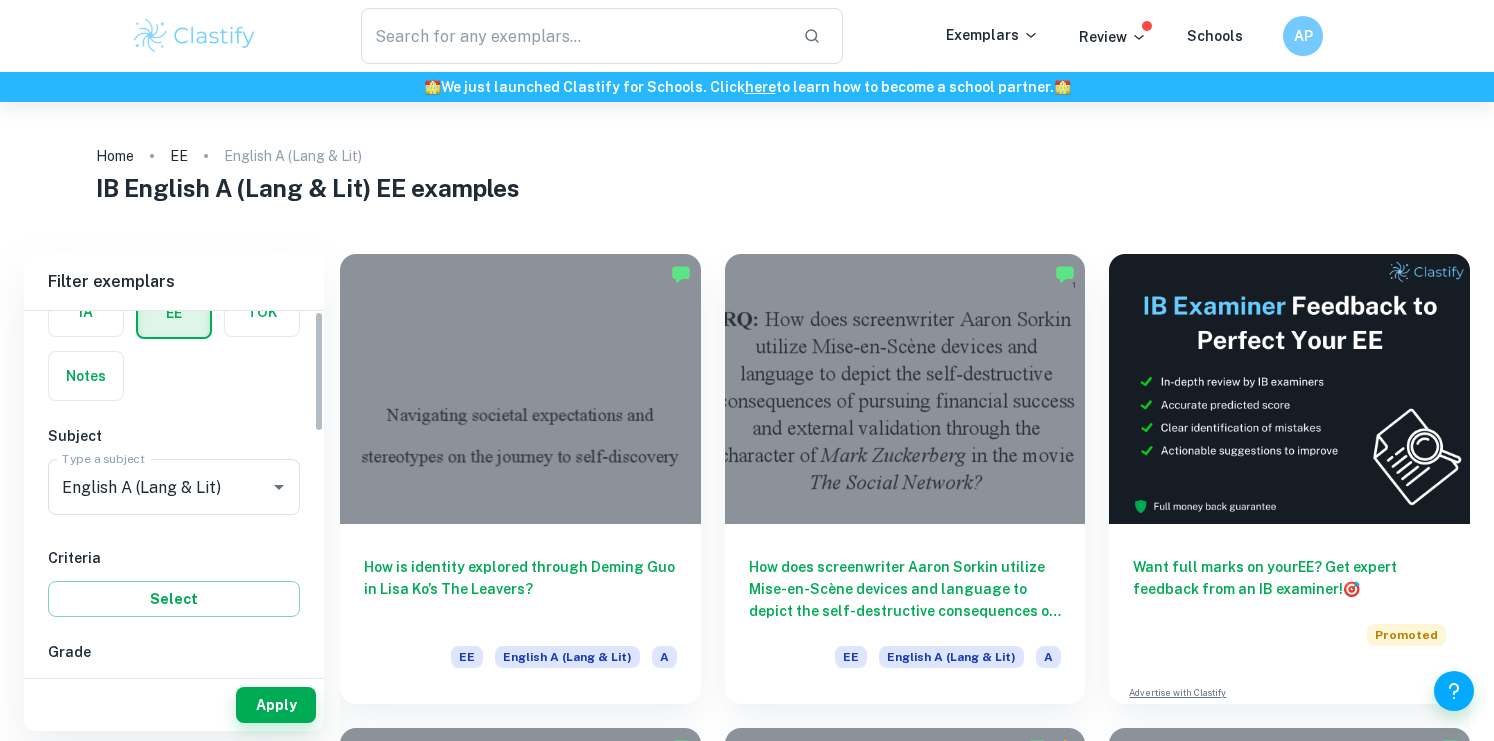 scroll, scrollTop: 0, scrollLeft: 0, axis: both 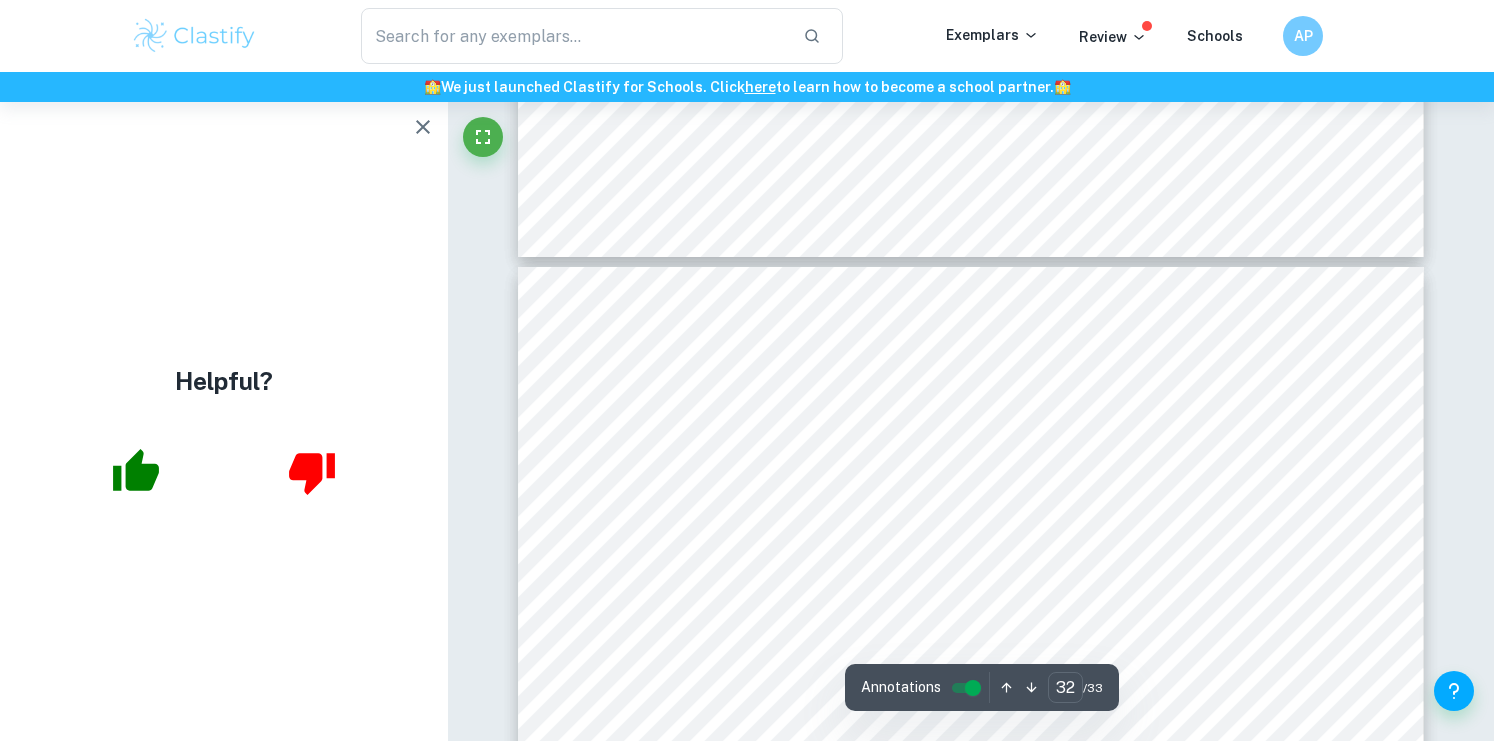 type on "33" 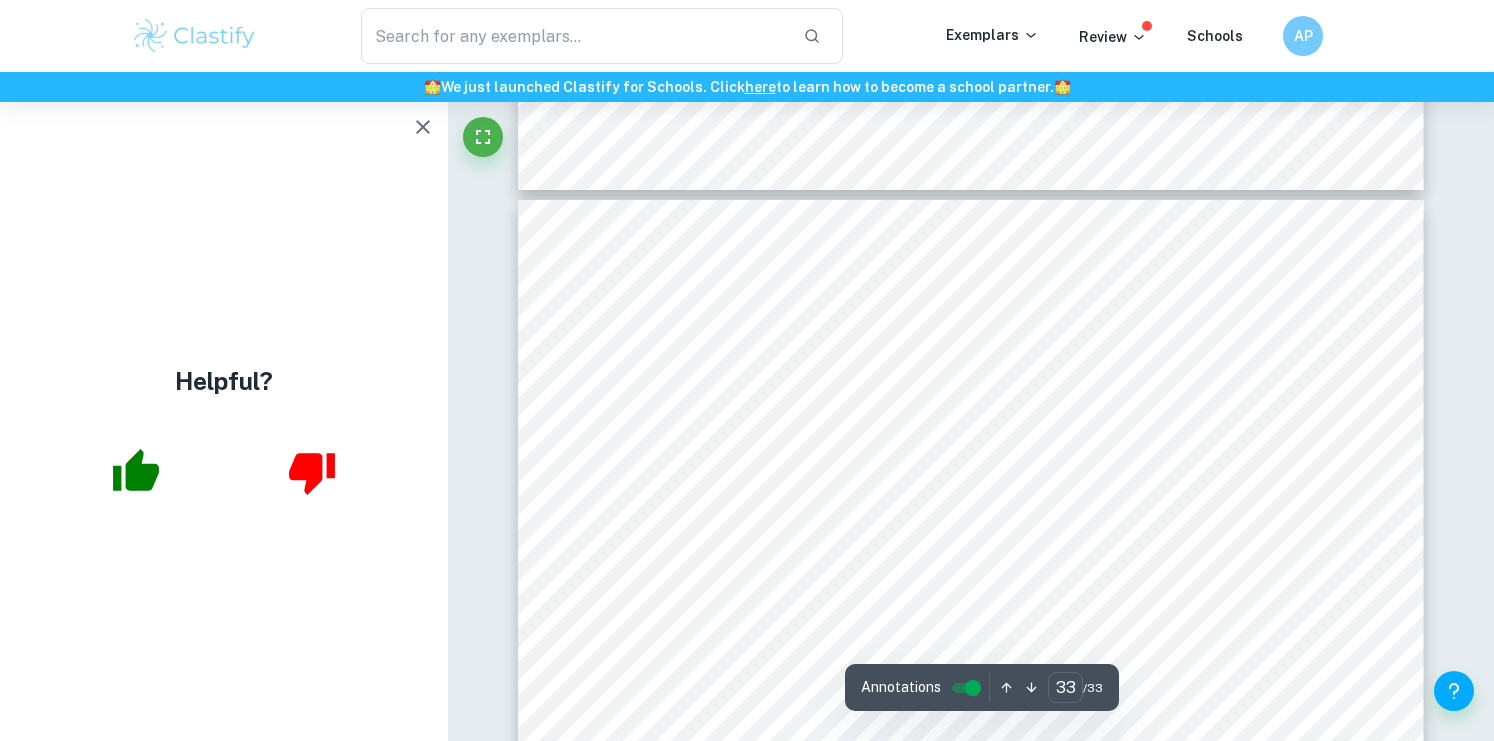 scroll, scrollTop: 38510, scrollLeft: 0, axis: vertical 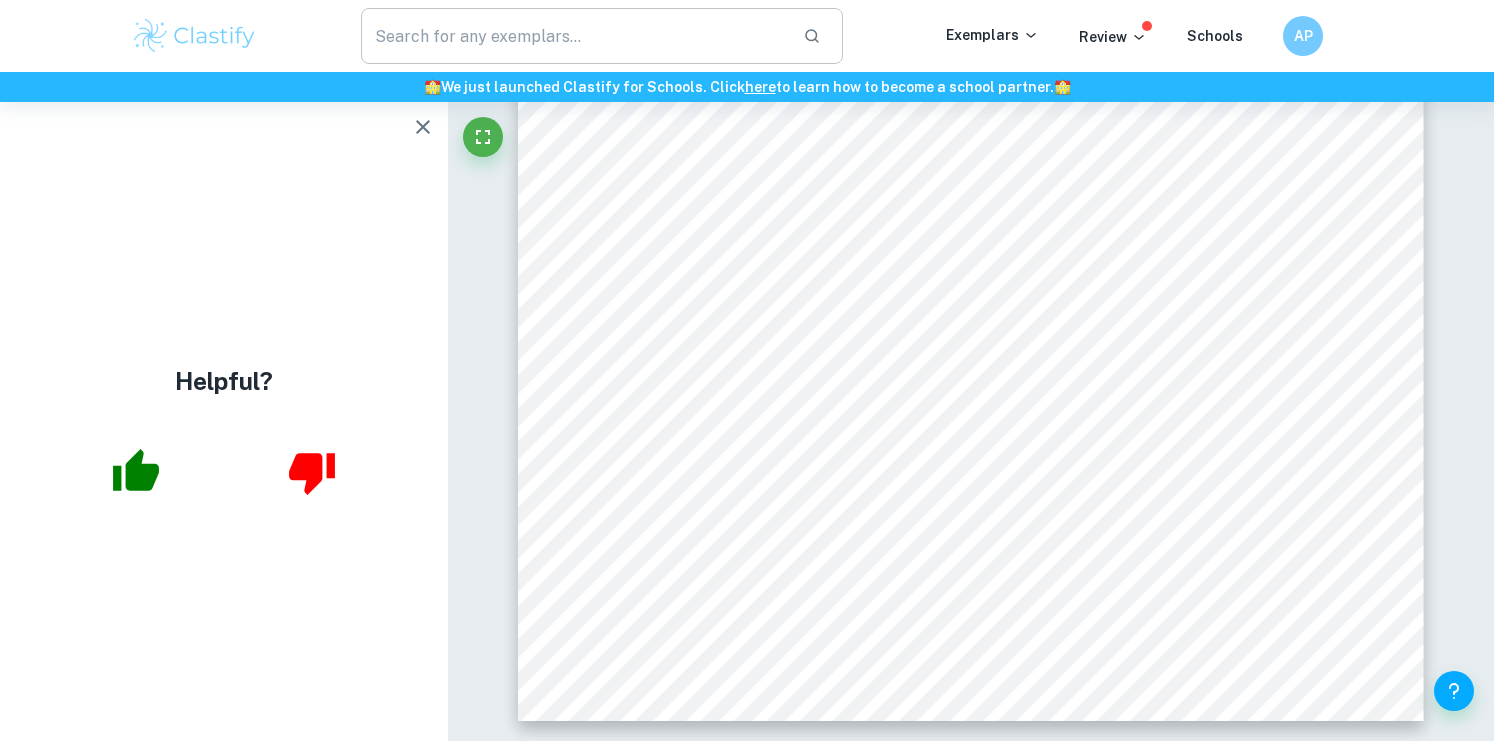 click at bounding box center (574, 36) 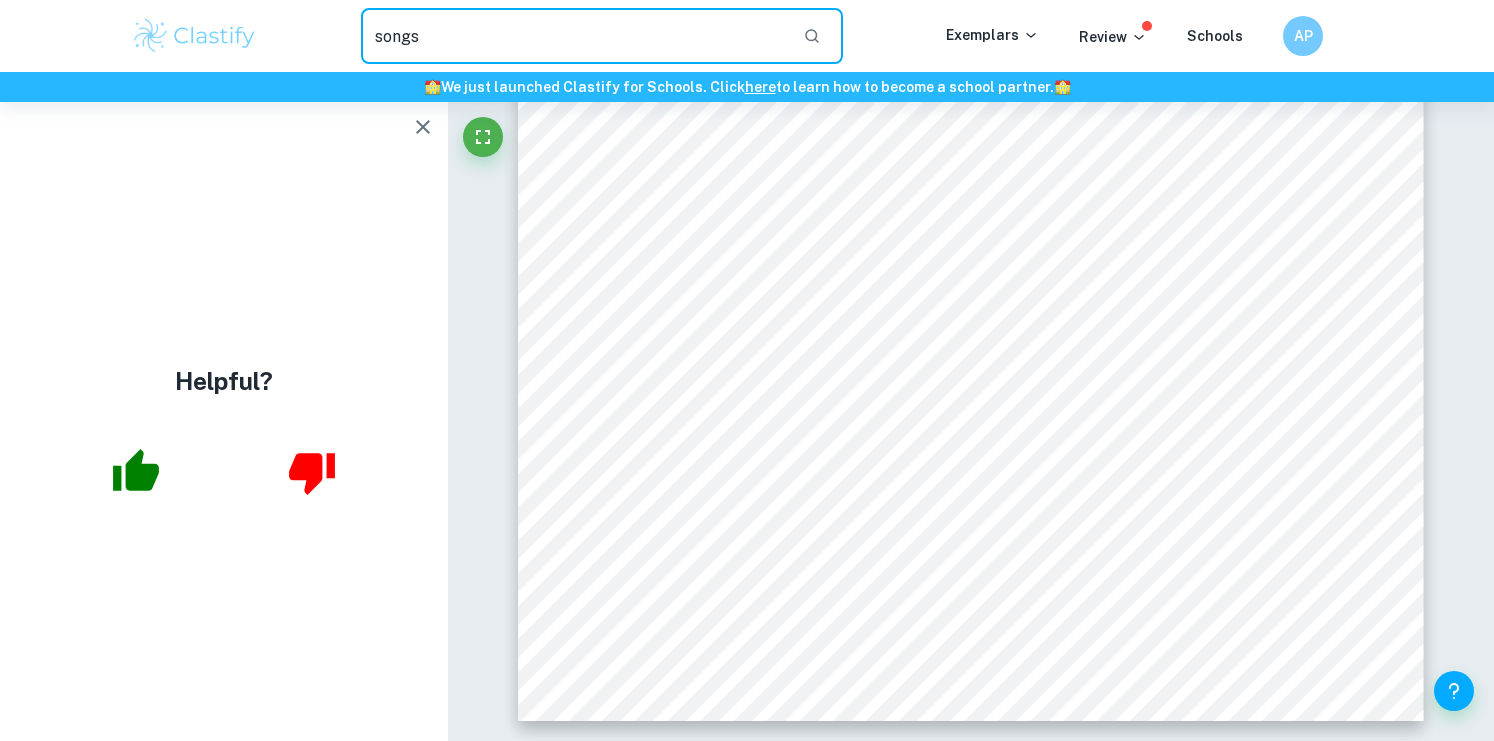 type on "songs" 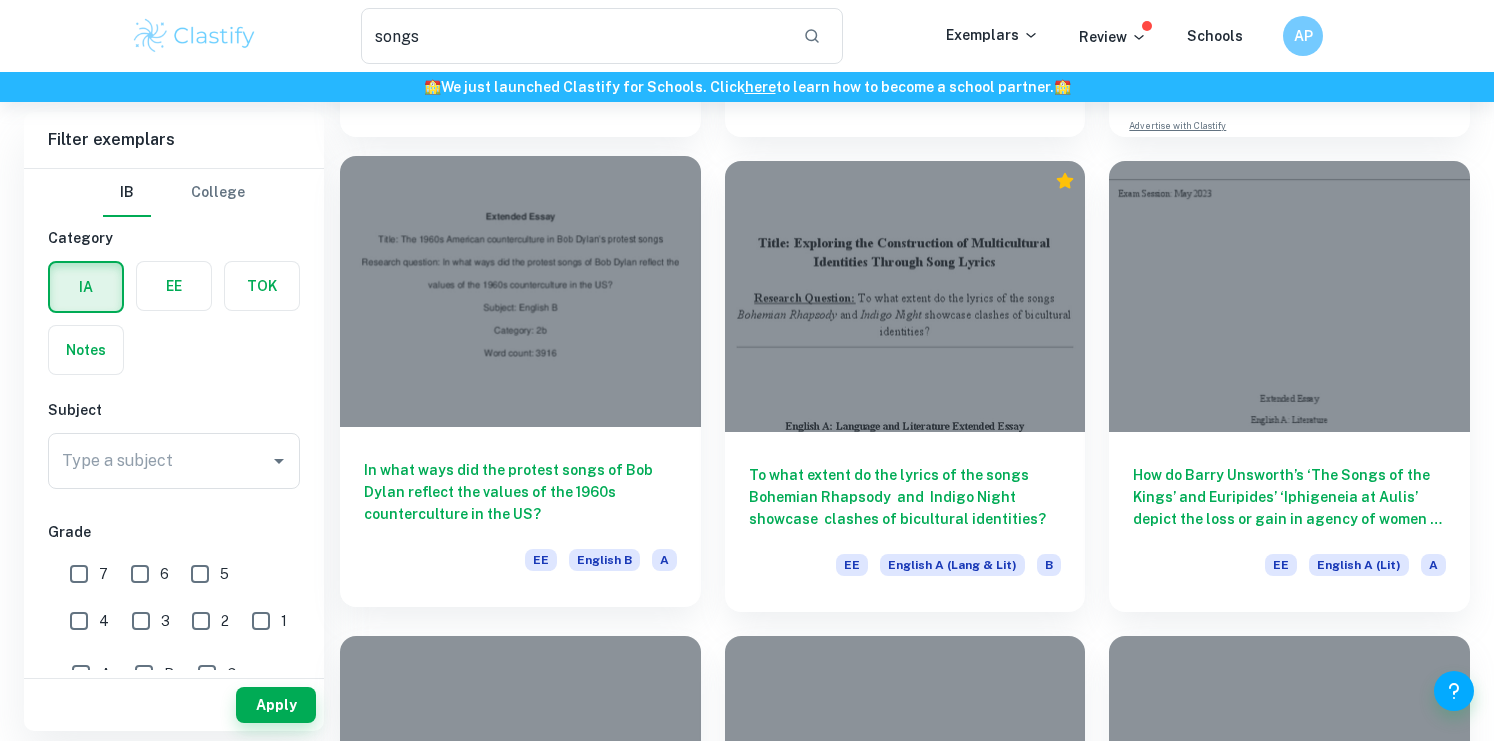 scroll, scrollTop: 537, scrollLeft: 0, axis: vertical 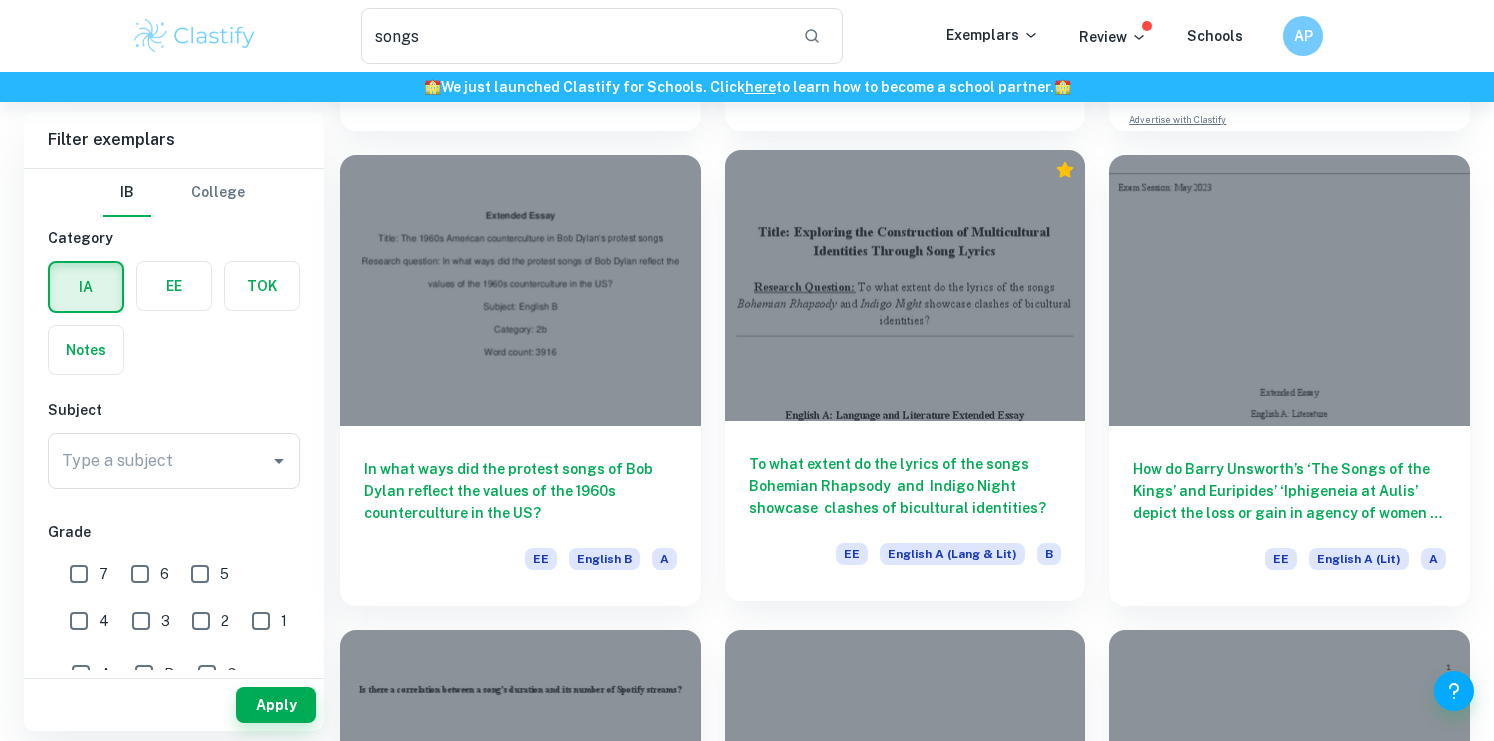 click at bounding box center (905, 285) 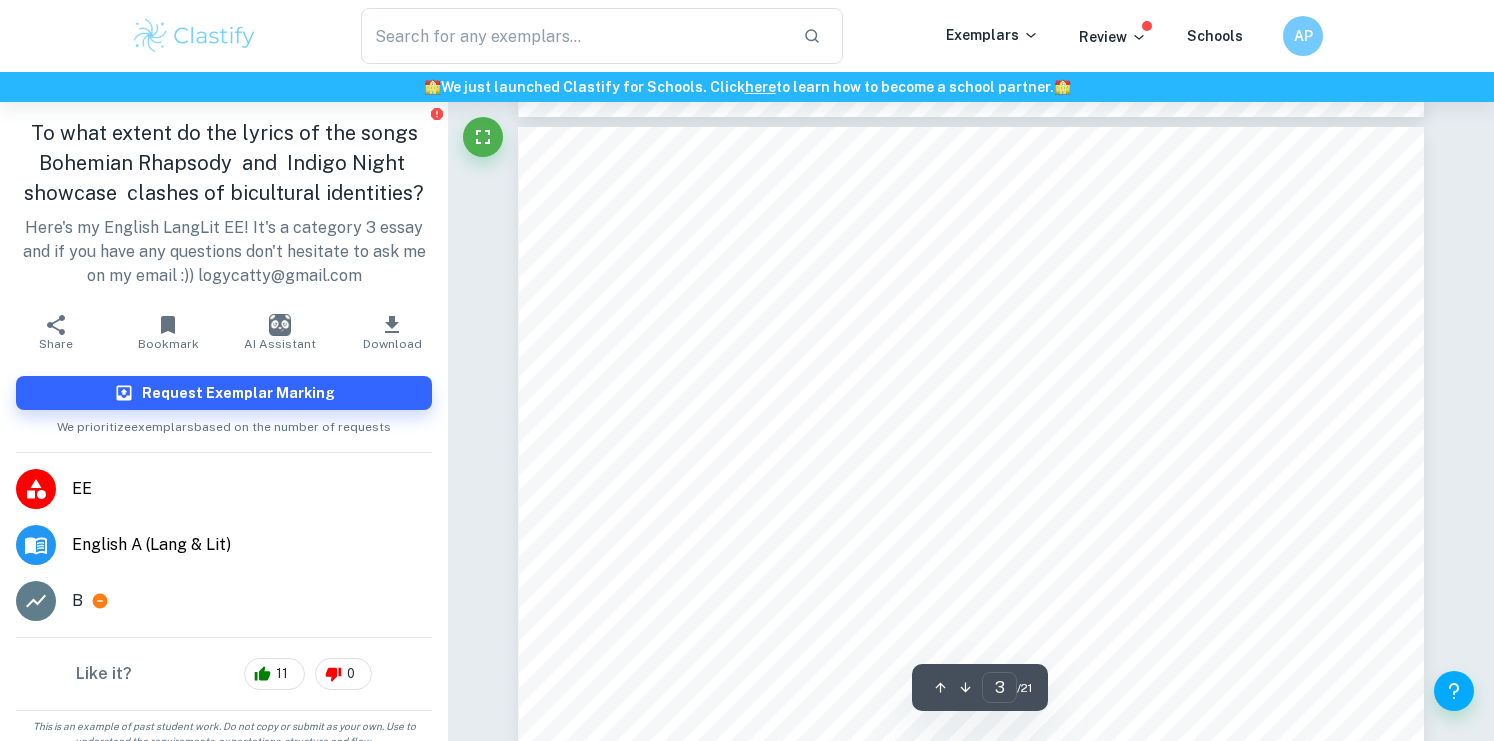 scroll, scrollTop: 2799, scrollLeft: 0, axis: vertical 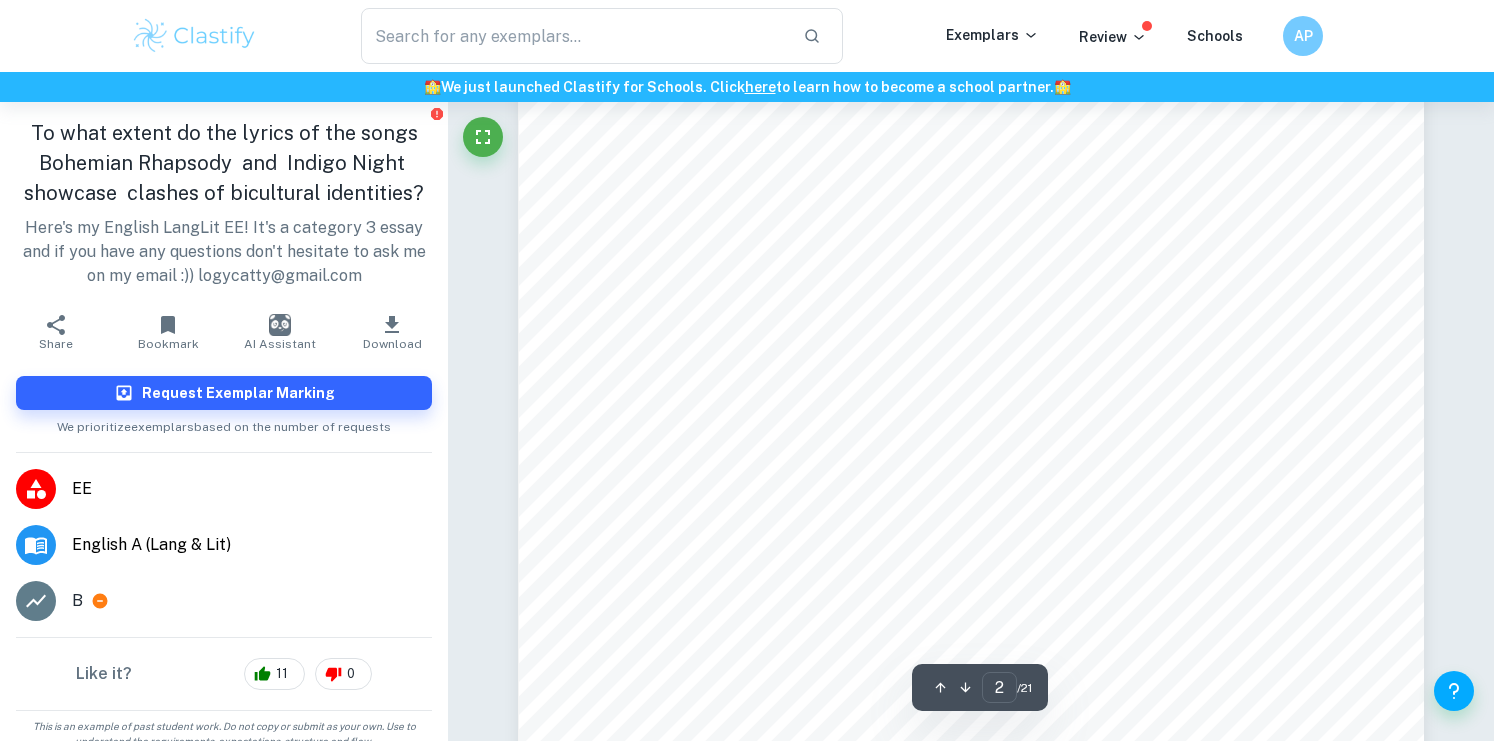 type on "1" 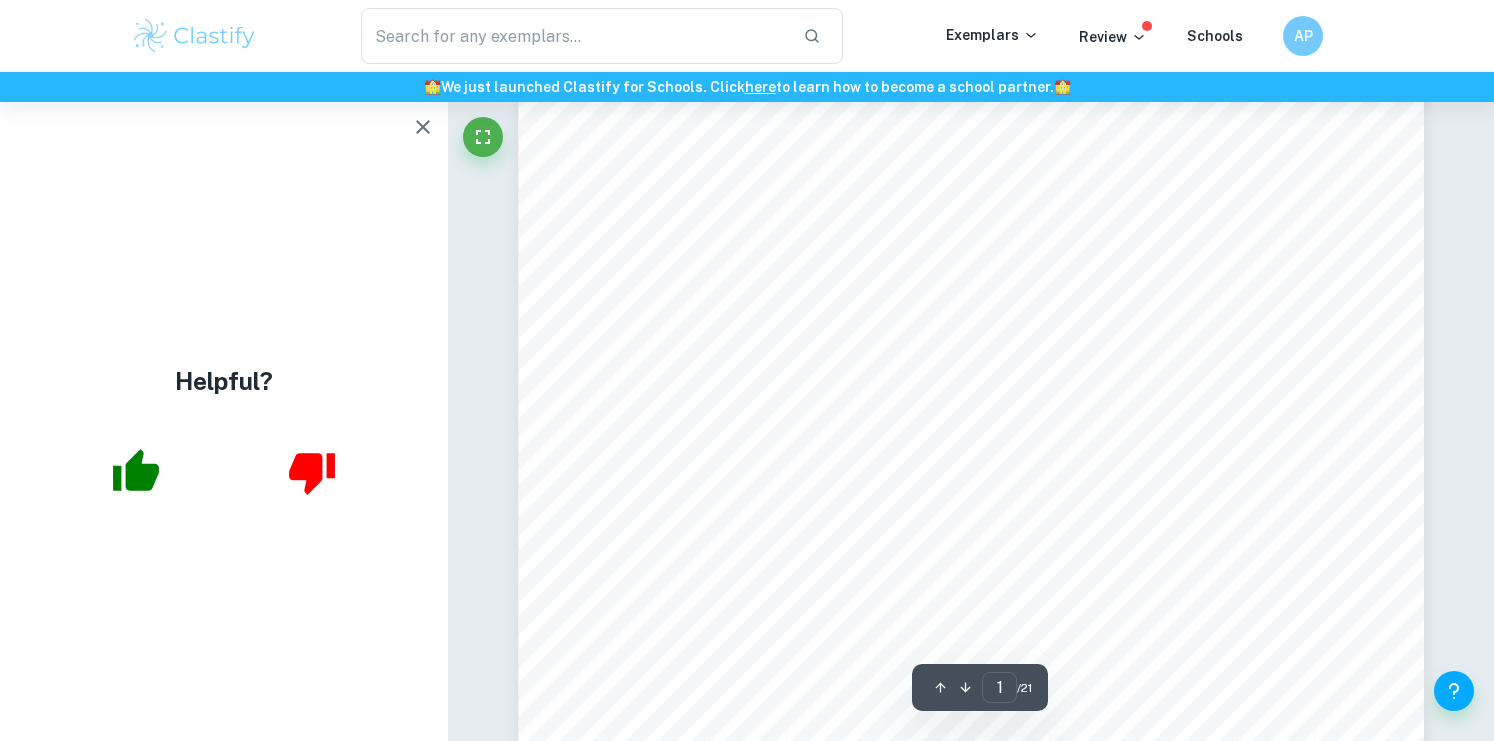 scroll, scrollTop: 0, scrollLeft: 0, axis: both 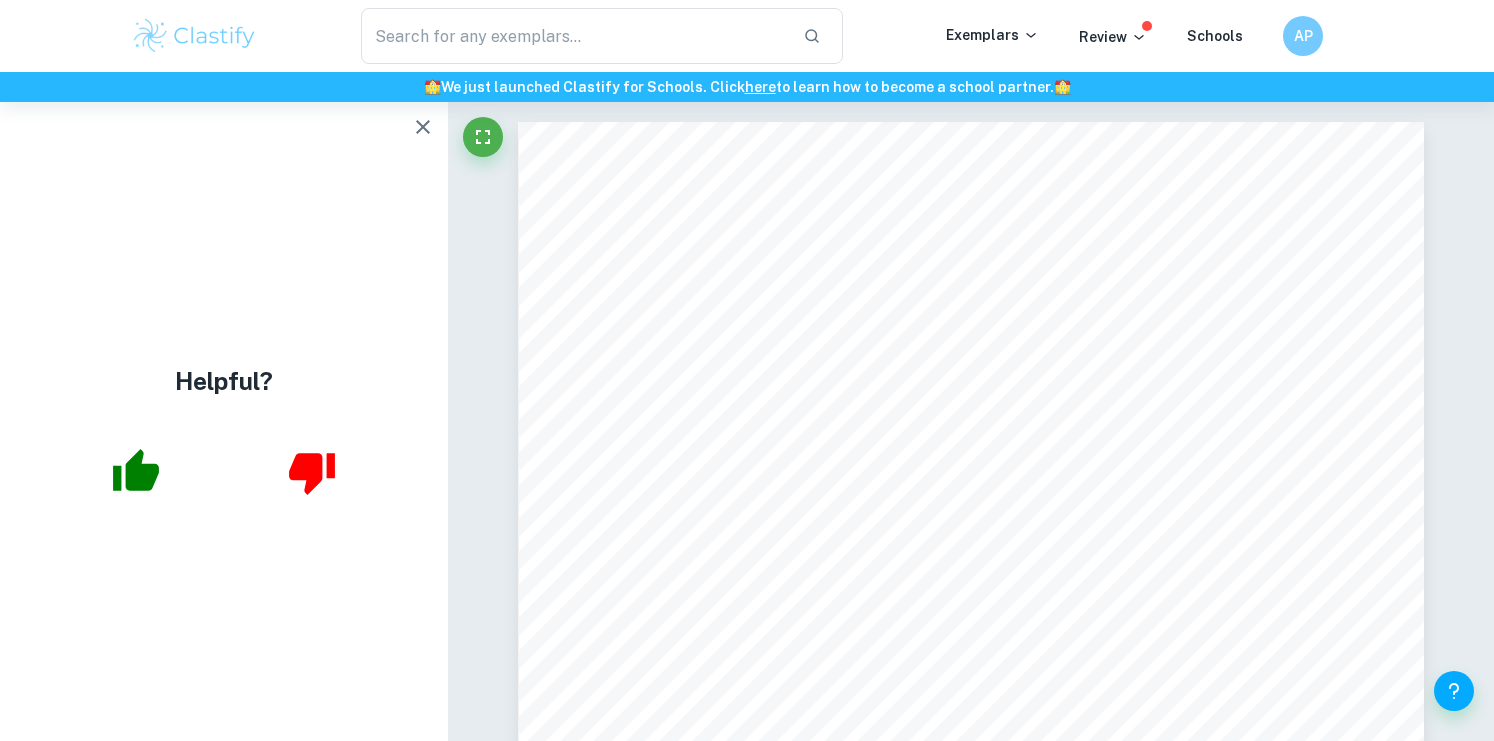 type on "songs" 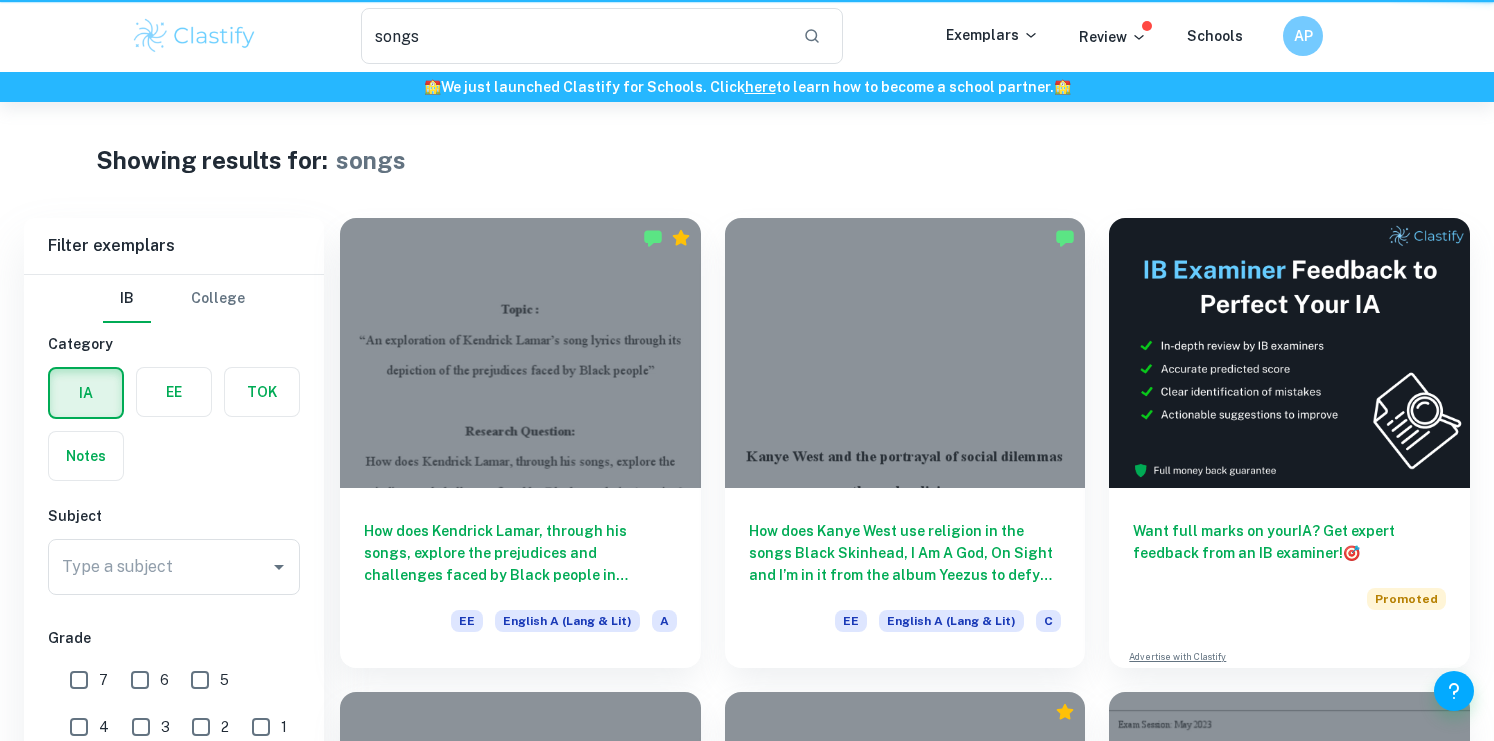 scroll, scrollTop: 537, scrollLeft: 0, axis: vertical 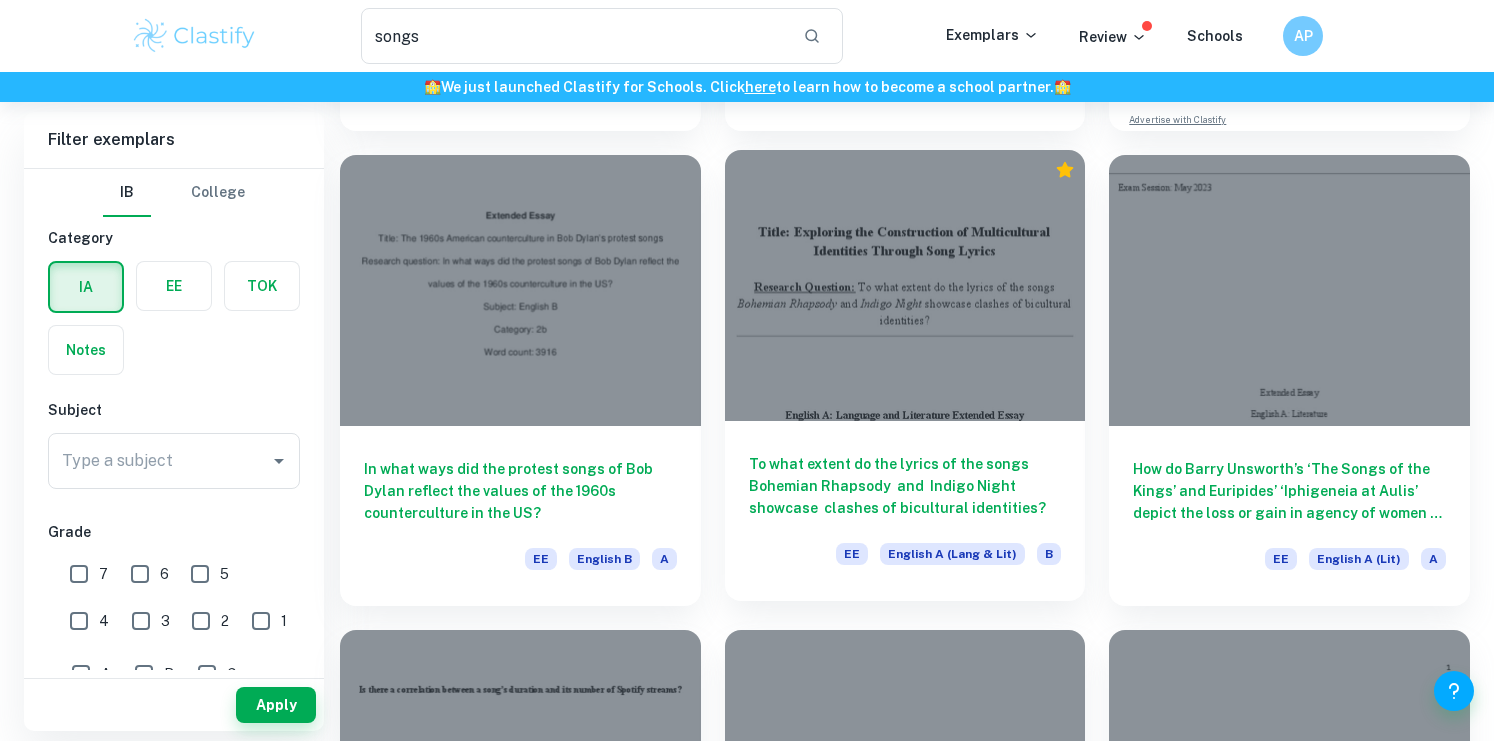 click on "To what extent do the lyrics of the songs Bohemian Rhapsody ​ and ​ Indigo Night ​ showcase​ ​ clashes of bicultural identities?" at bounding box center [905, 486] 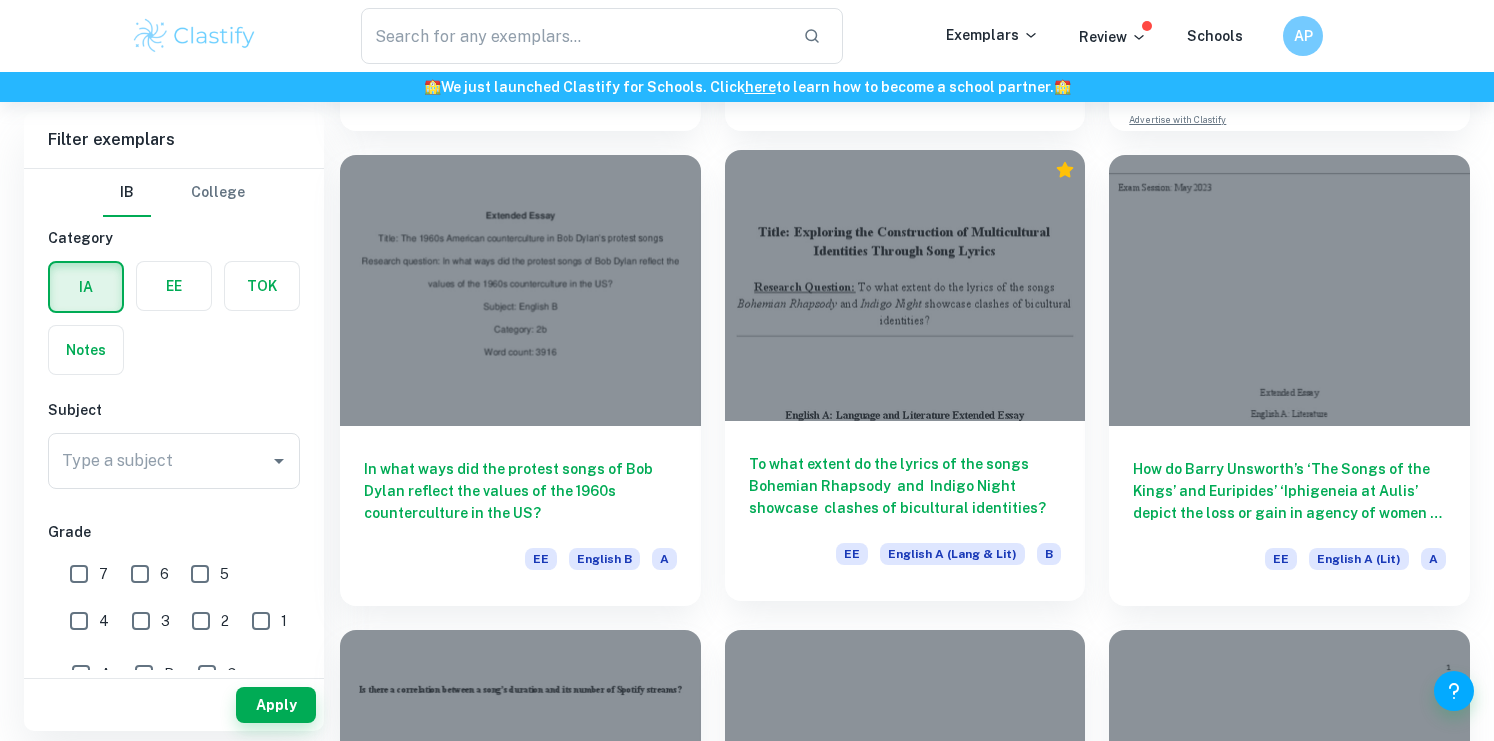 scroll, scrollTop: 0, scrollLeft: 0, axis: both 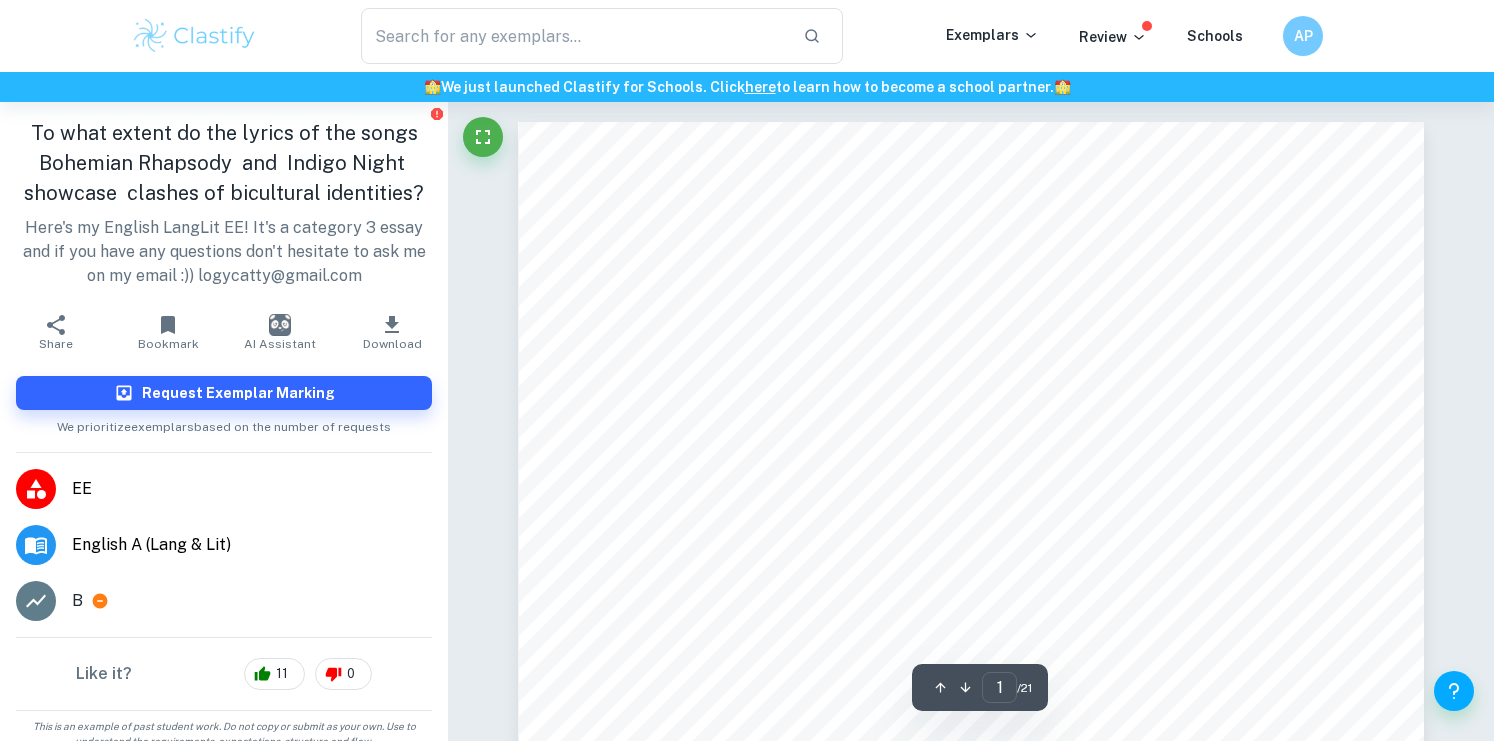 click 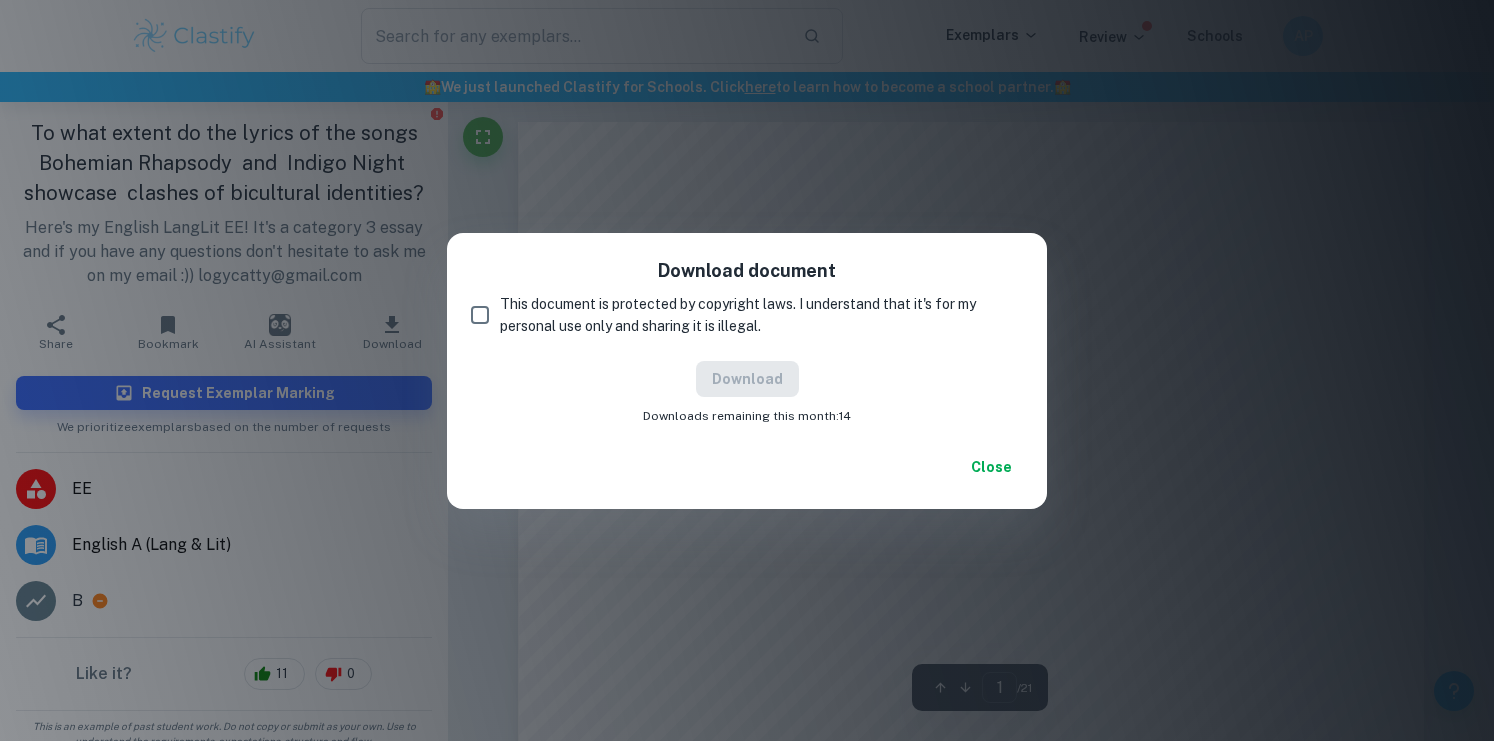 click on "This document is protected by copyright laws. I understand that it's for my personal use only and sharing it is illegal." at bounding box center (480, 315) 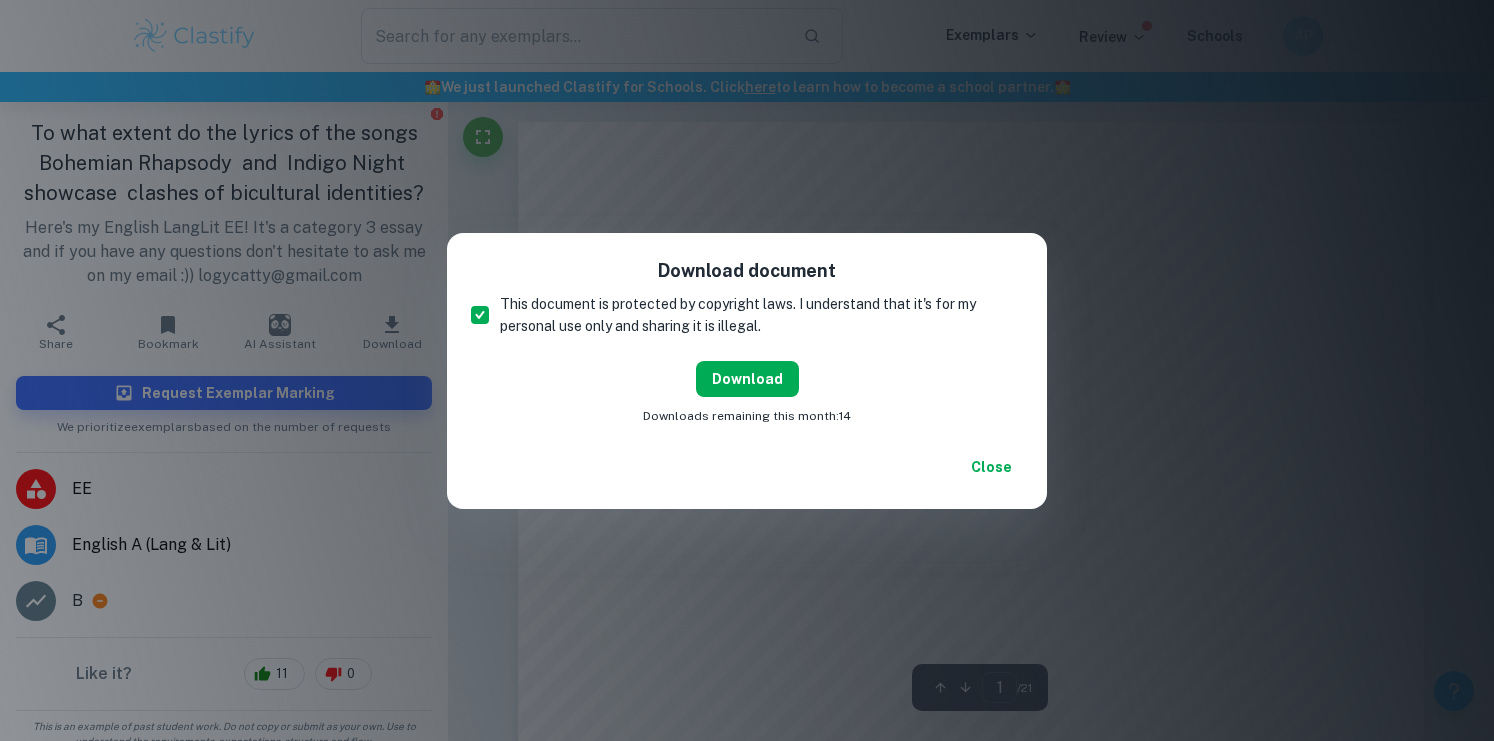 click on "Download" at bounding box center (747, 379) 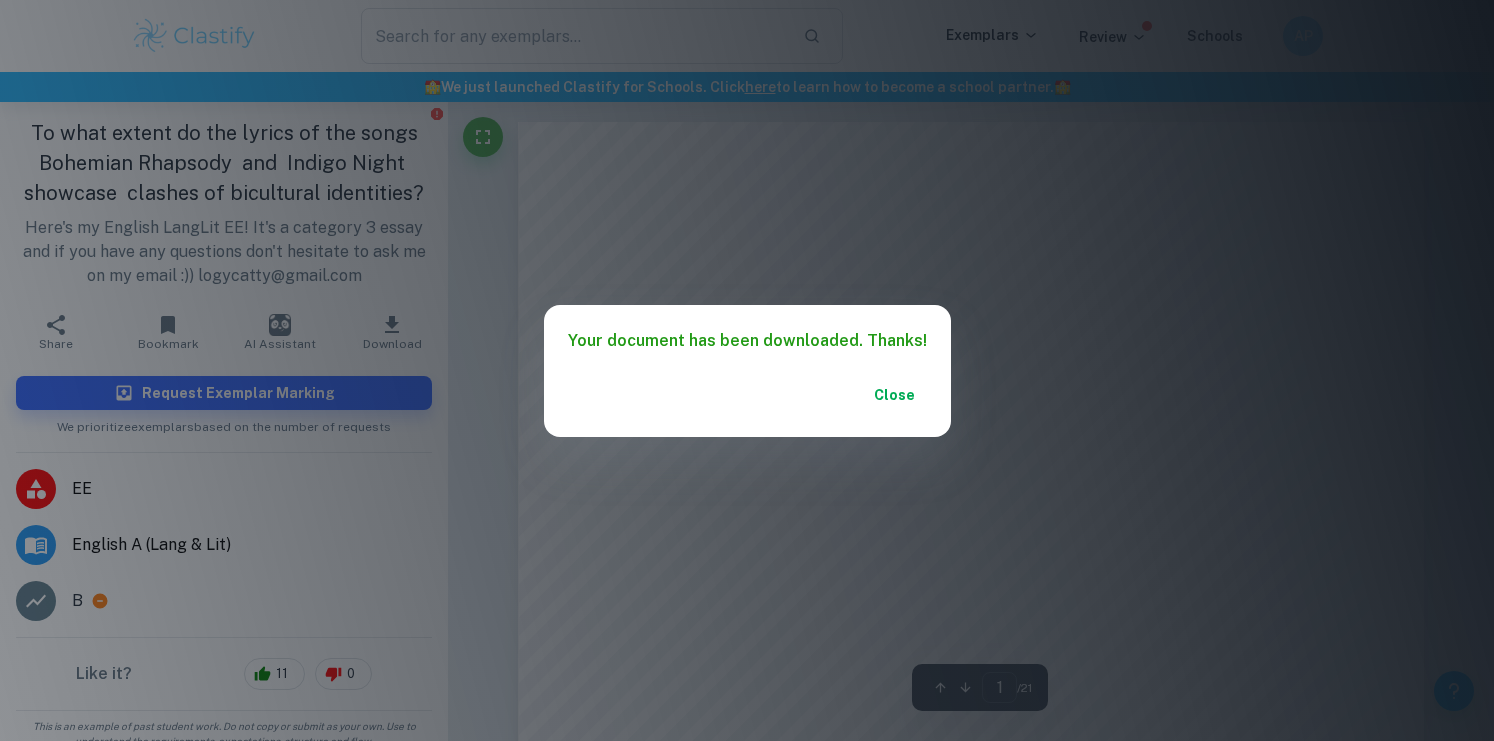 type on "songs" 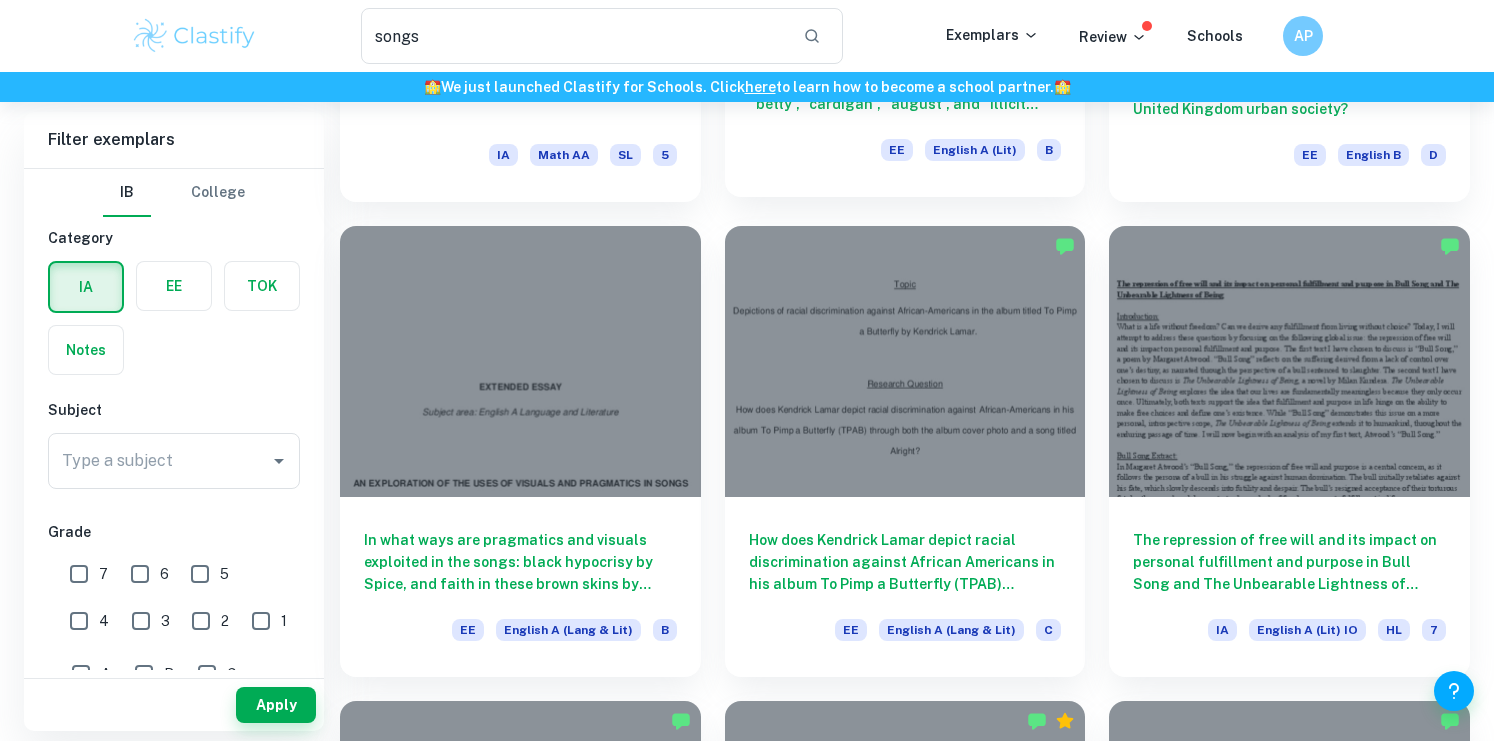 scroll, scrollTop: 1479, scrollLeft: 0, axis: vertical 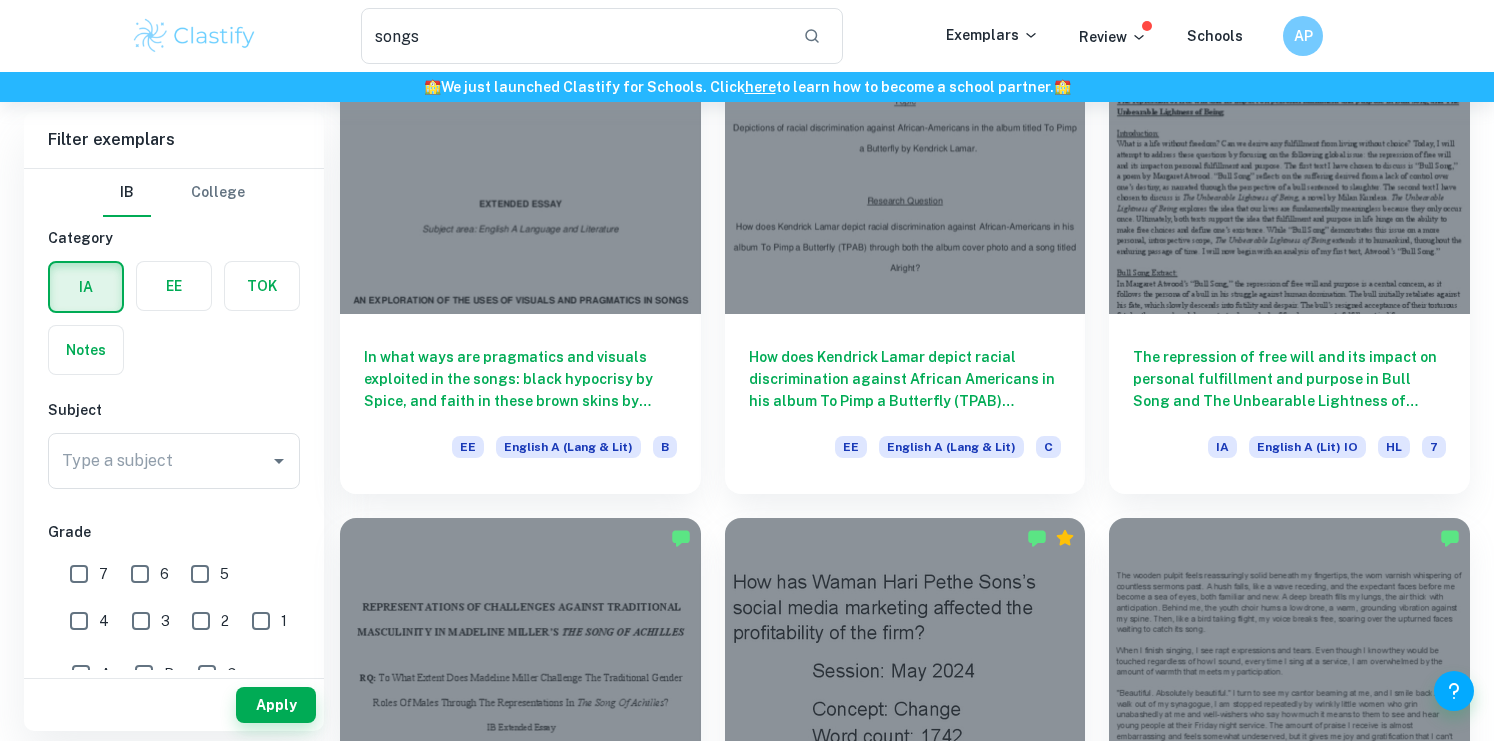 click at bounding box center (174, 286) 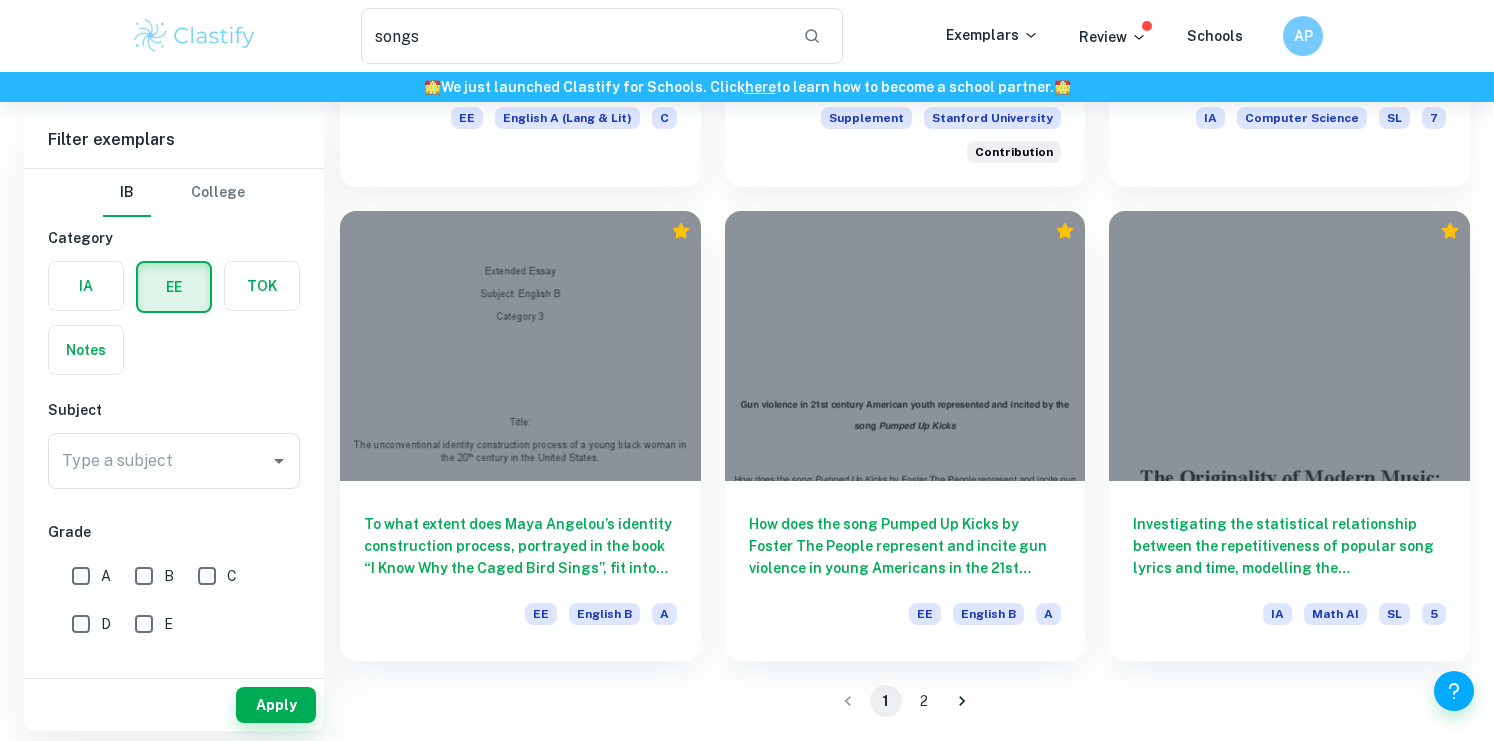 scroll, scrollTop: 2899, scrollLeft: 0, axis: vertical 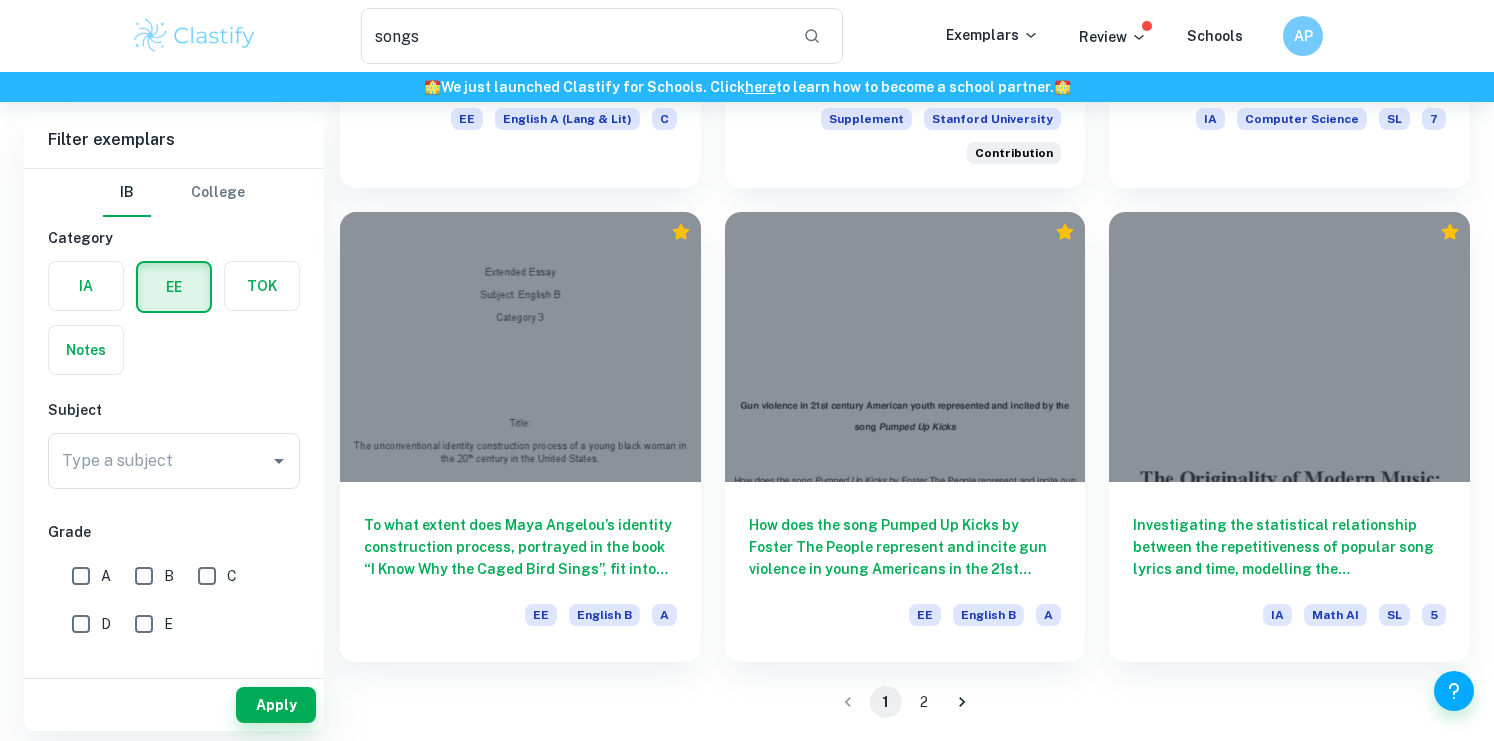 click on "2" at bounding box center [924, 702] 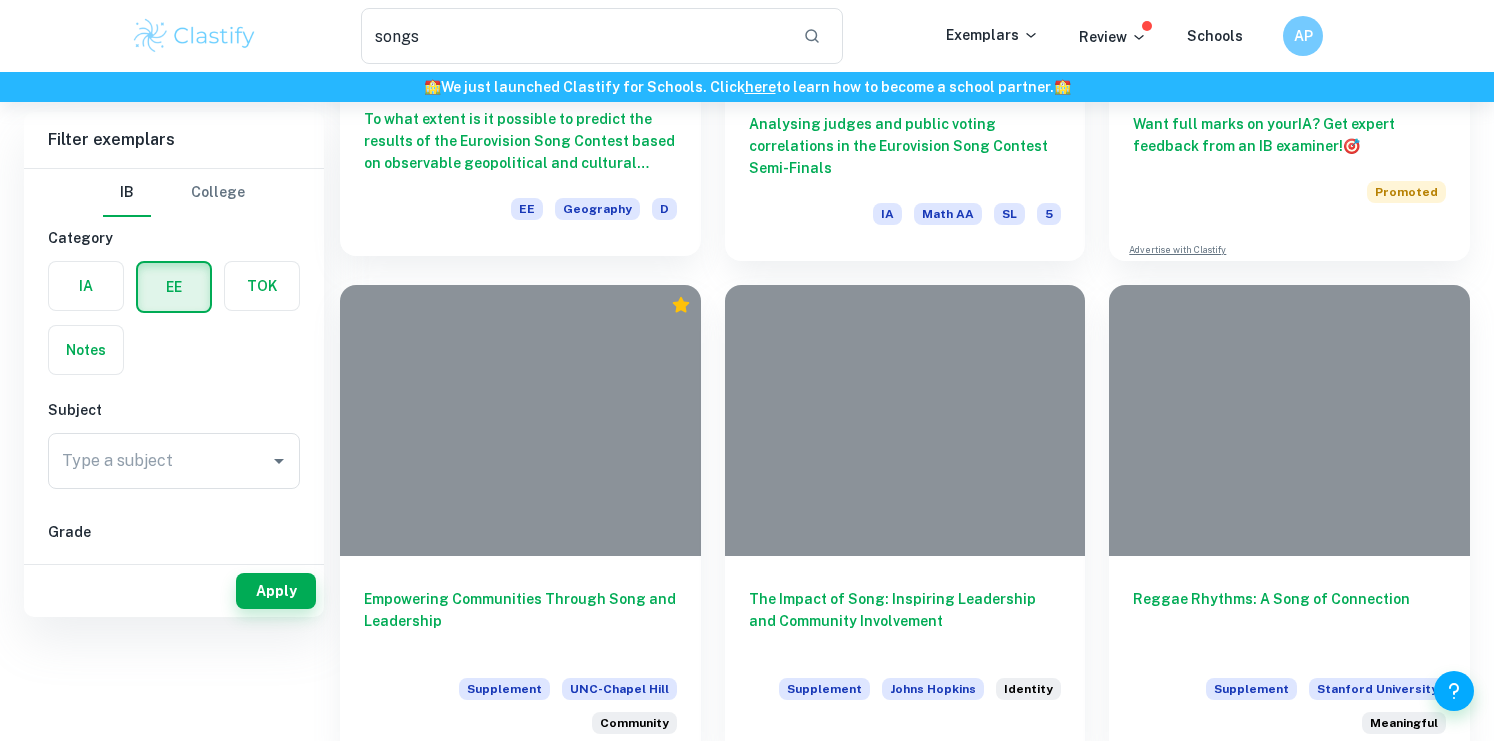 scroll, scrollTop: 0, scrollLeft: 0, axis: both 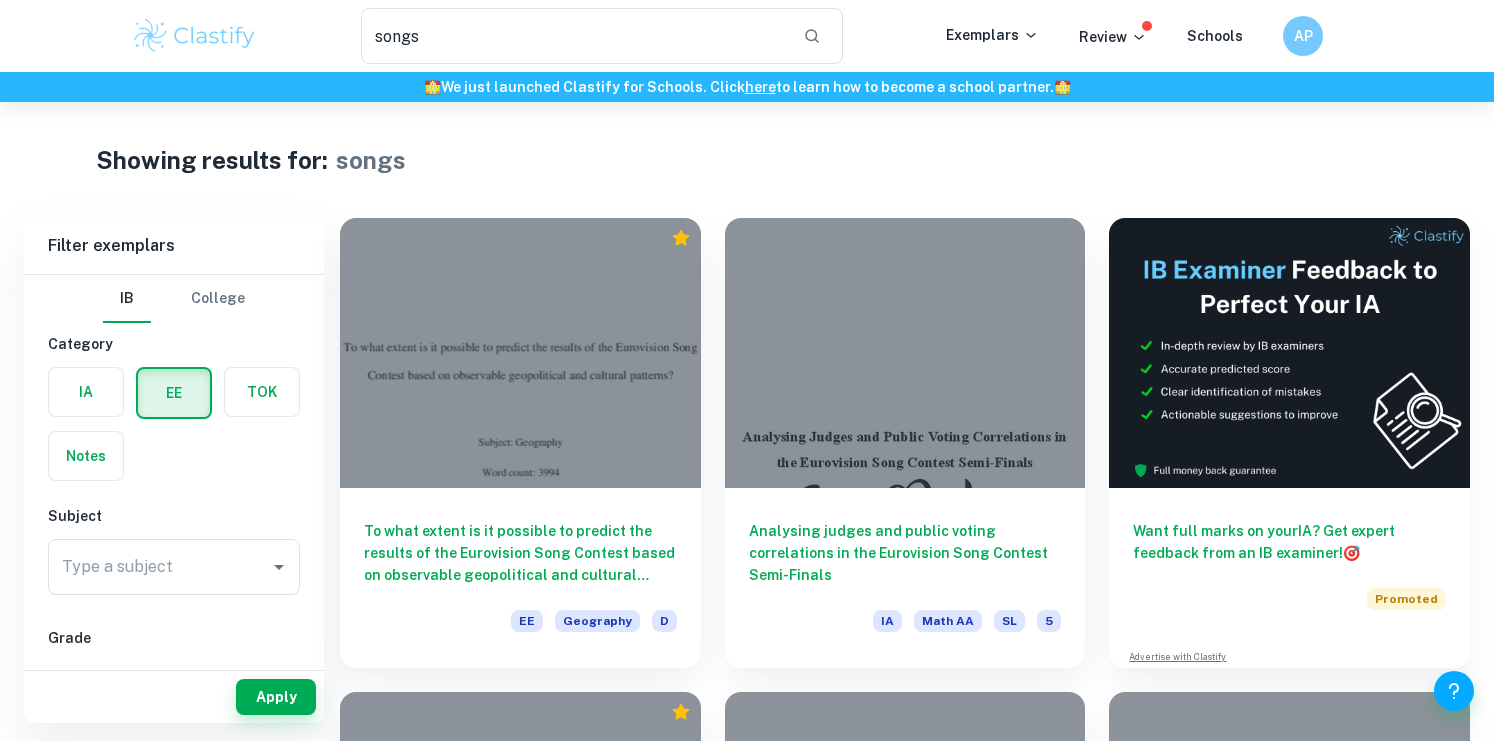 type 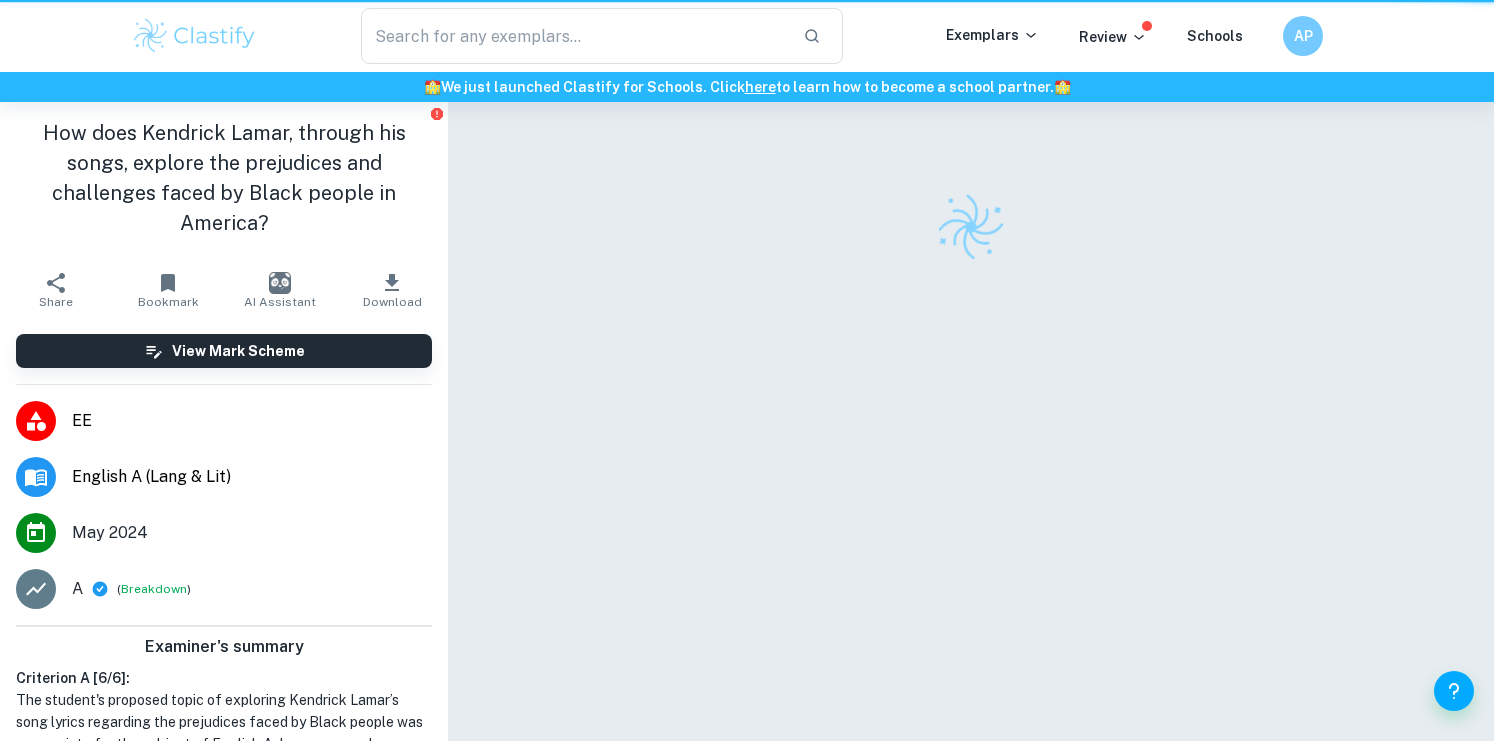 scroll, scrollTop: 102, scrollLeft: 0, axis: vertical 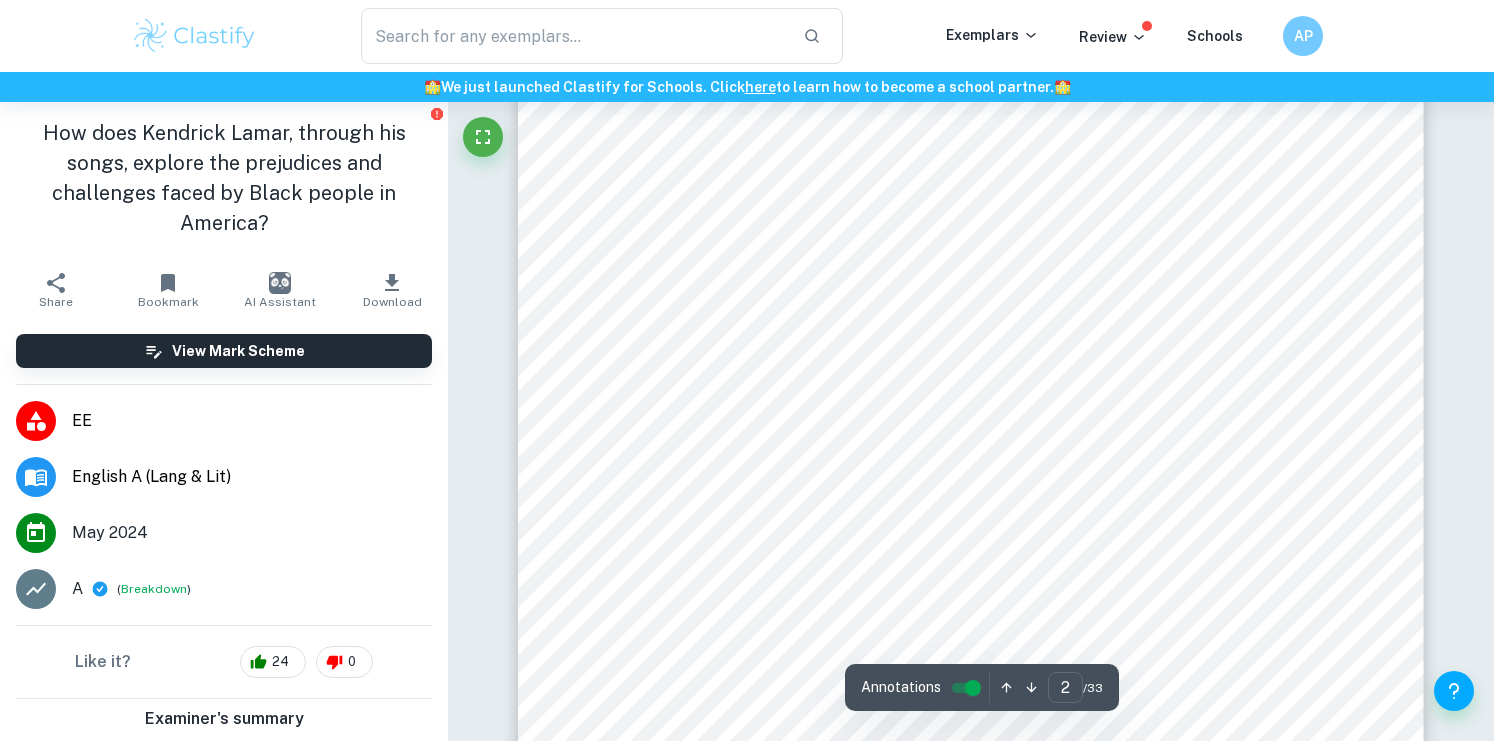 type on "1" 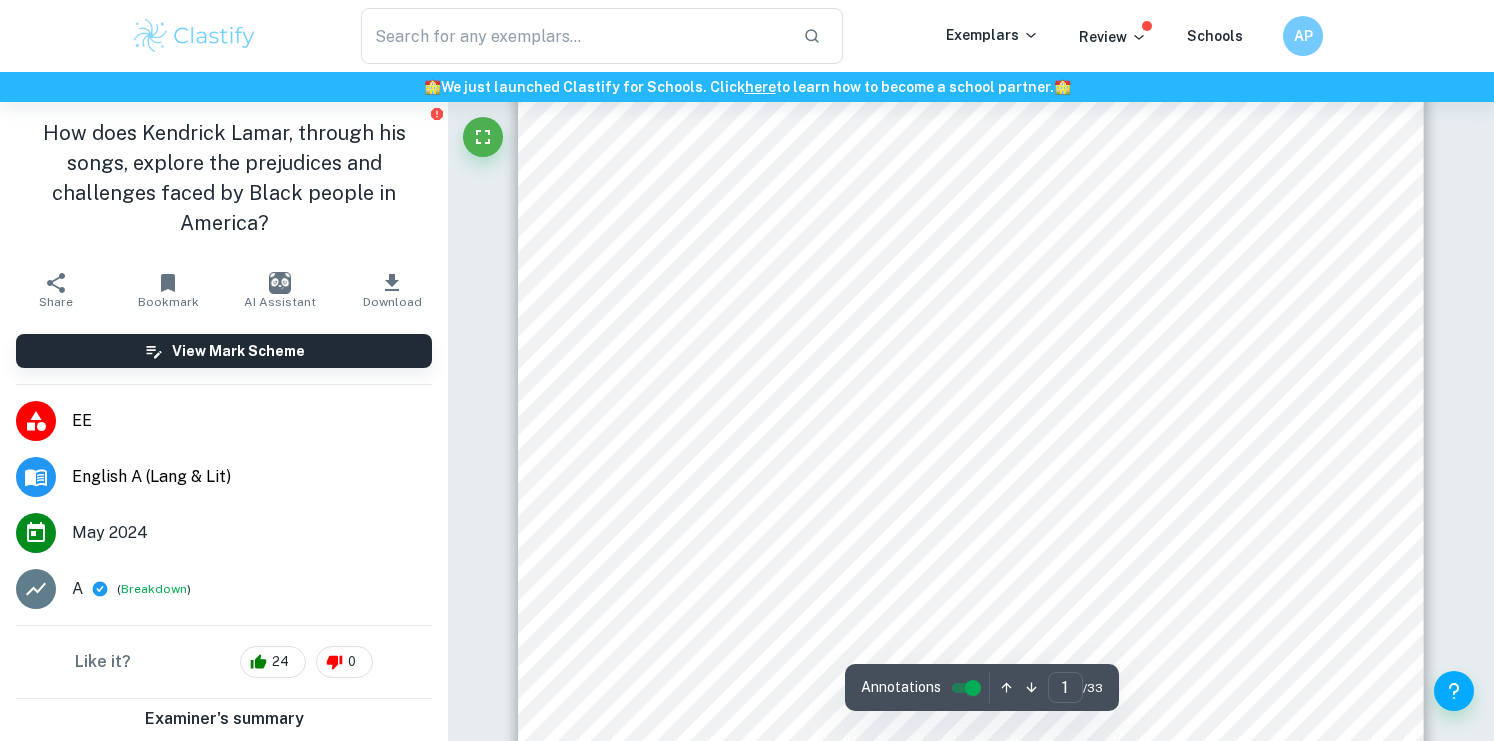 scroll, scrollTop: 0, scrollLeft: 0, axis: both 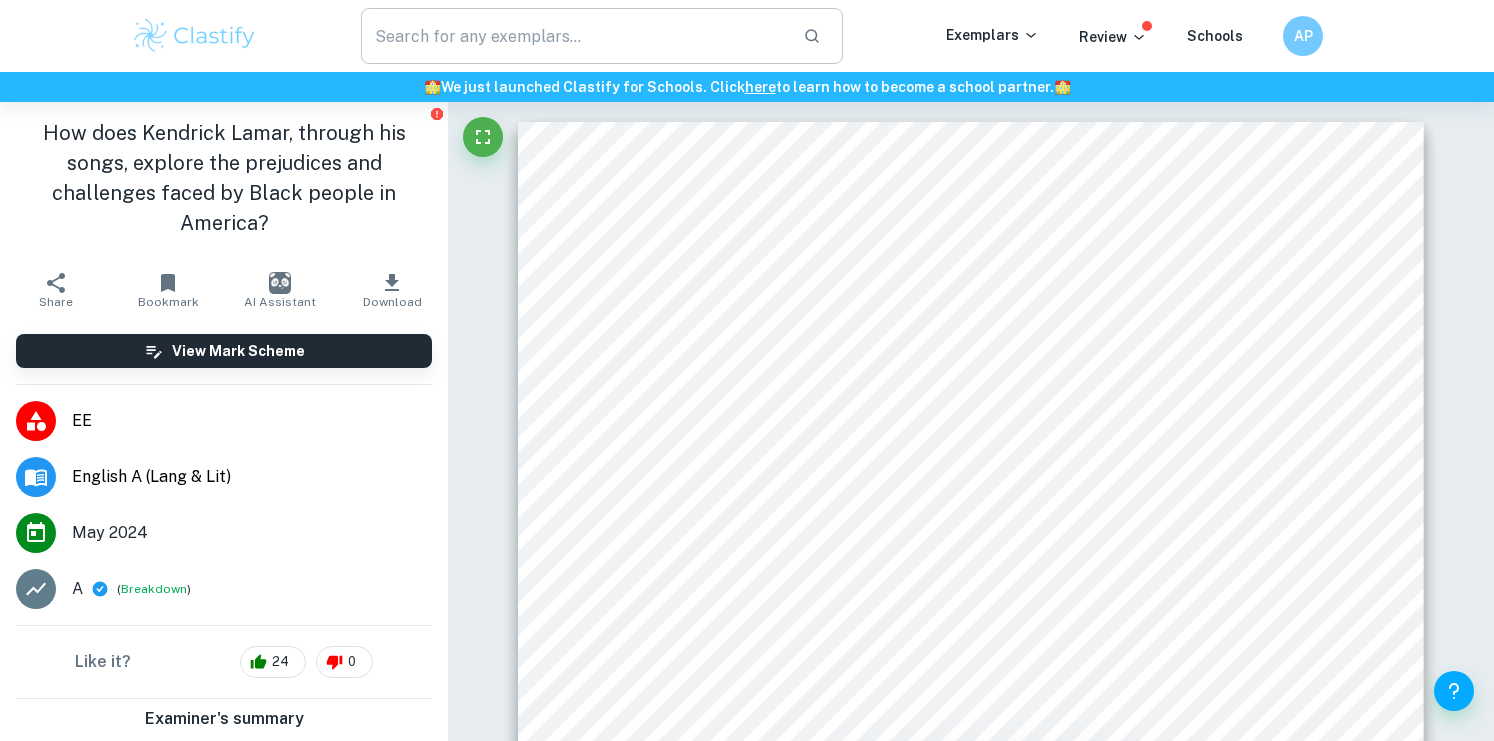 click at bounding box center (574, 36) 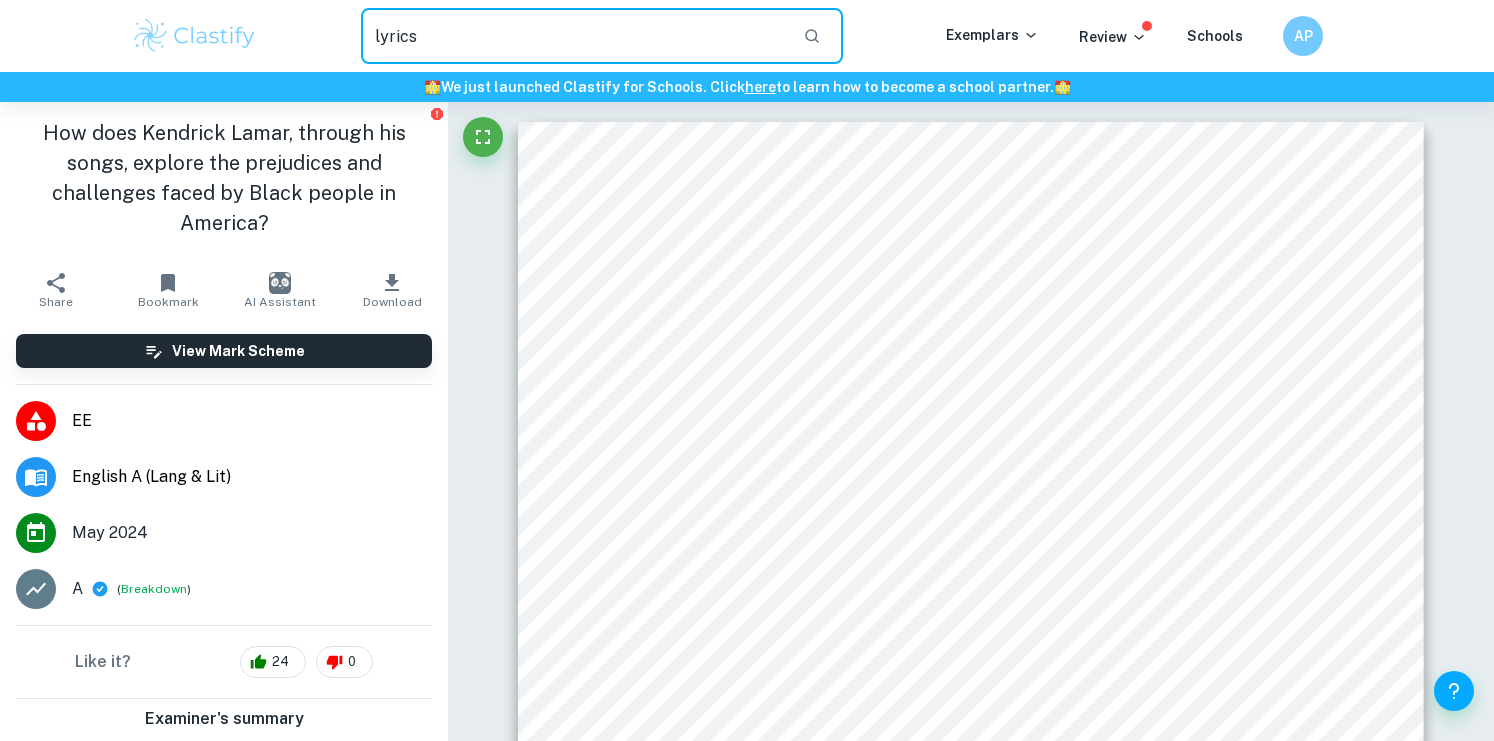 type on "lyrics" 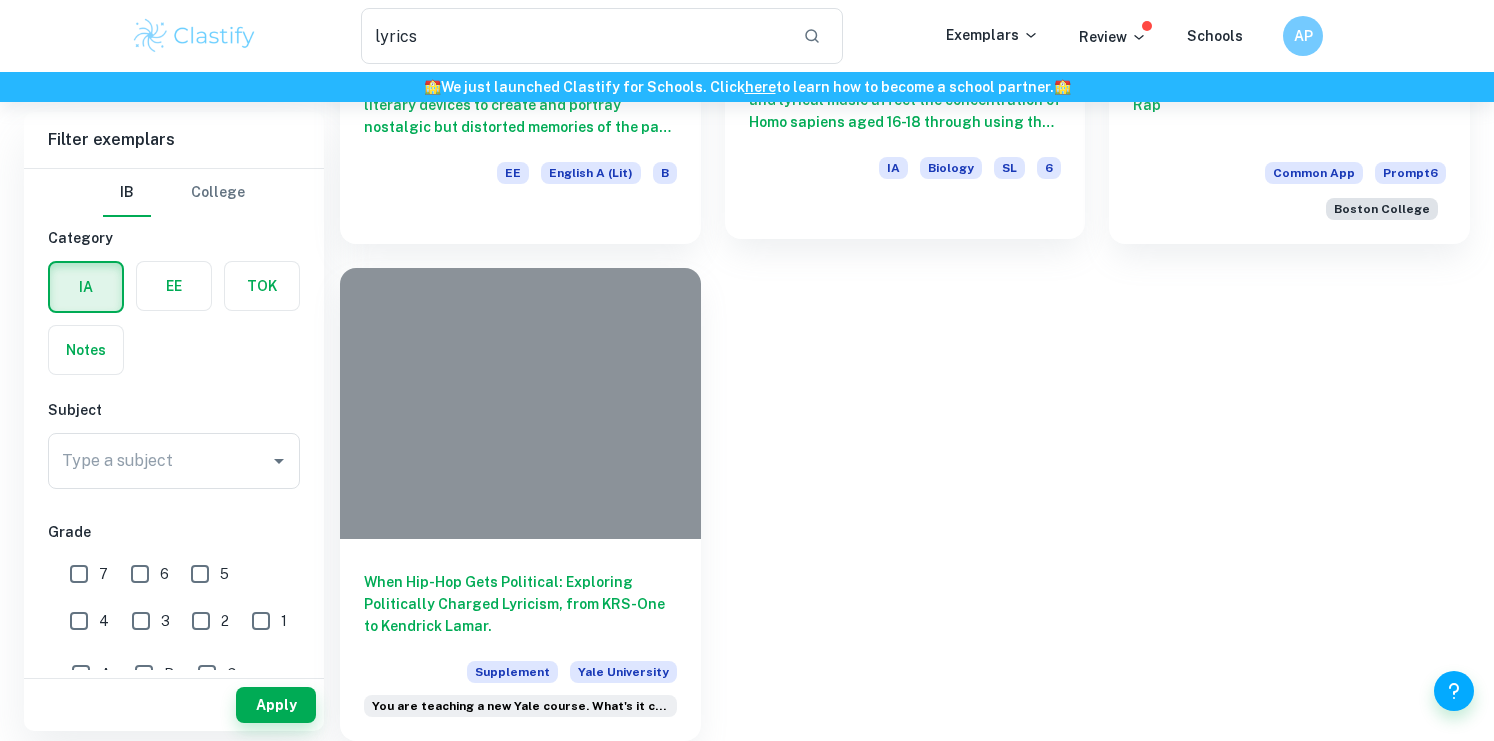 scroll, scrollTop: 0, scrollLeft: 0, axis: both 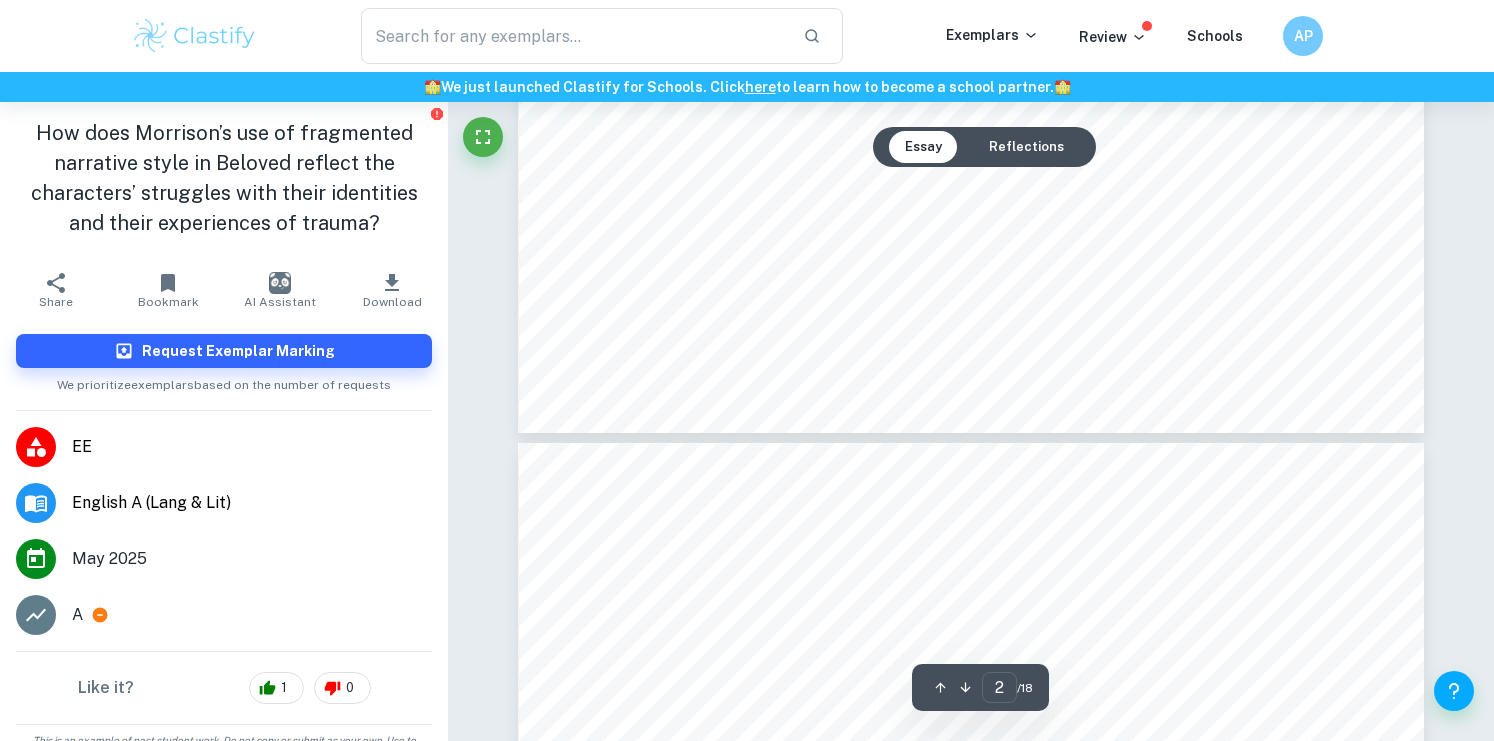 type on "3" 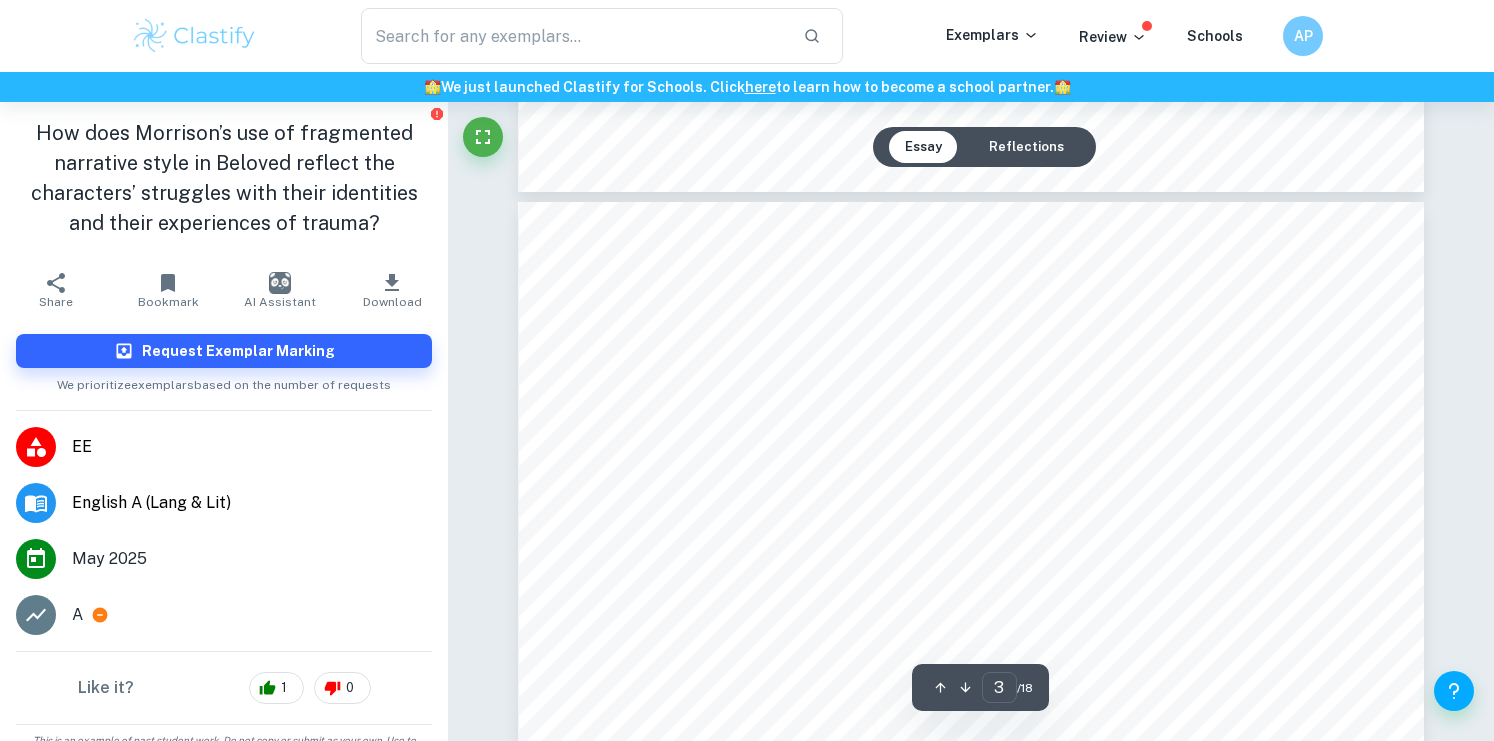 scroll, scrollTop: 2445, scrollLeft: 0, axis: vertical 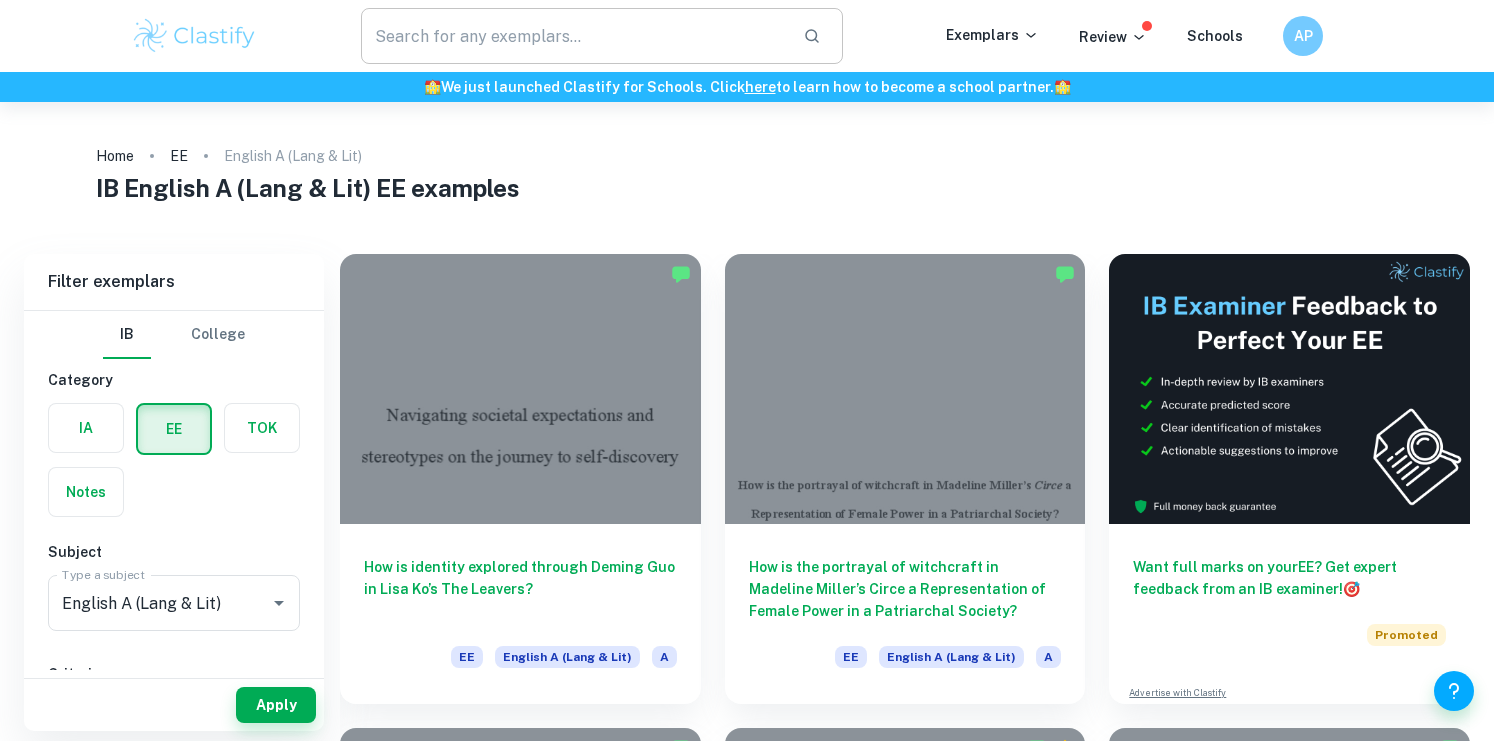 click at bounding box center [574, 36] 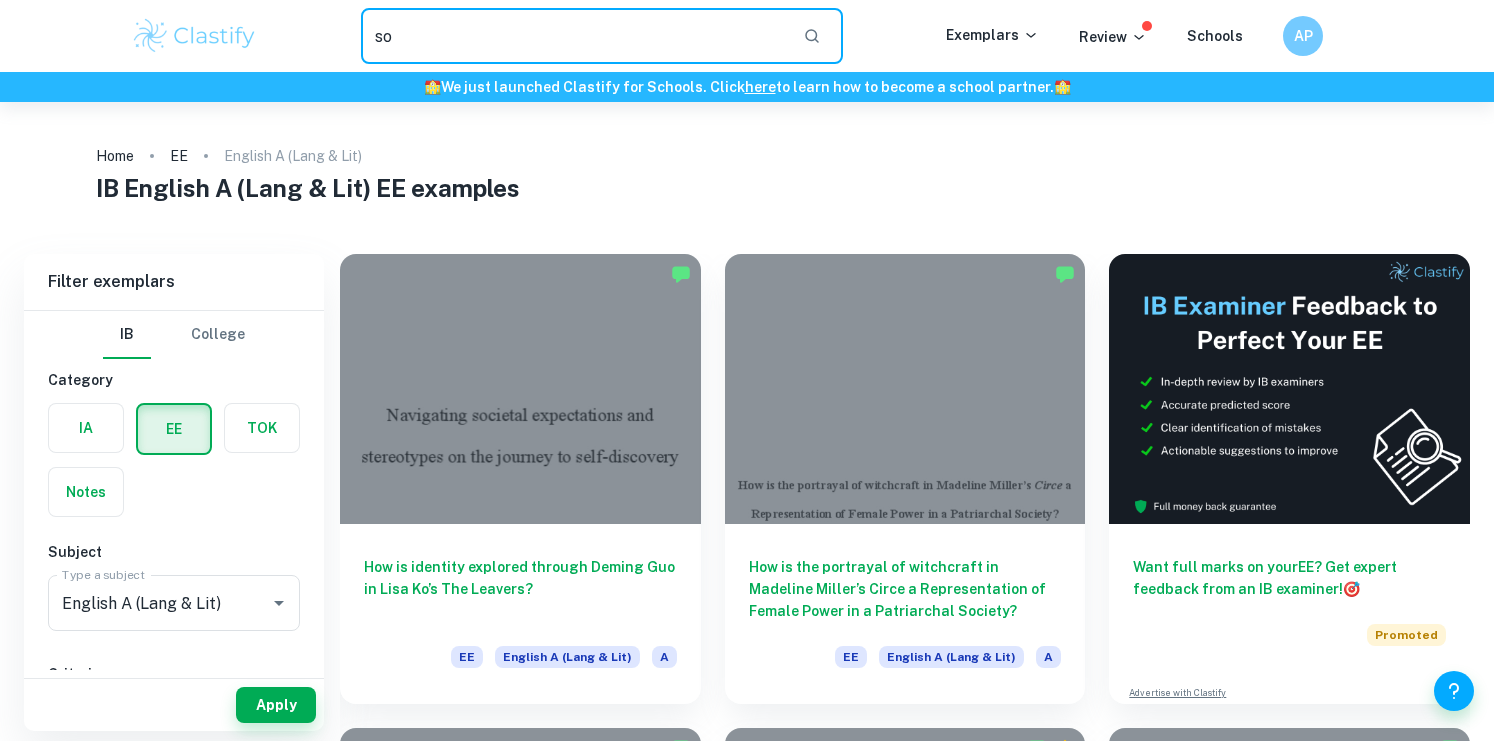 type on "s" 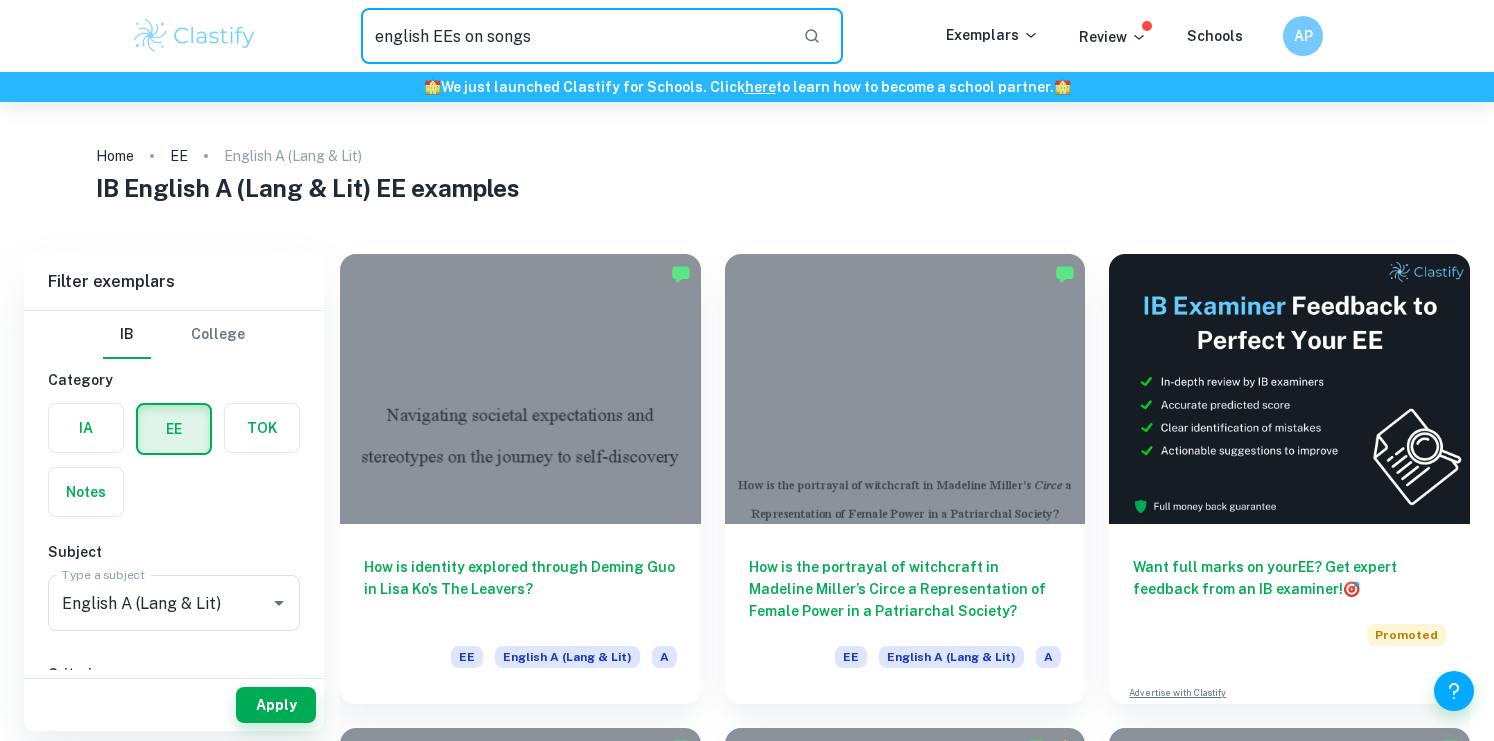 type on "english EEs on songs" 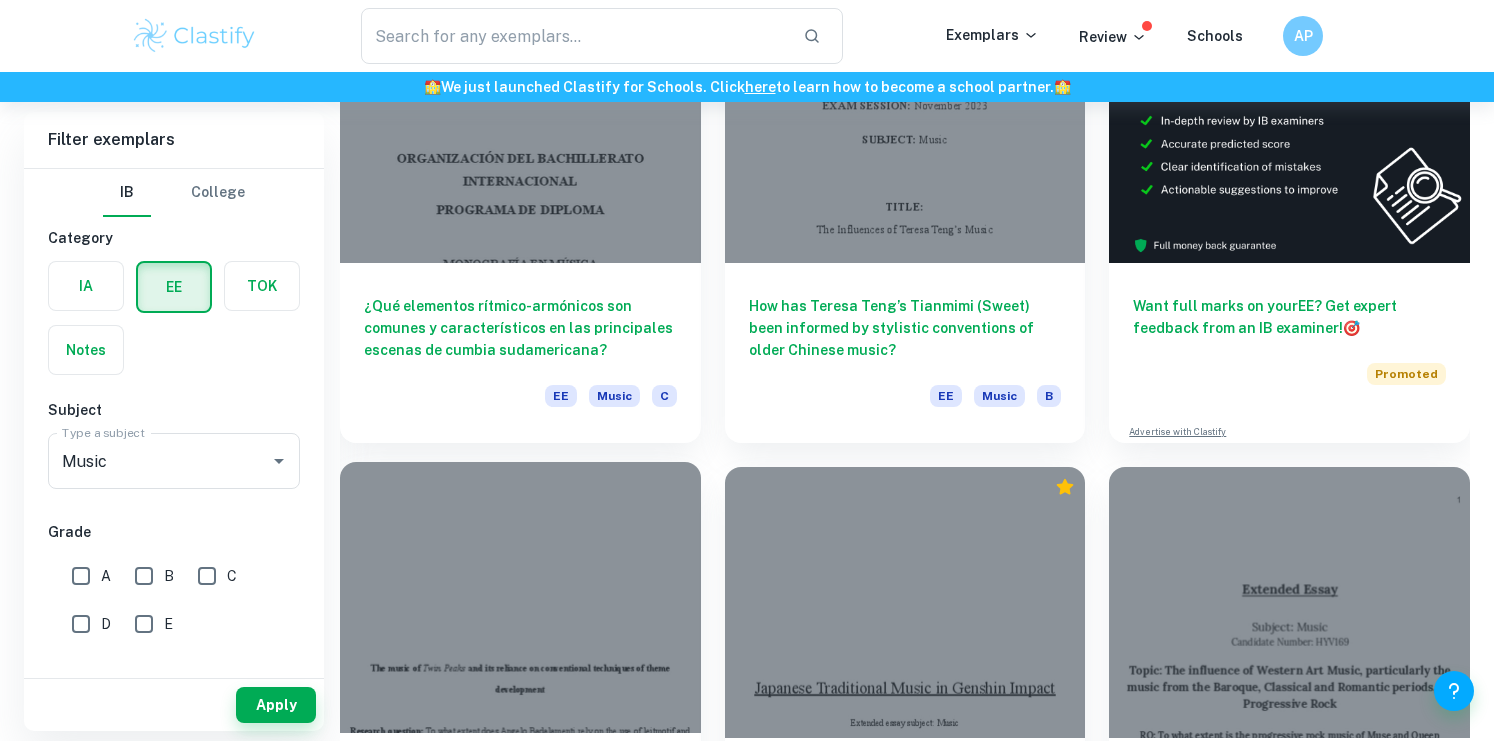 scroll, scrollTop: 474, scrollLeft: 0, axis: vertical 